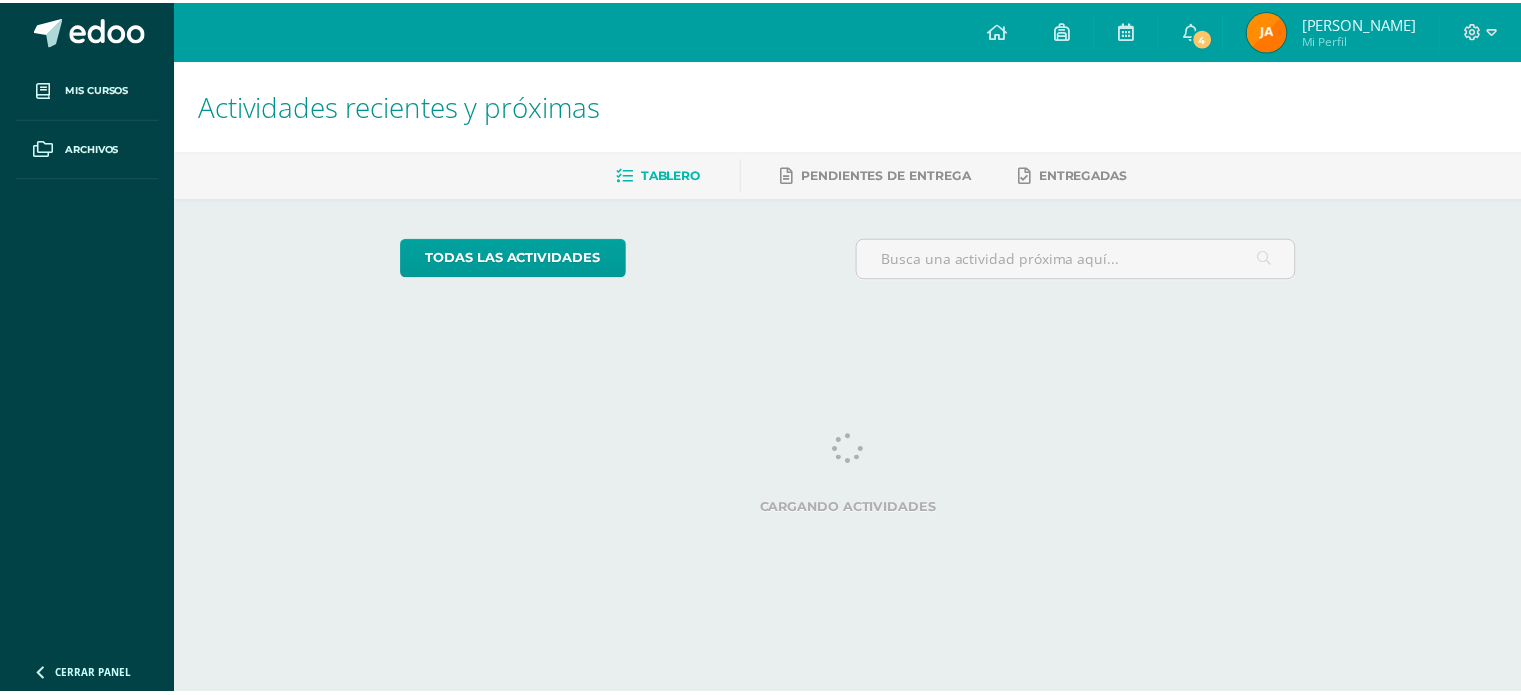 scroll, scrollTop: 0, scrollLeft: 0, axis: both 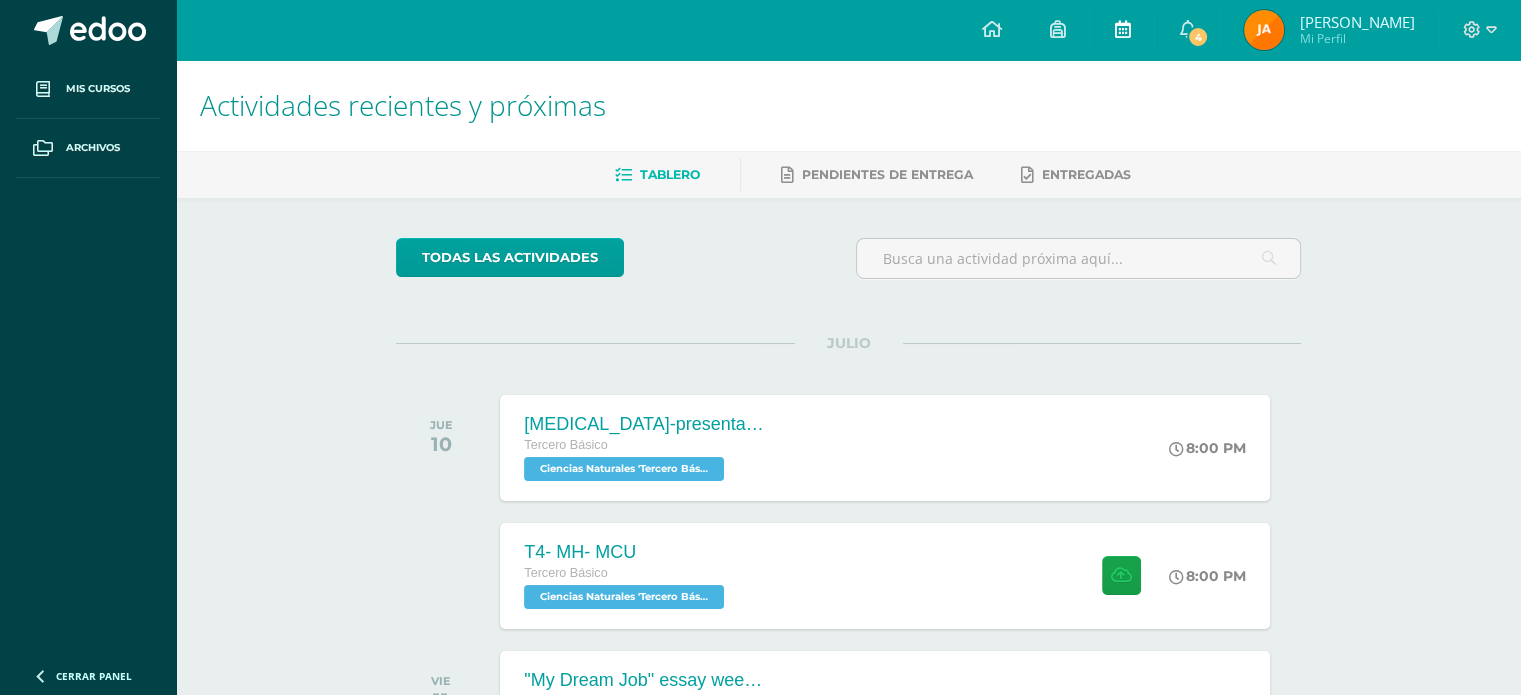click at bounding box center [1122, 30] 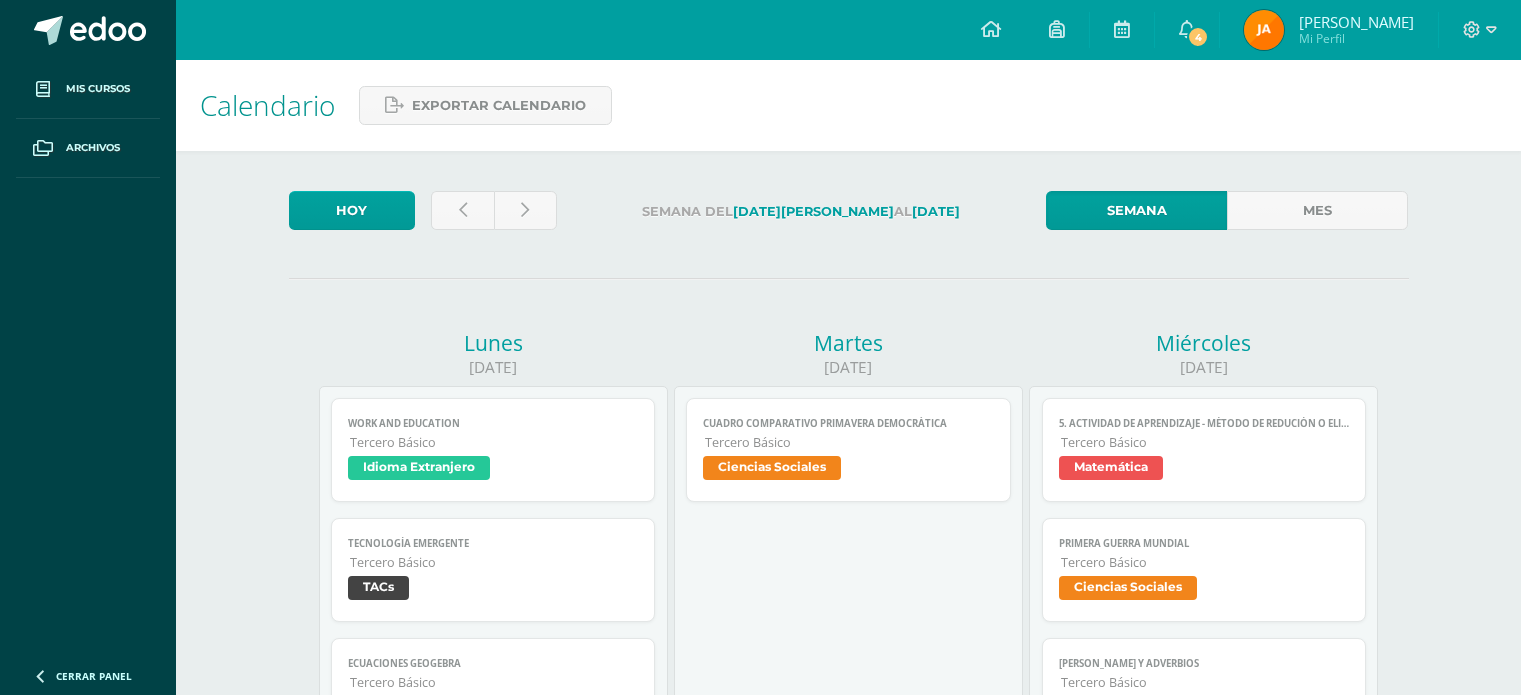 scroll, scrollTop: 0, scrollLeft: 0, axis: both 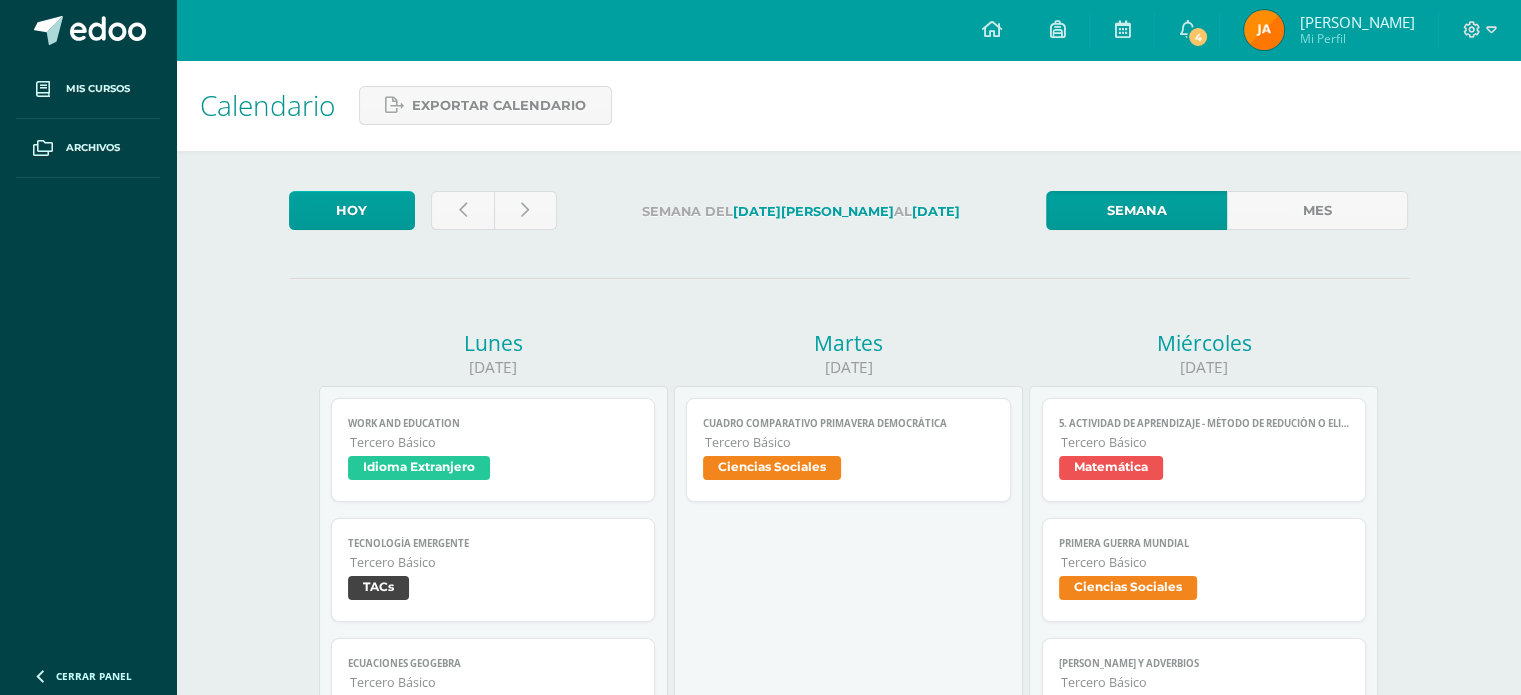 click on "Mi Perfil" at bounding box center [1356, 38] 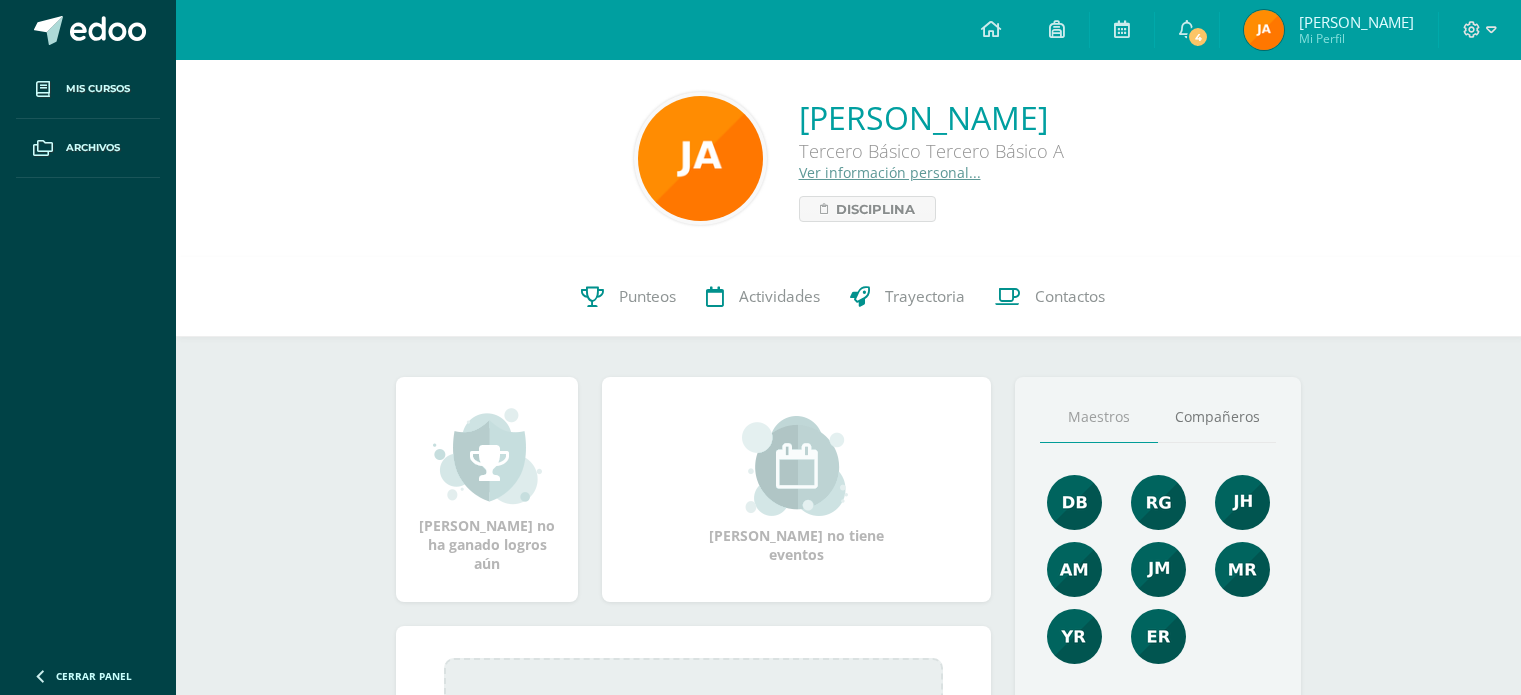 scroll, scrollTop: 0, scrollLeft: 0, axis: both 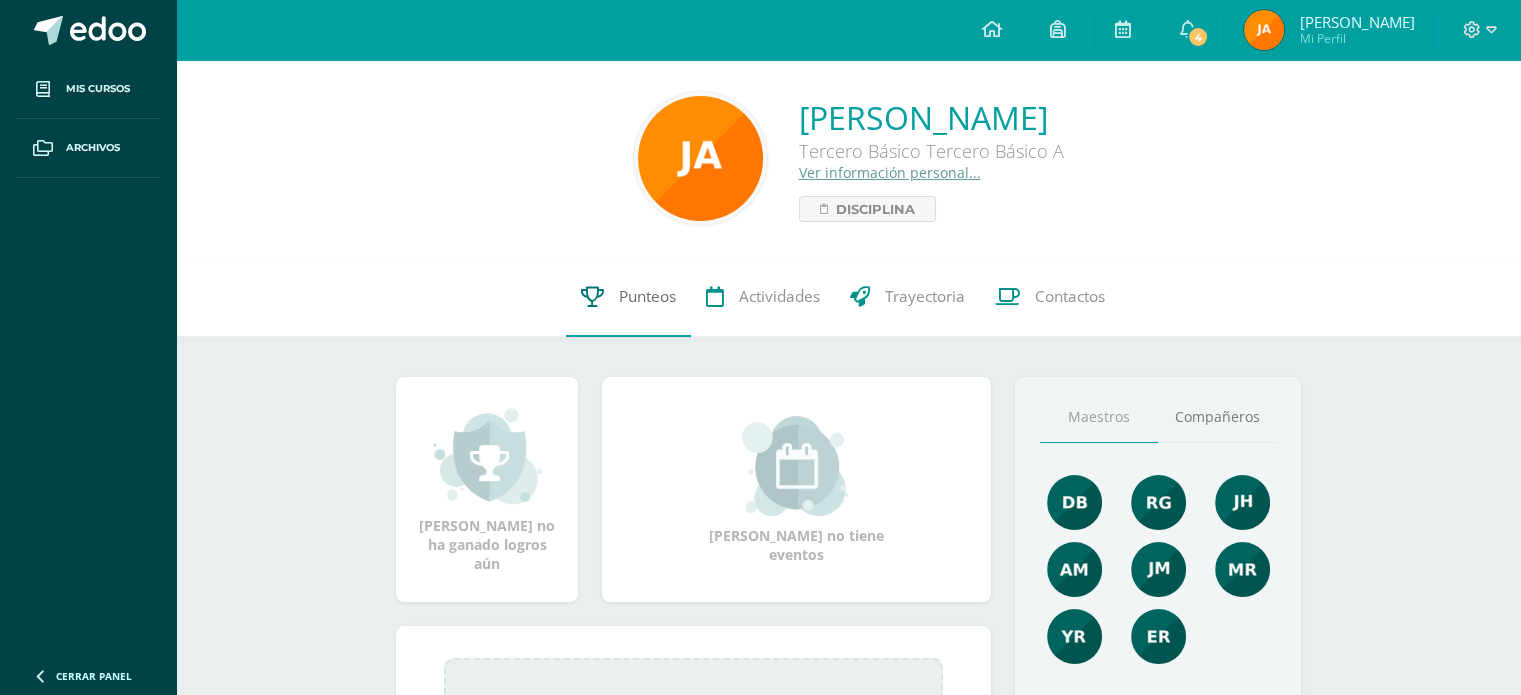 click on "Punteos" at bounding box center (647, 296) 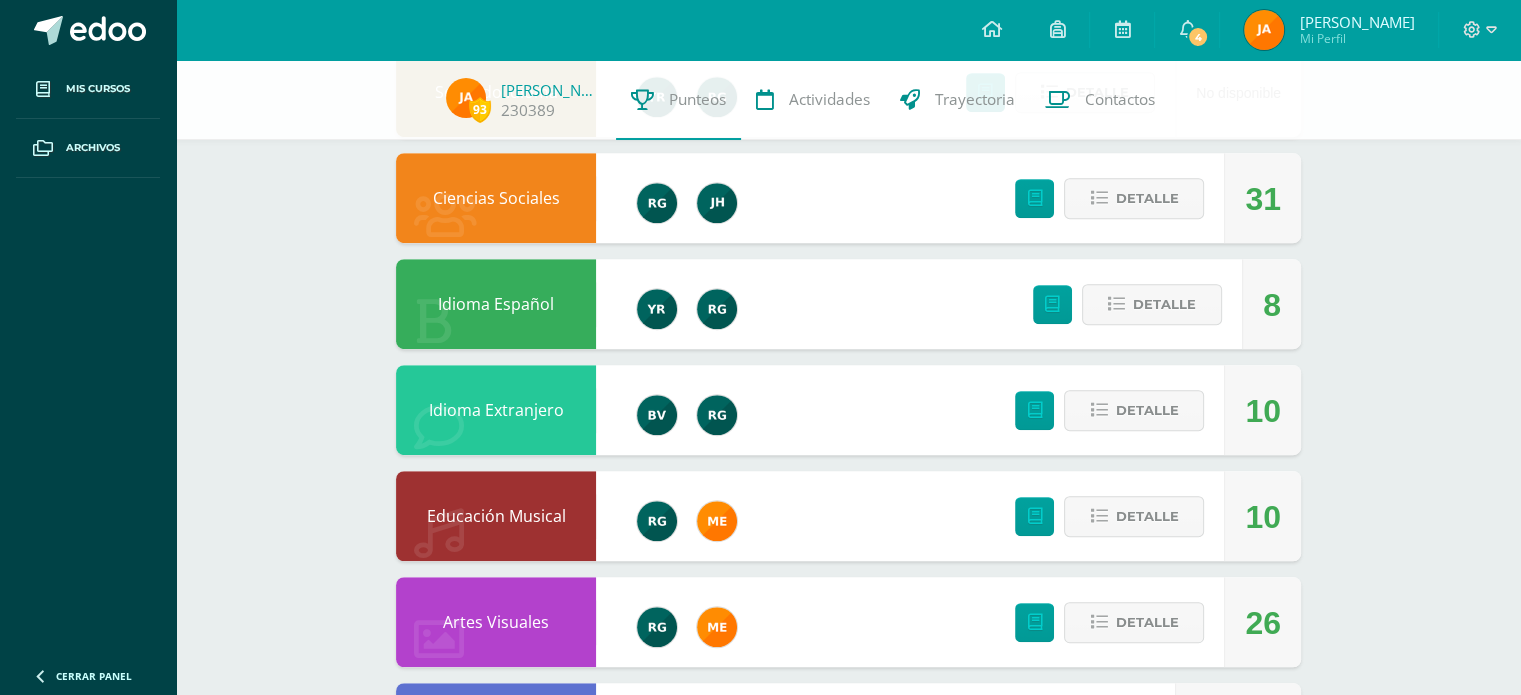 scroll, scrollTop: 1091, scrollLeft: 0, axis: vertical 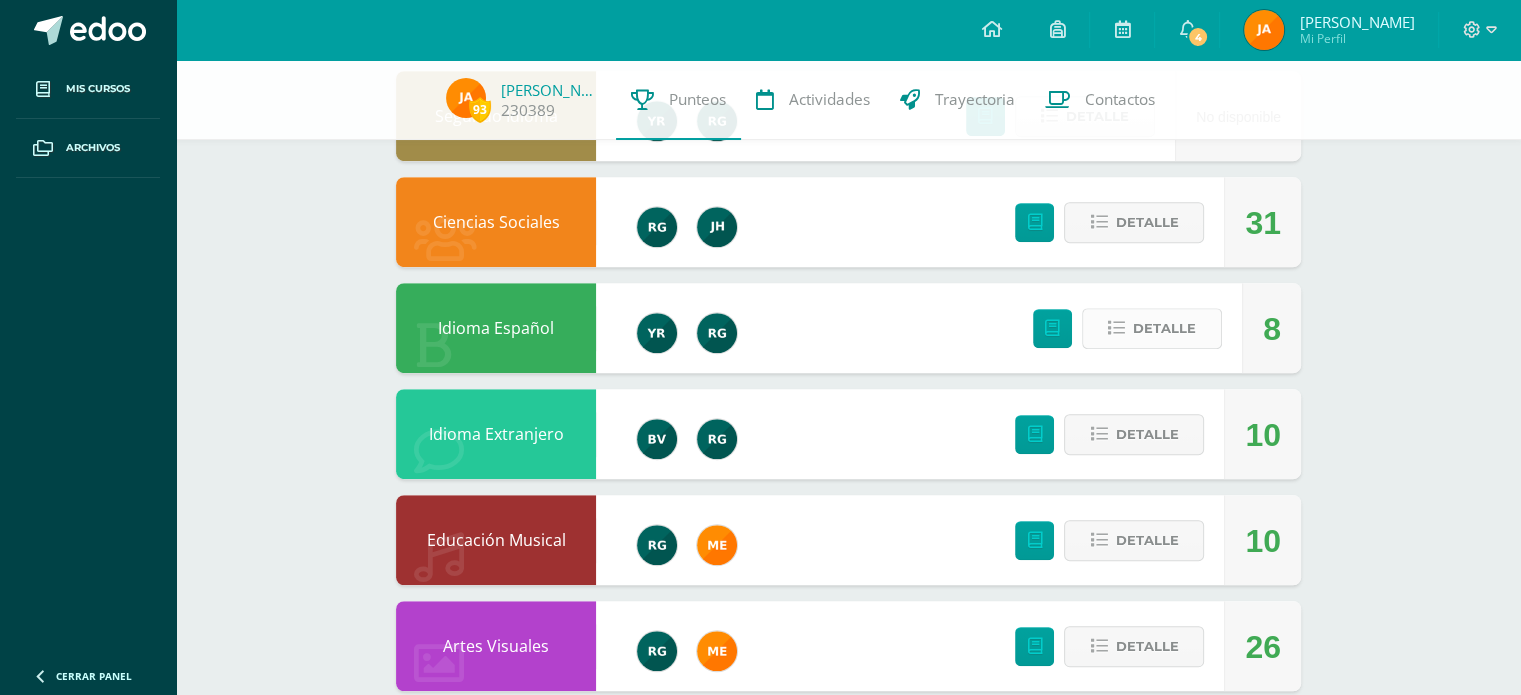 click at bounding box center (1116, 328) 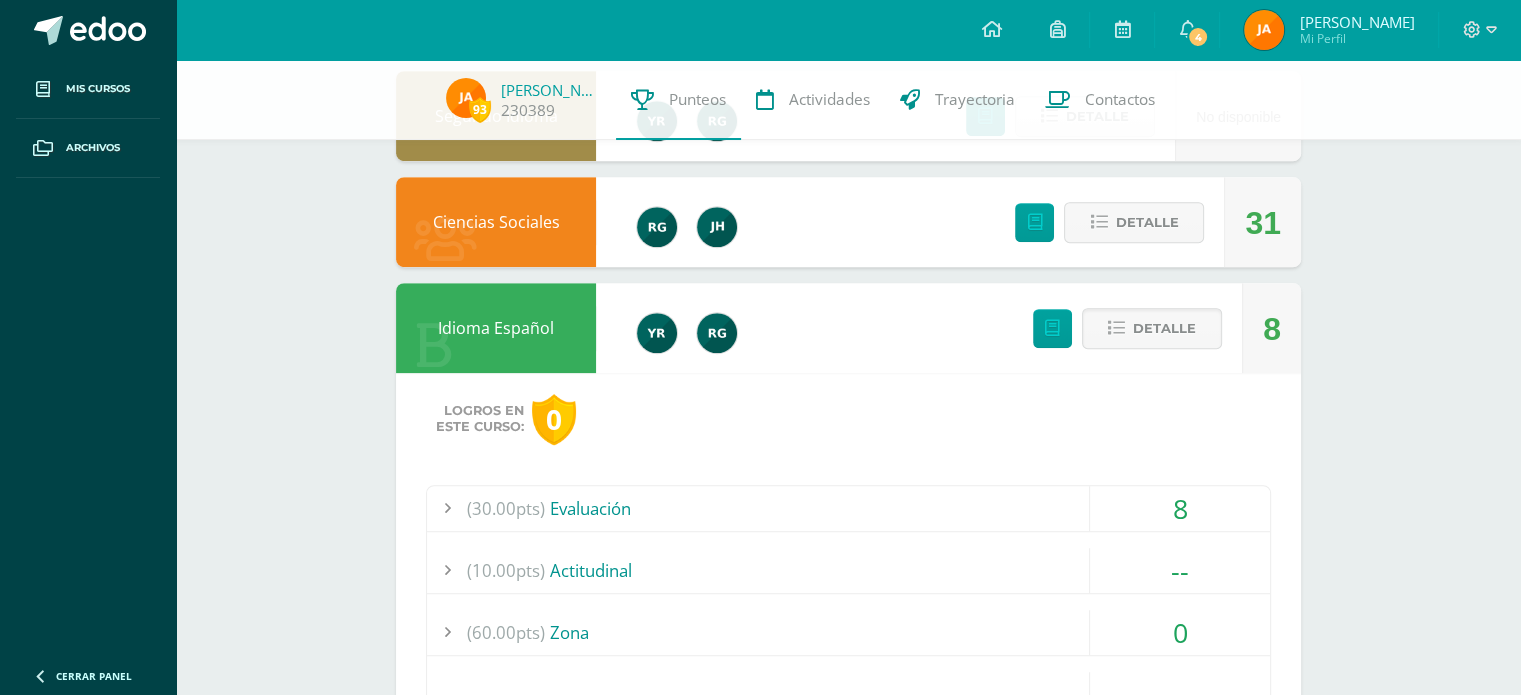 click at bounding box center (447, 632) 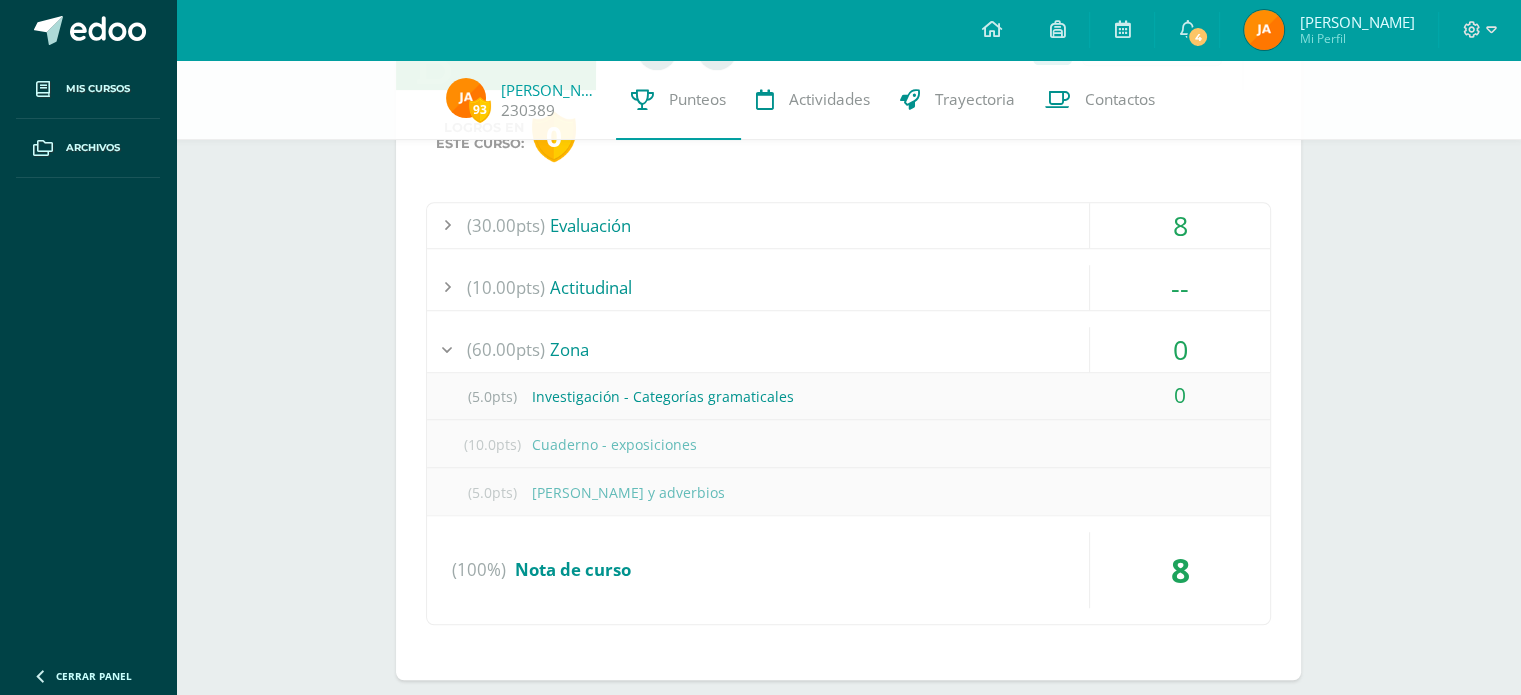 scroll, scrollTop: 1375, scrollLeft: 0, axis: vertical 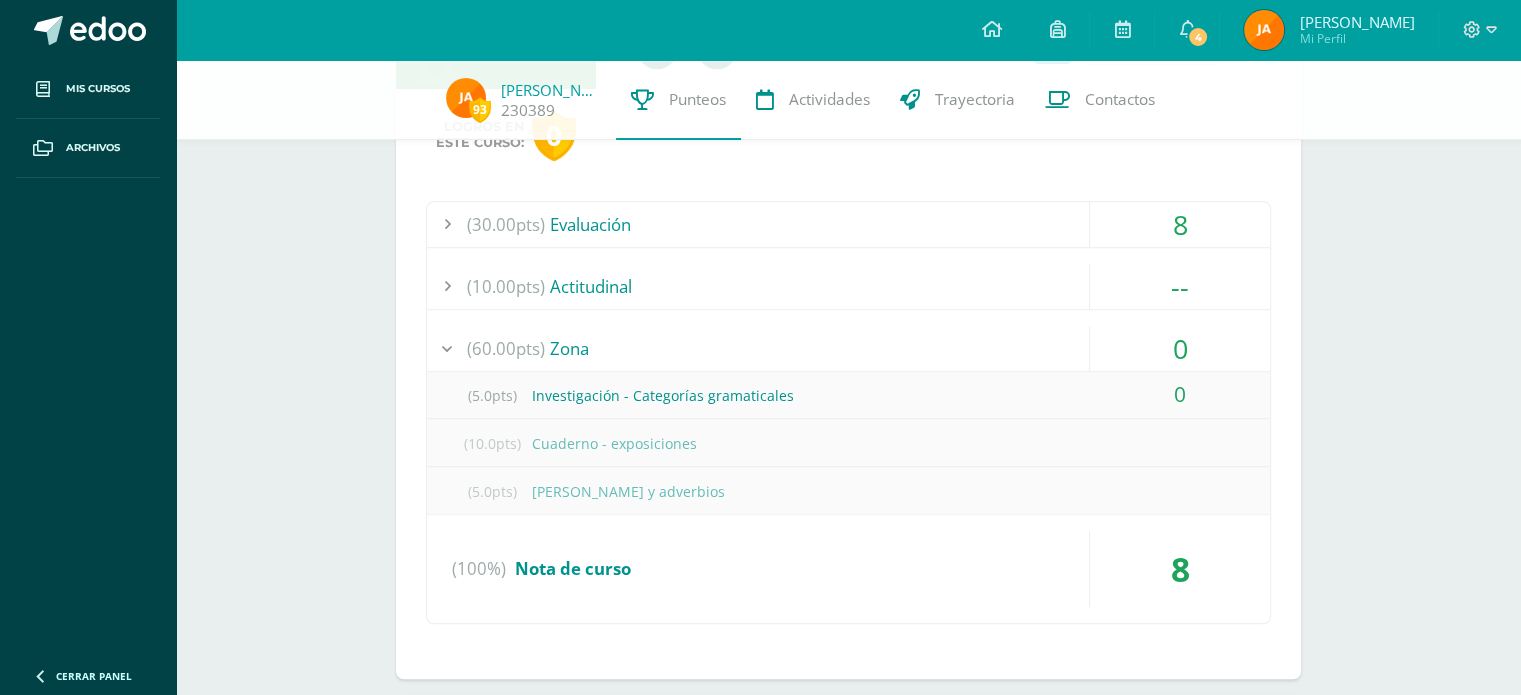 click at bounding box center (447, 224) 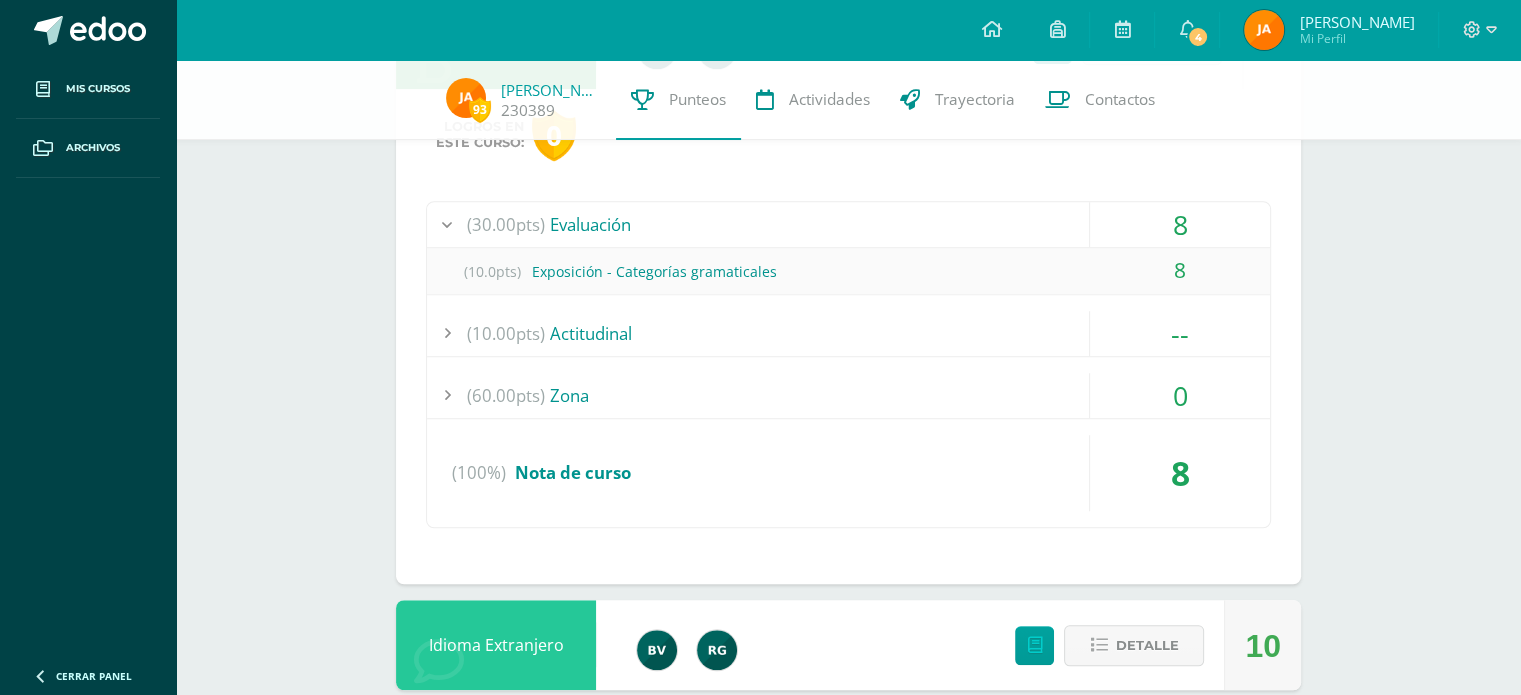 click at bounding box center [447, 333] 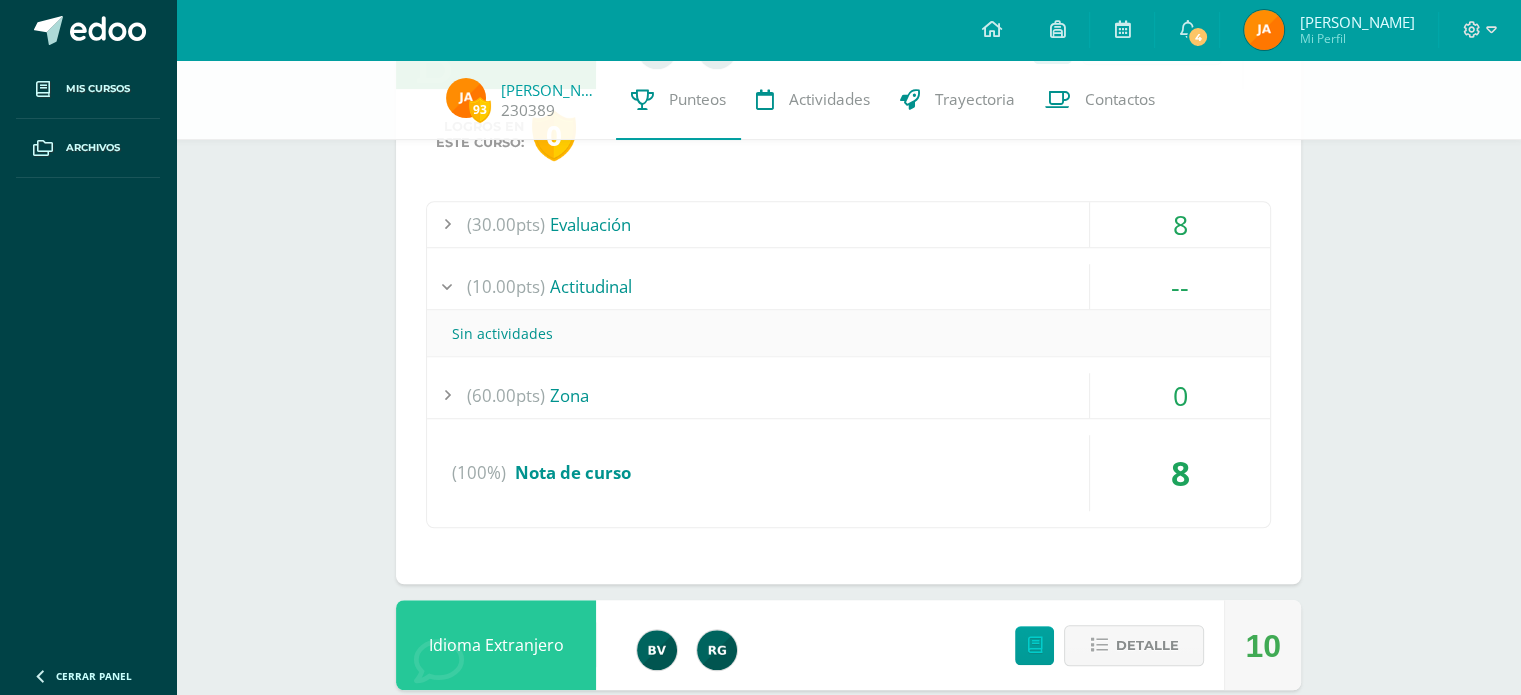 click at bounding box center (447, 395) 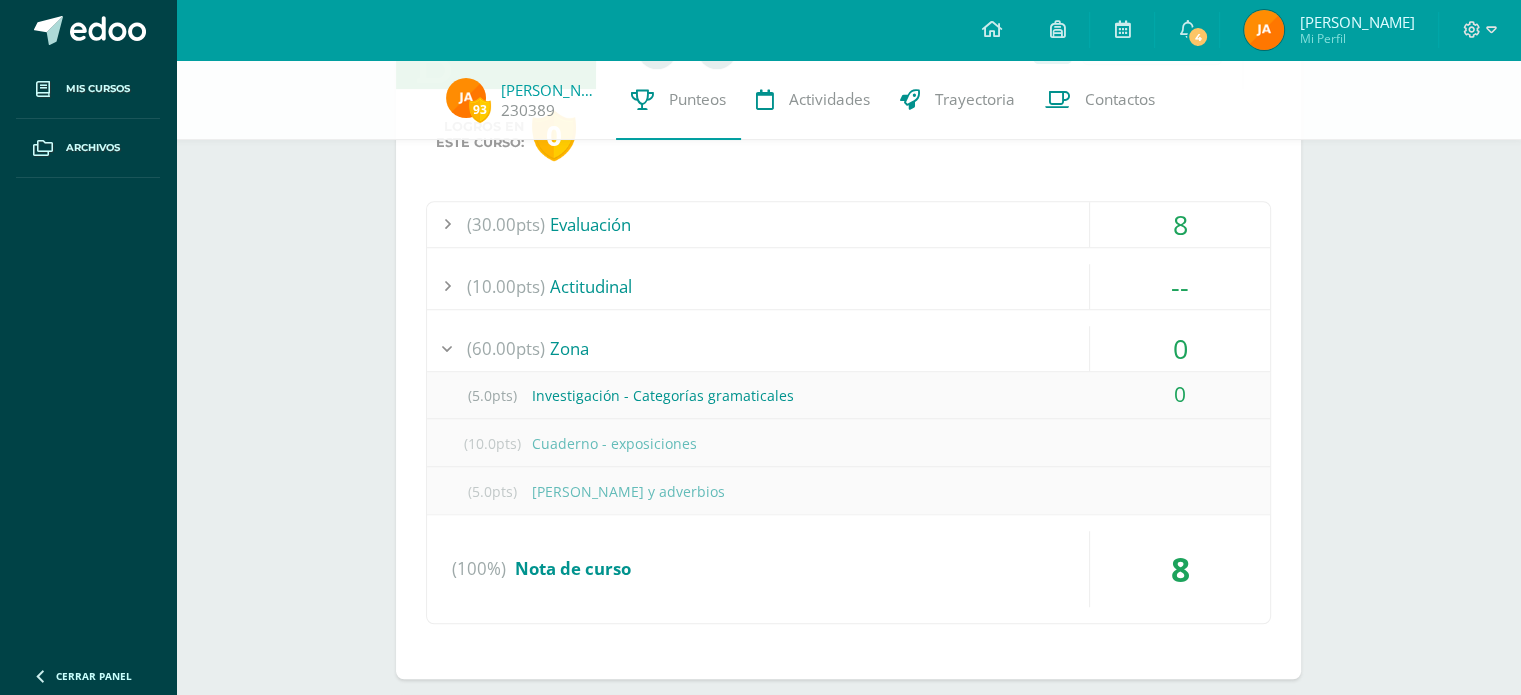 click at bounding box center (447, 348) 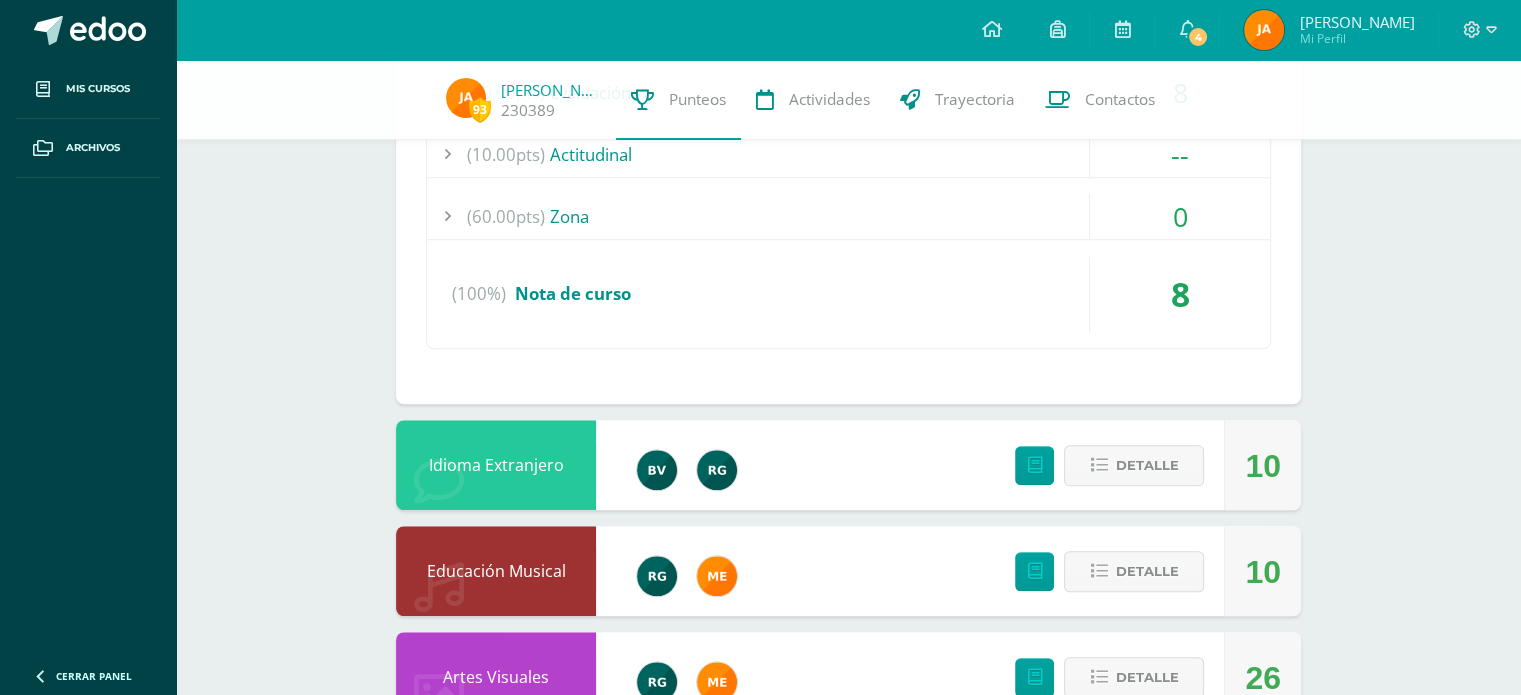 scroll, scrollTop: 1516, scrollLeft: 0, axis: vertical 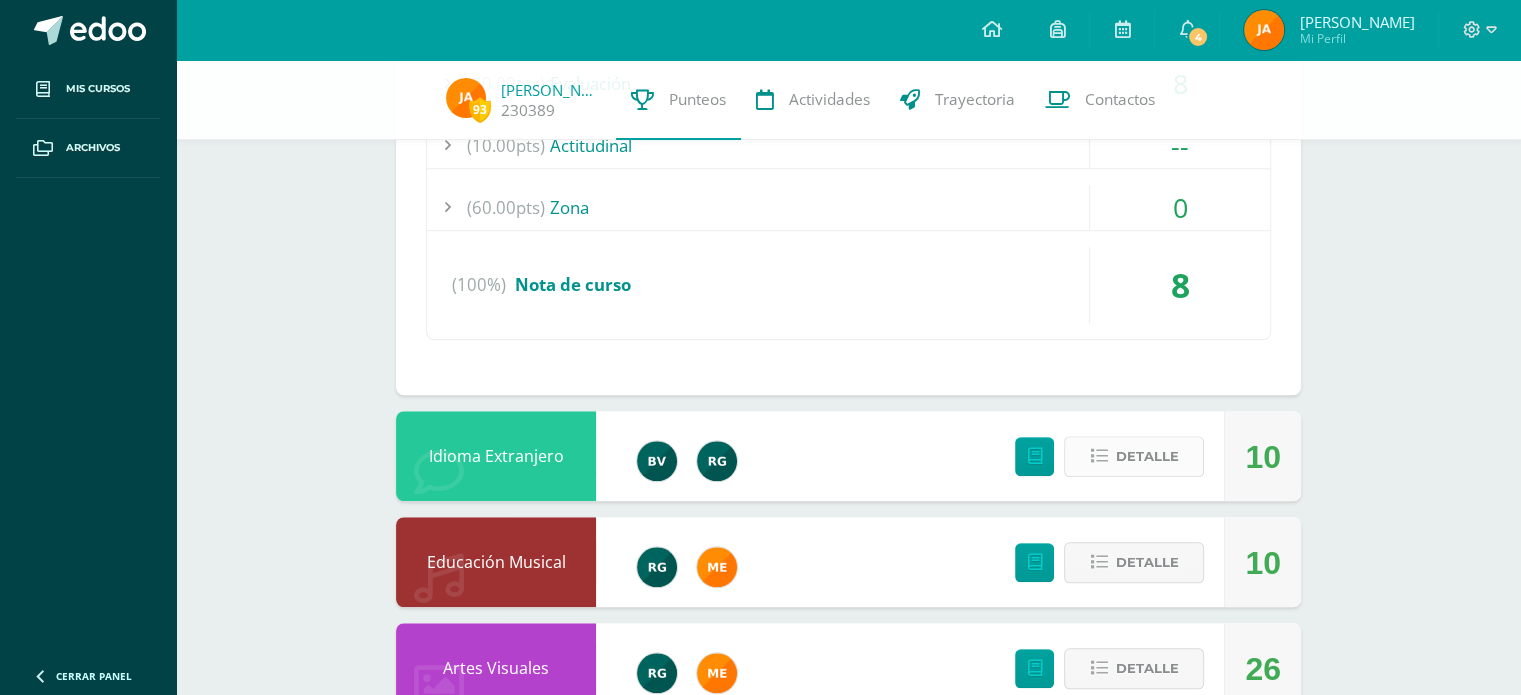 click on "Detalle" at bounding box center (1146, 456) 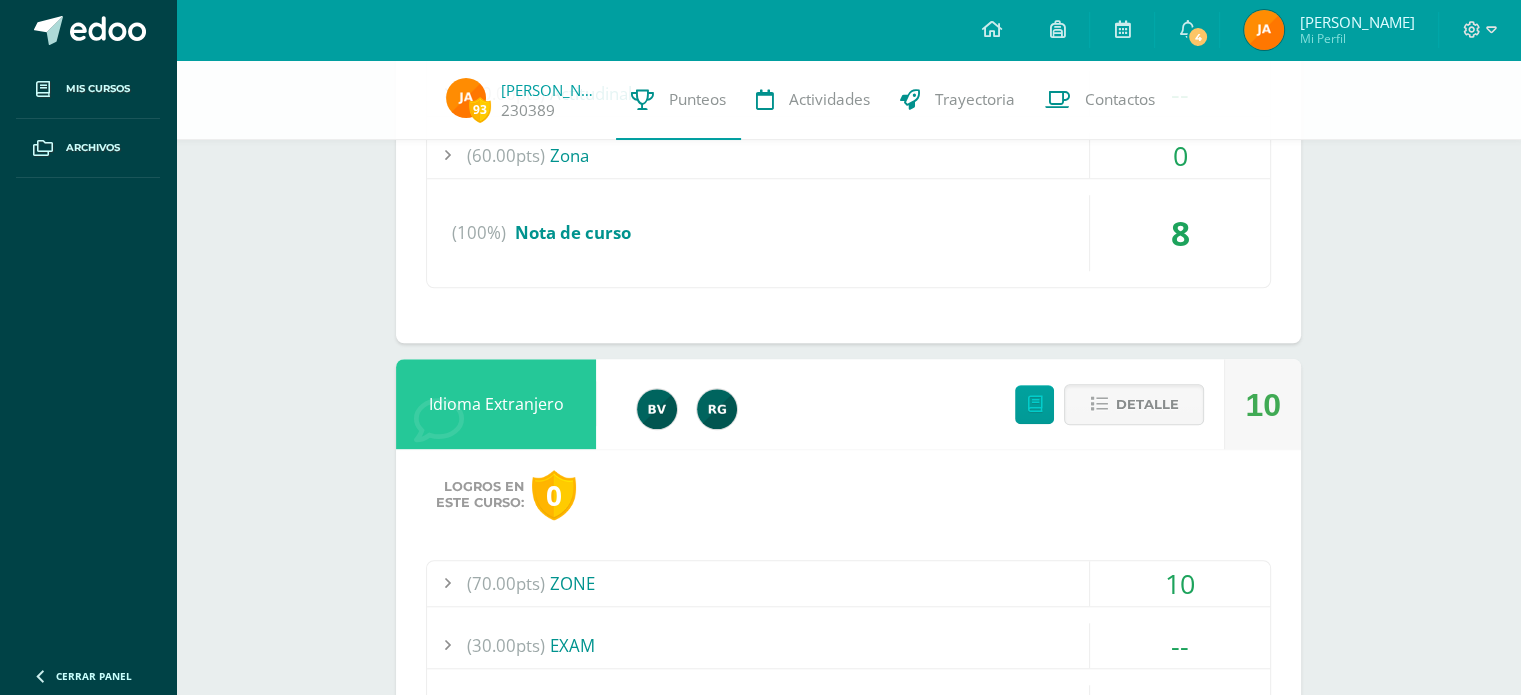 scroll, scrollTop: 1576, scrollLeft: 0, axis: vertical 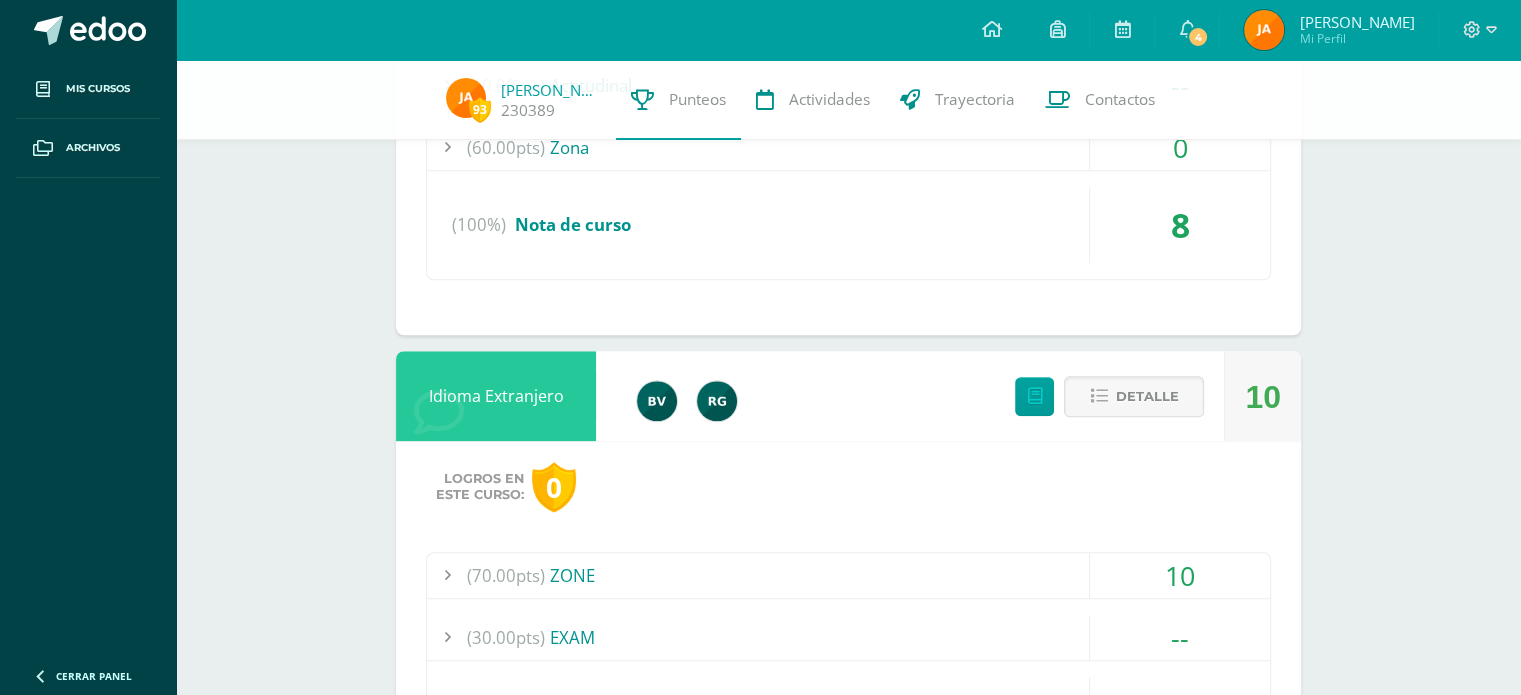 click at bounding box center [447, 575] 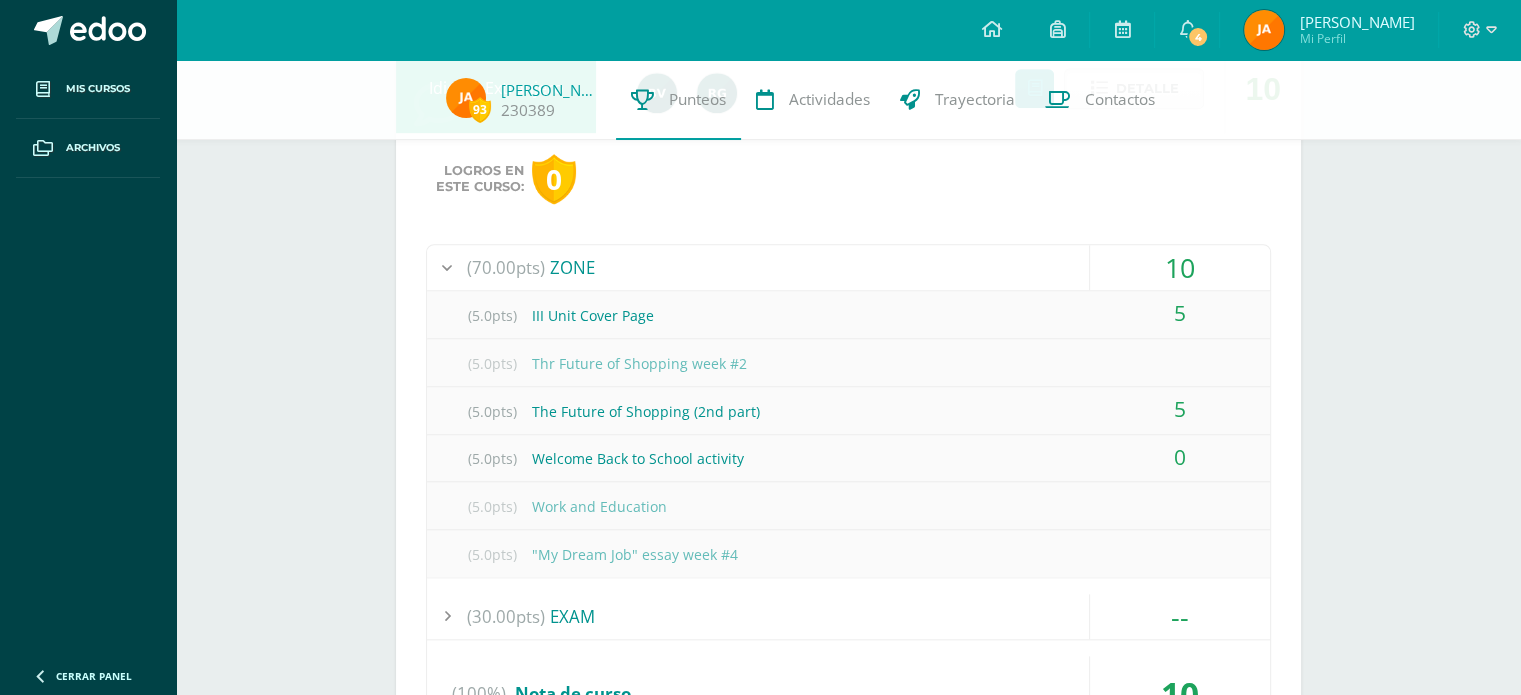 scroll, scrollTop: 1888, scrollLeft: 0, axis: vertical 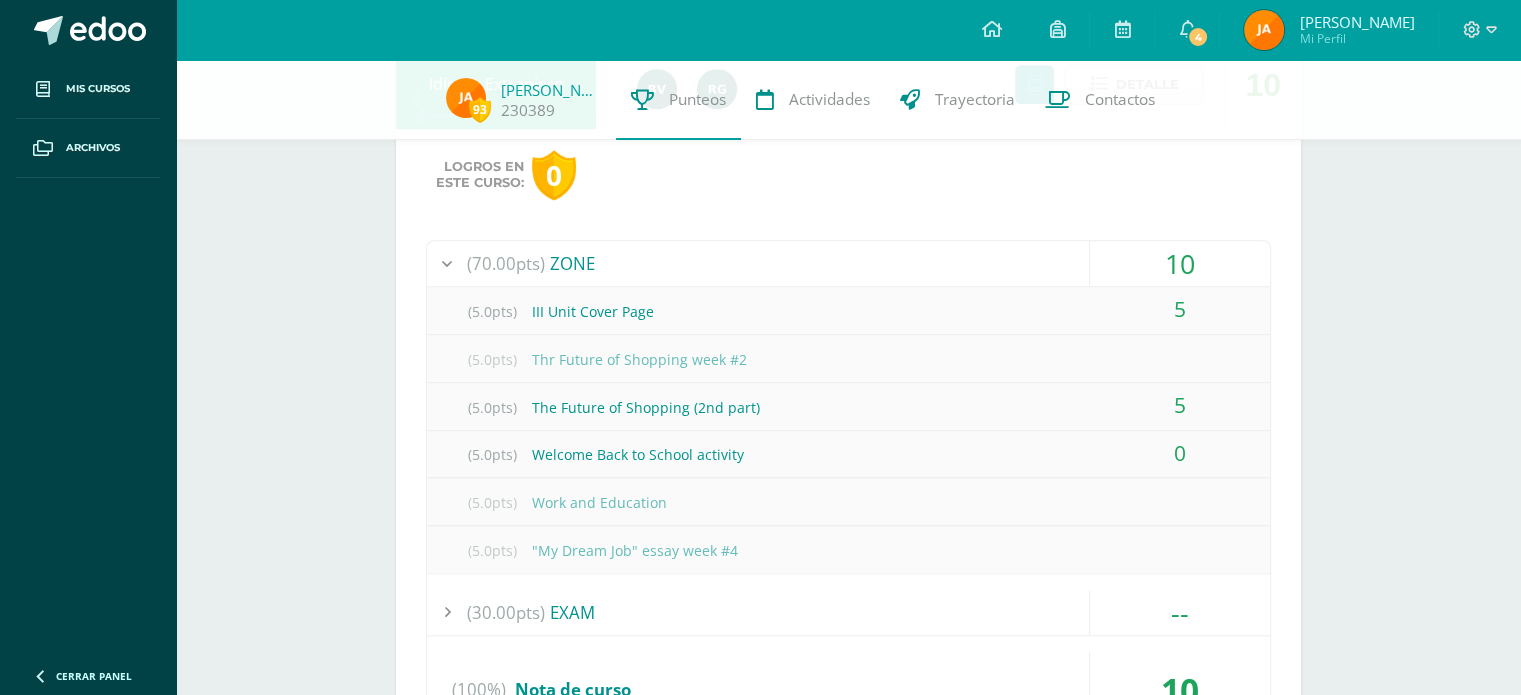 click at bounding box center [447, 263] 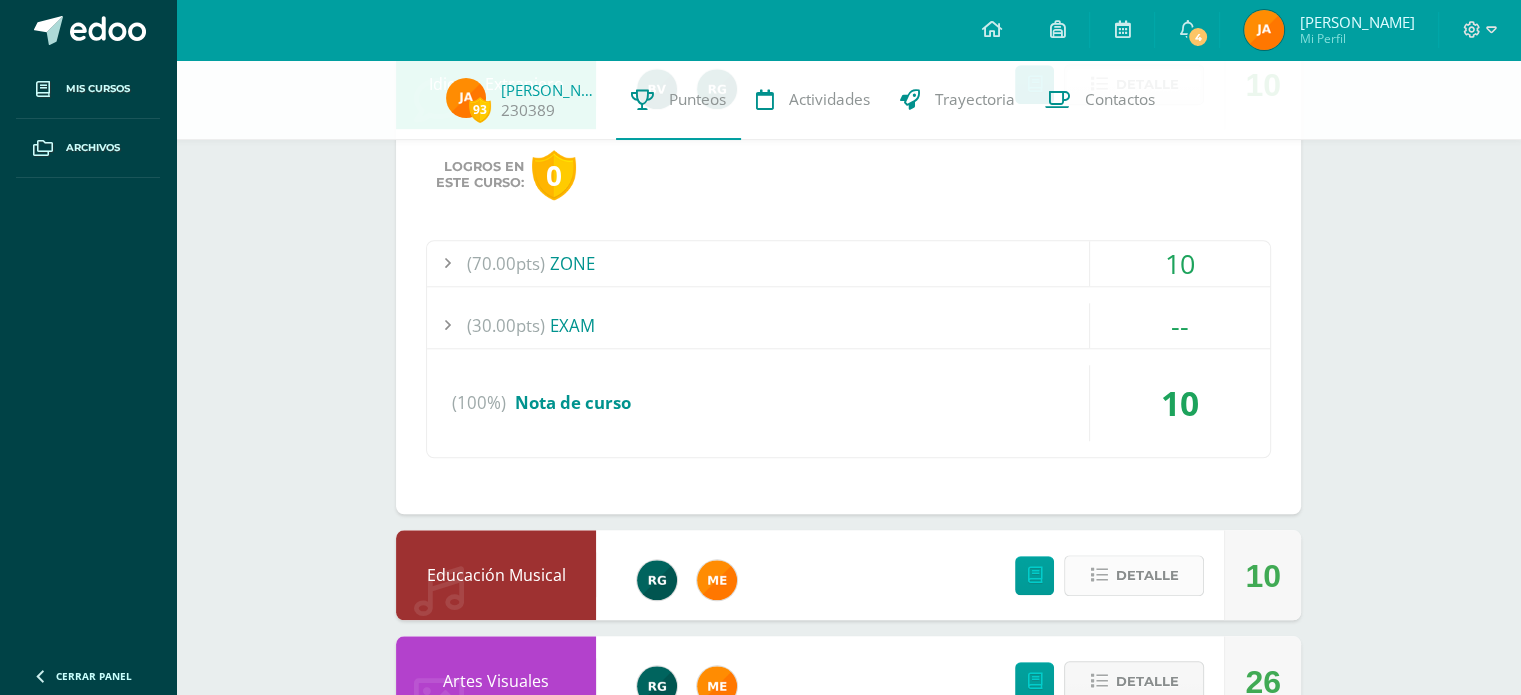 click on "Detalle" at bounding box center [1134, 575] 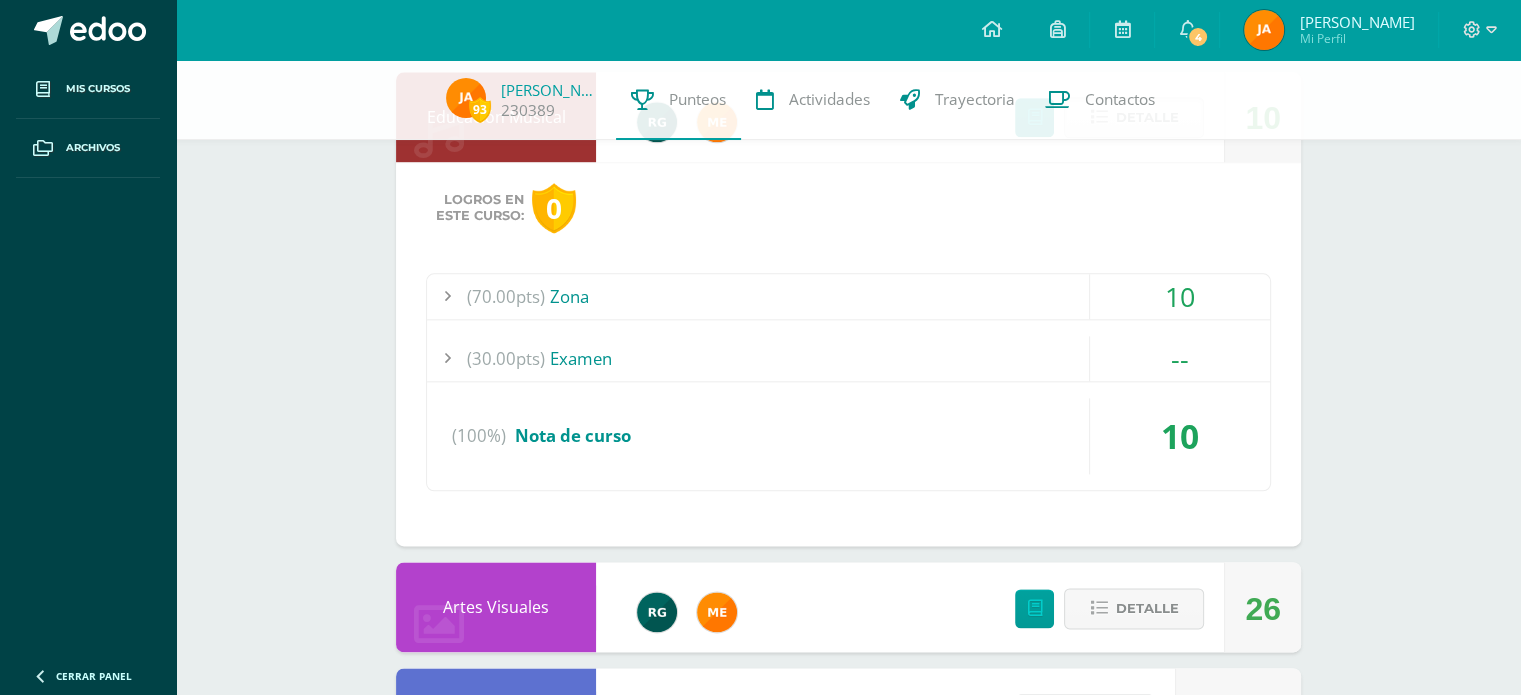 click at bounding box center (447, 296) 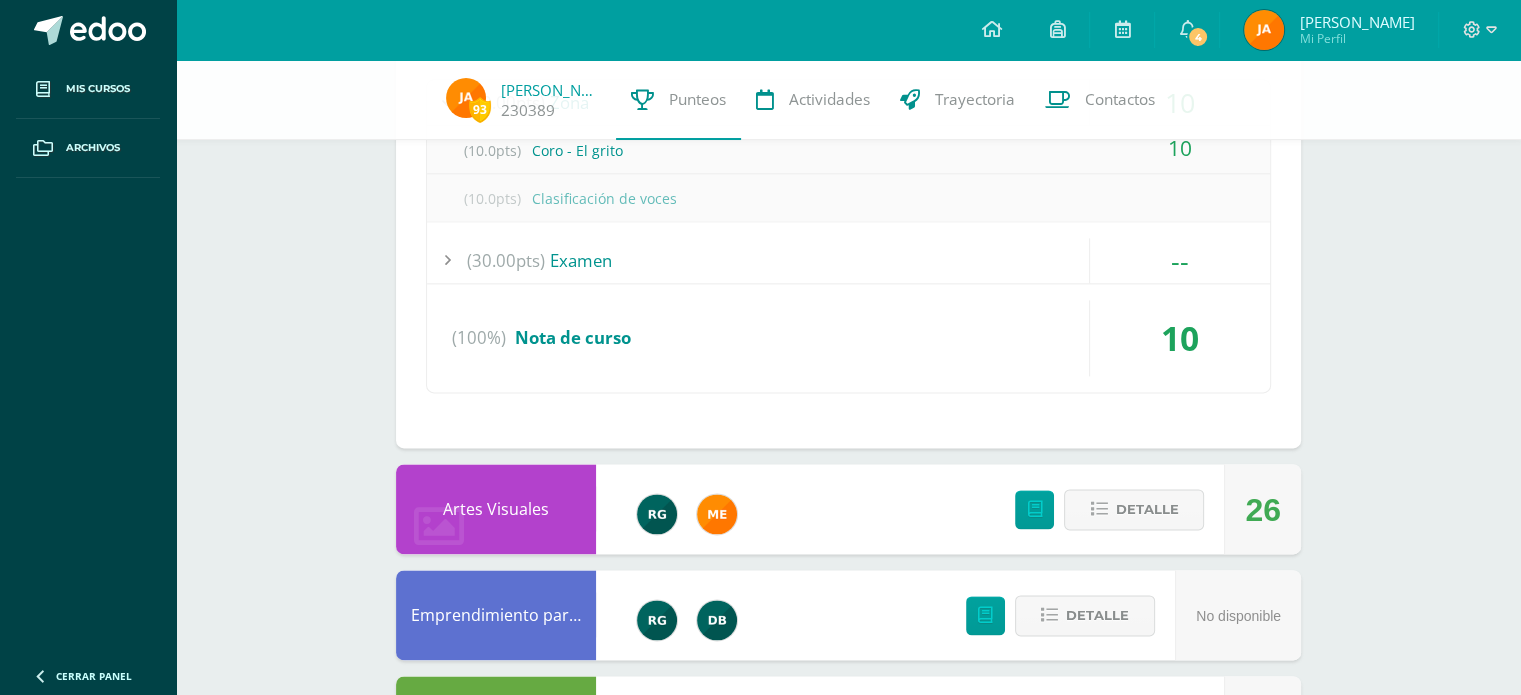 scroll, scrollTop: 2543, scrollLeft: 0, axis: vertical 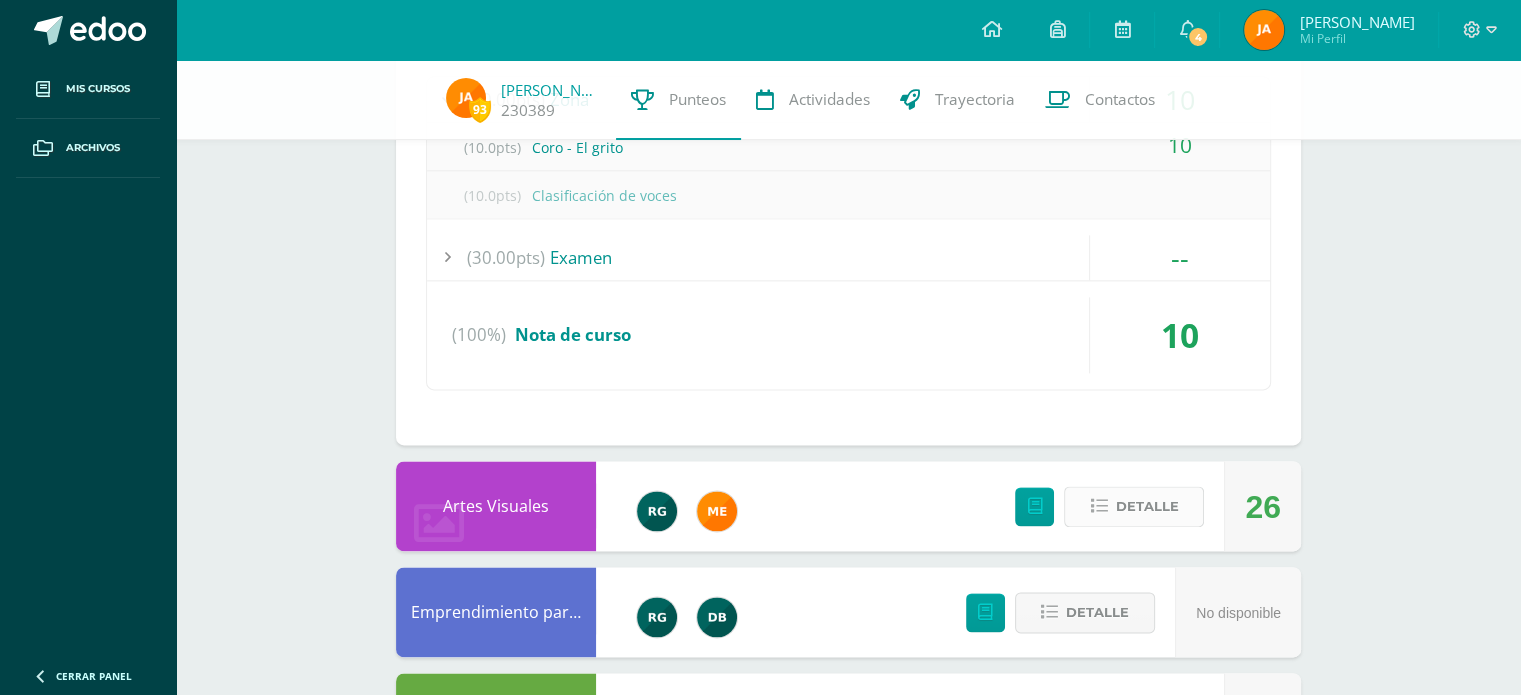 click on "Detalle" at bounding box center [1146, 506] 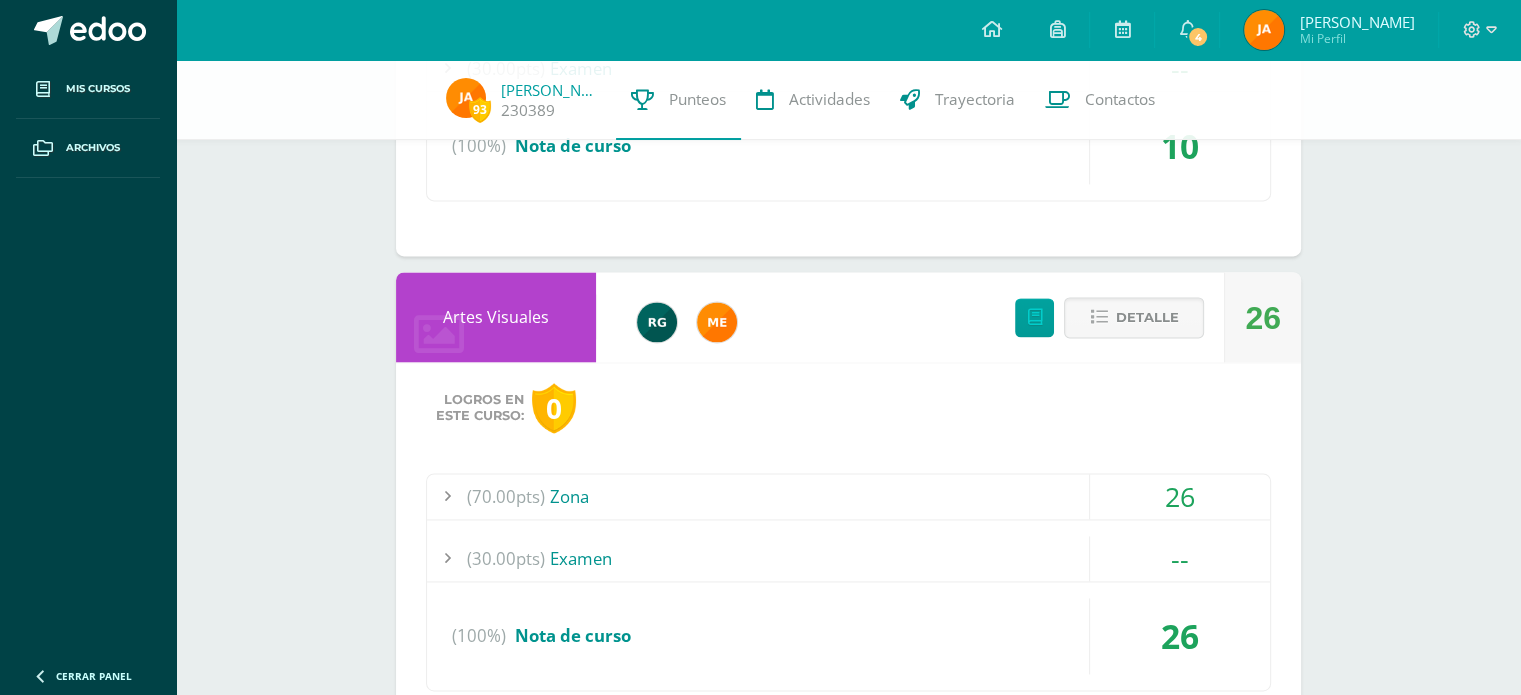 scroll, scrollTop: 2734, scrollLeft: 0, axis: vertical 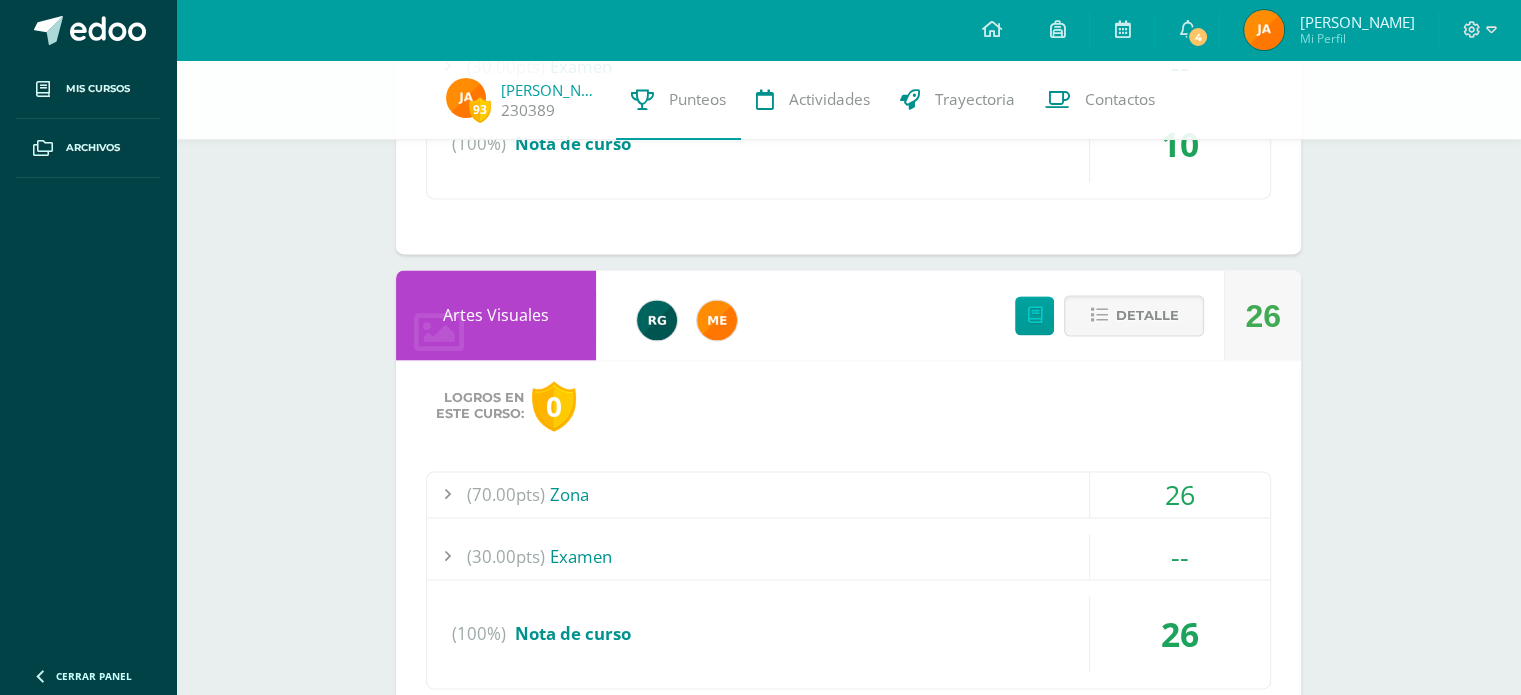click at bounding box center (447, 494) 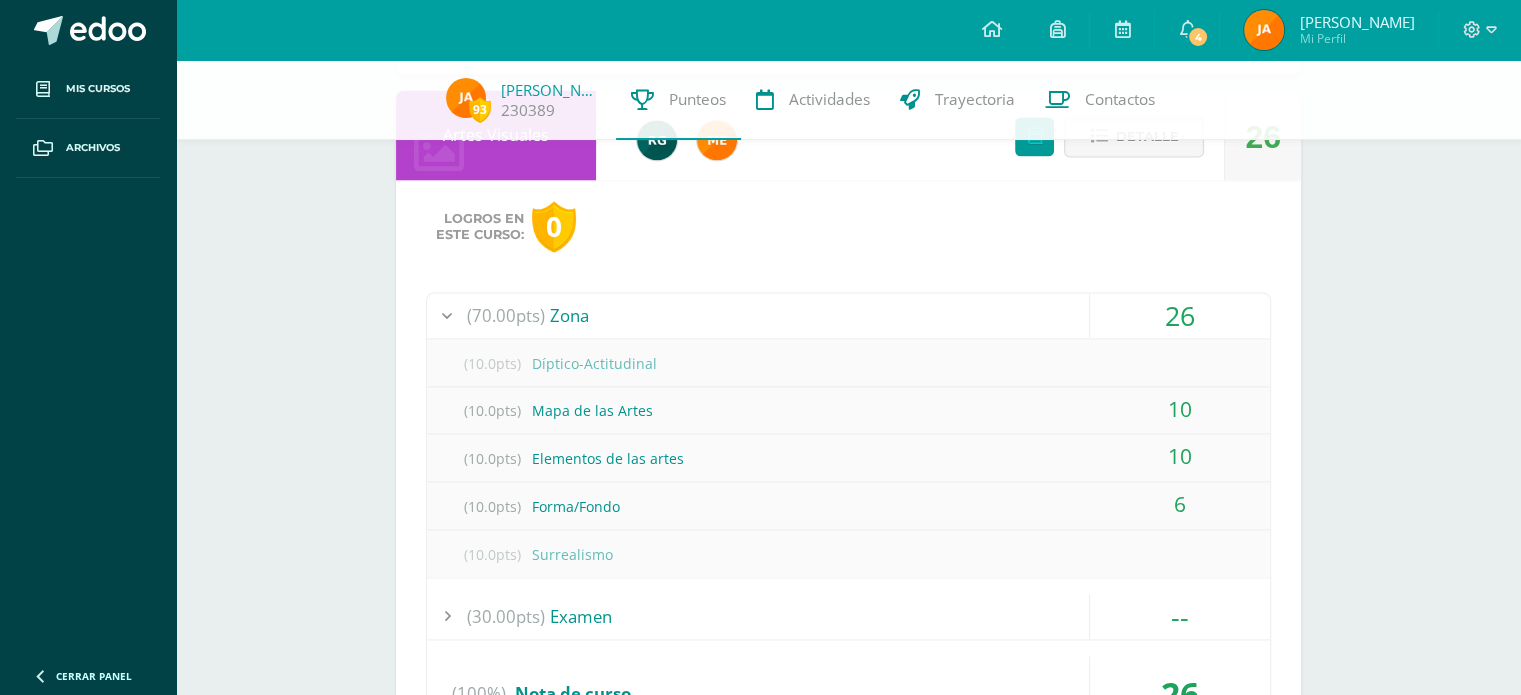 scroll, scrollTop: 2819, scrollLeft: 0, axis: vertical 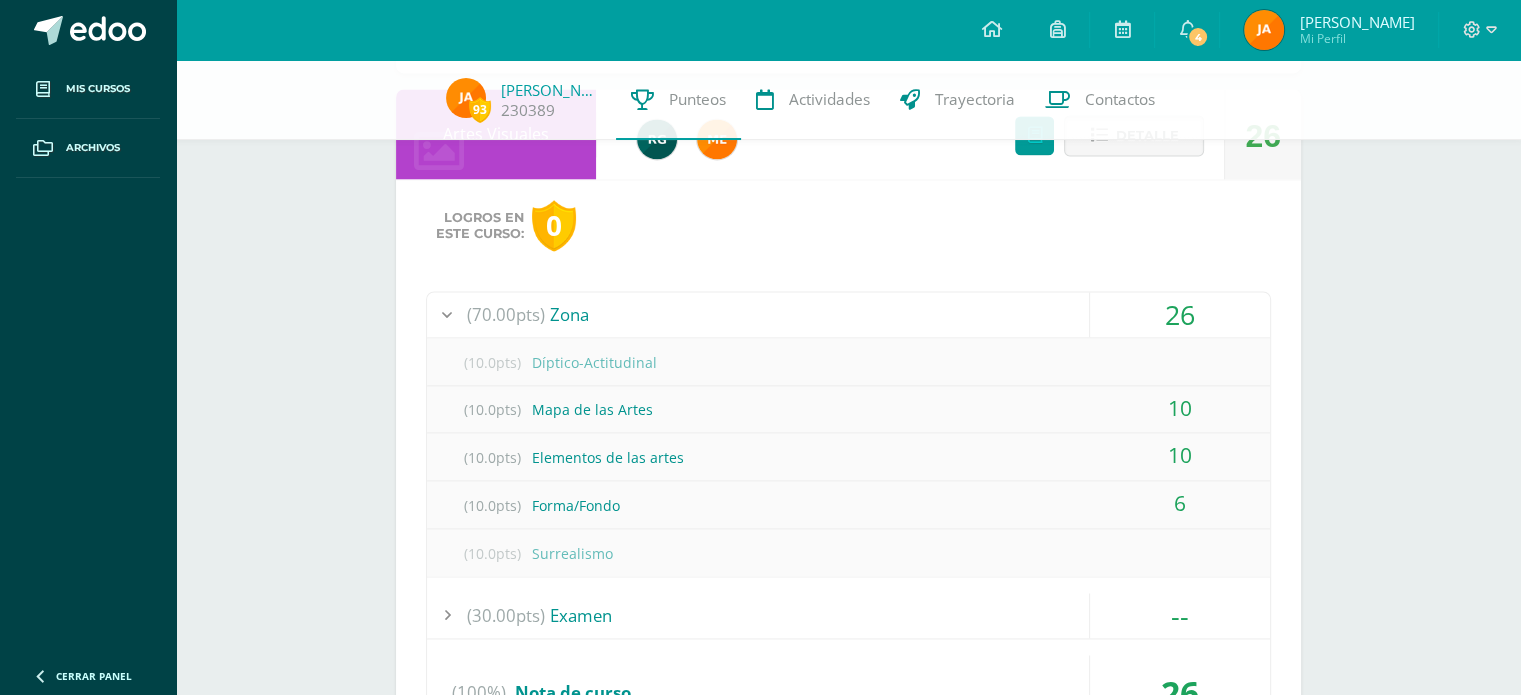 click on "(70.00pts)" at bounding box center (506, 314) 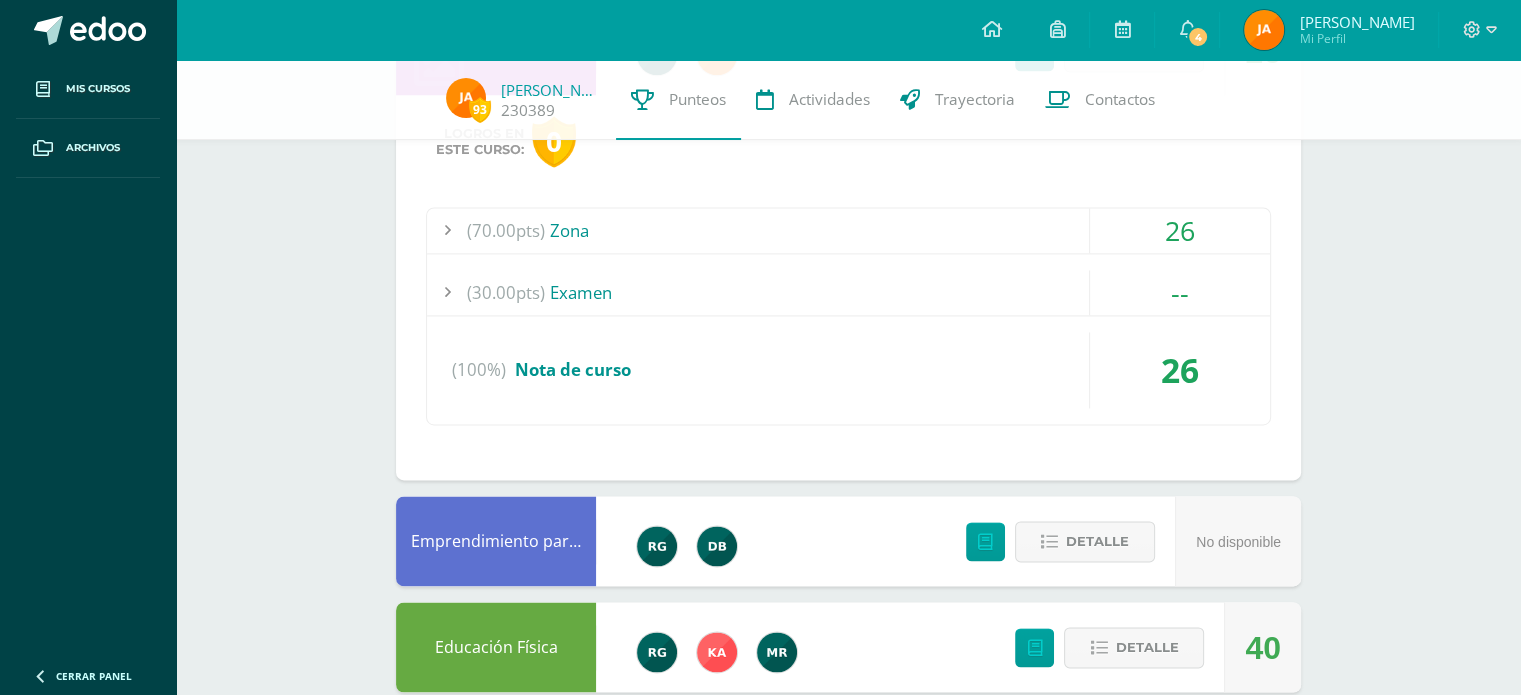 scroll, scrollTop: 2902, scrollLeft: 0, axis: vertical 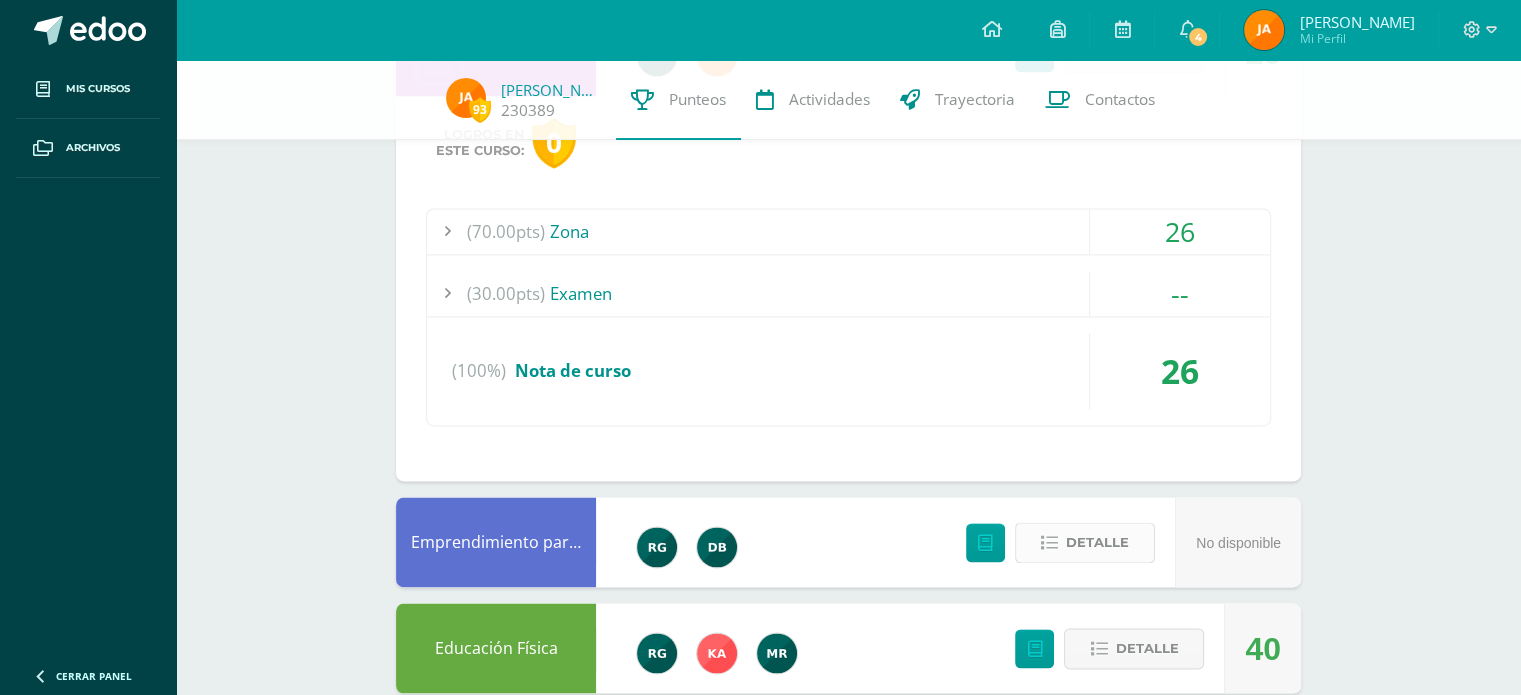 click at bounding box center (1049, 543) 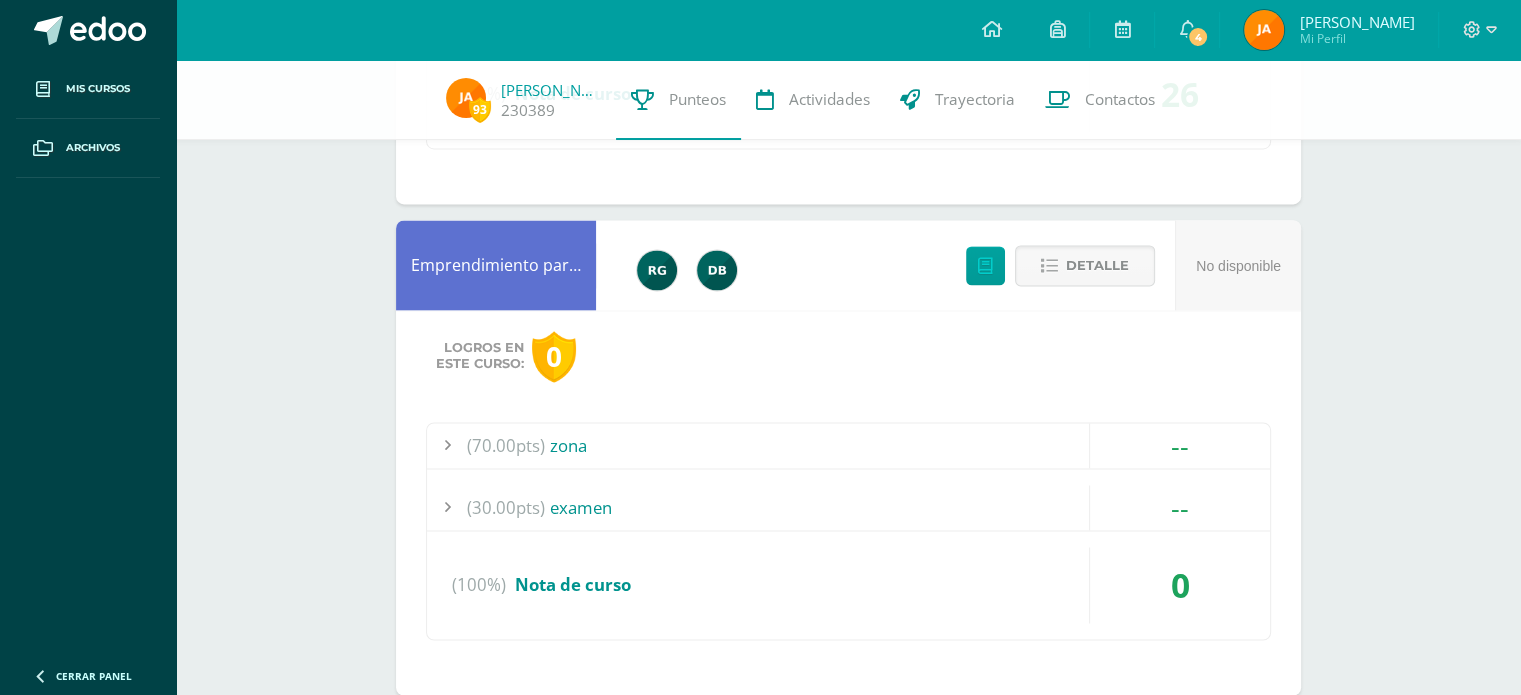 scroll, scrollTop: 3319, scrollLeft: 0, axis: vertical 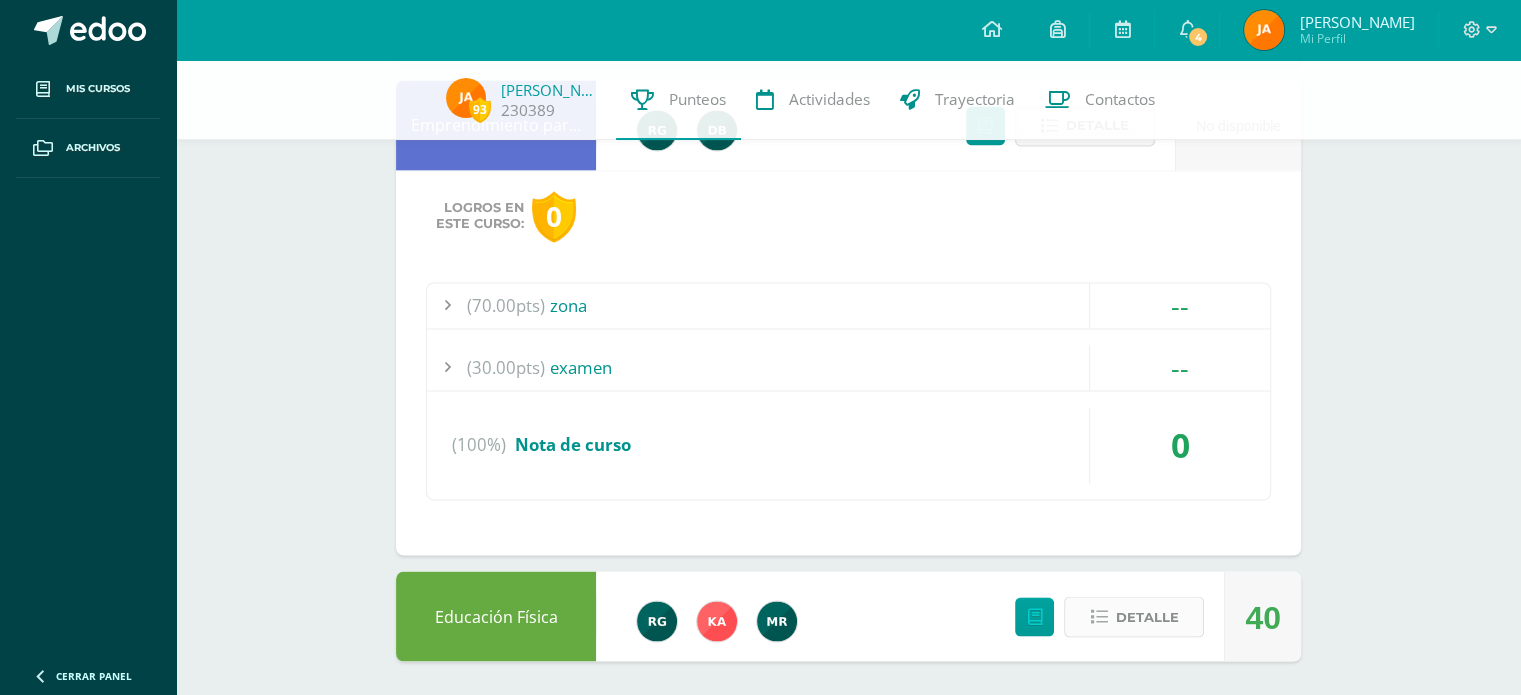 click at bounding box center (1098, 616) 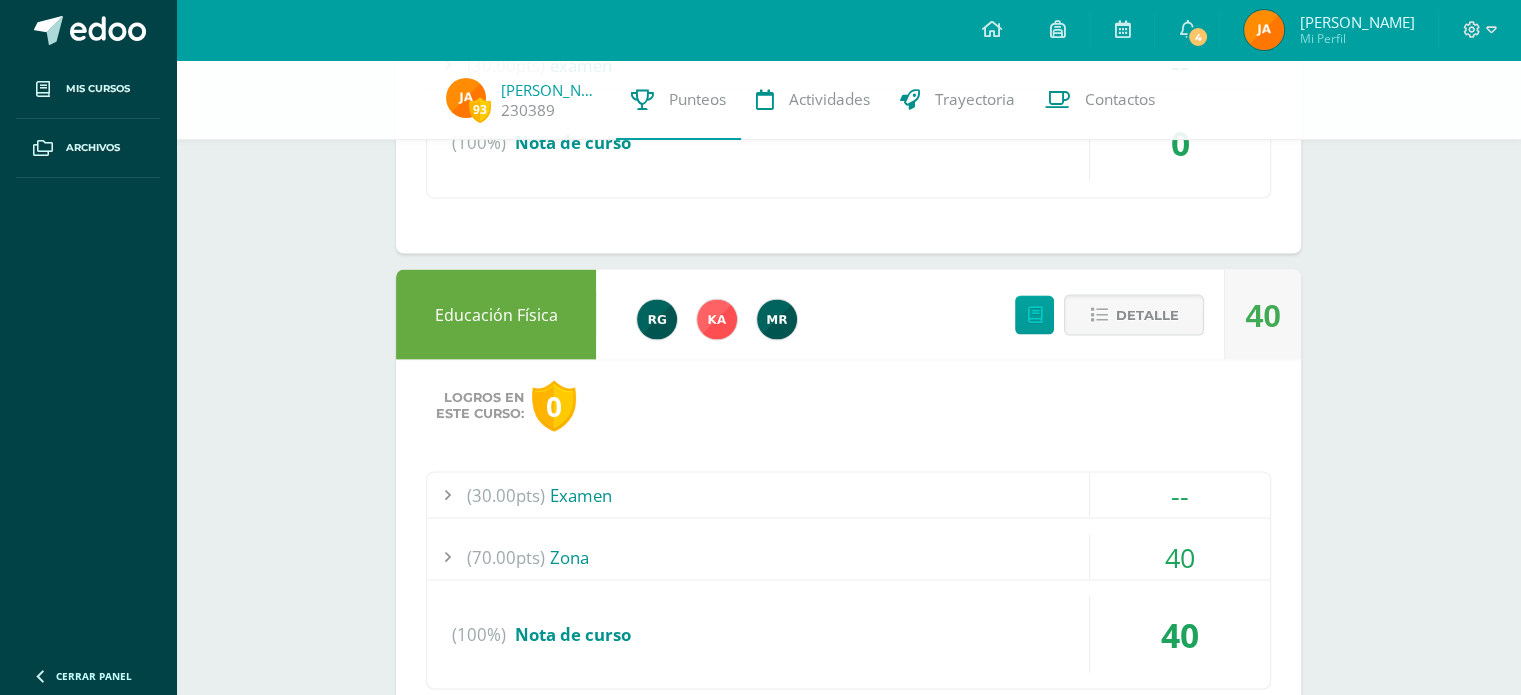 scroll, scrollTop: 3703, scrollLeft: 0, axis: vertical 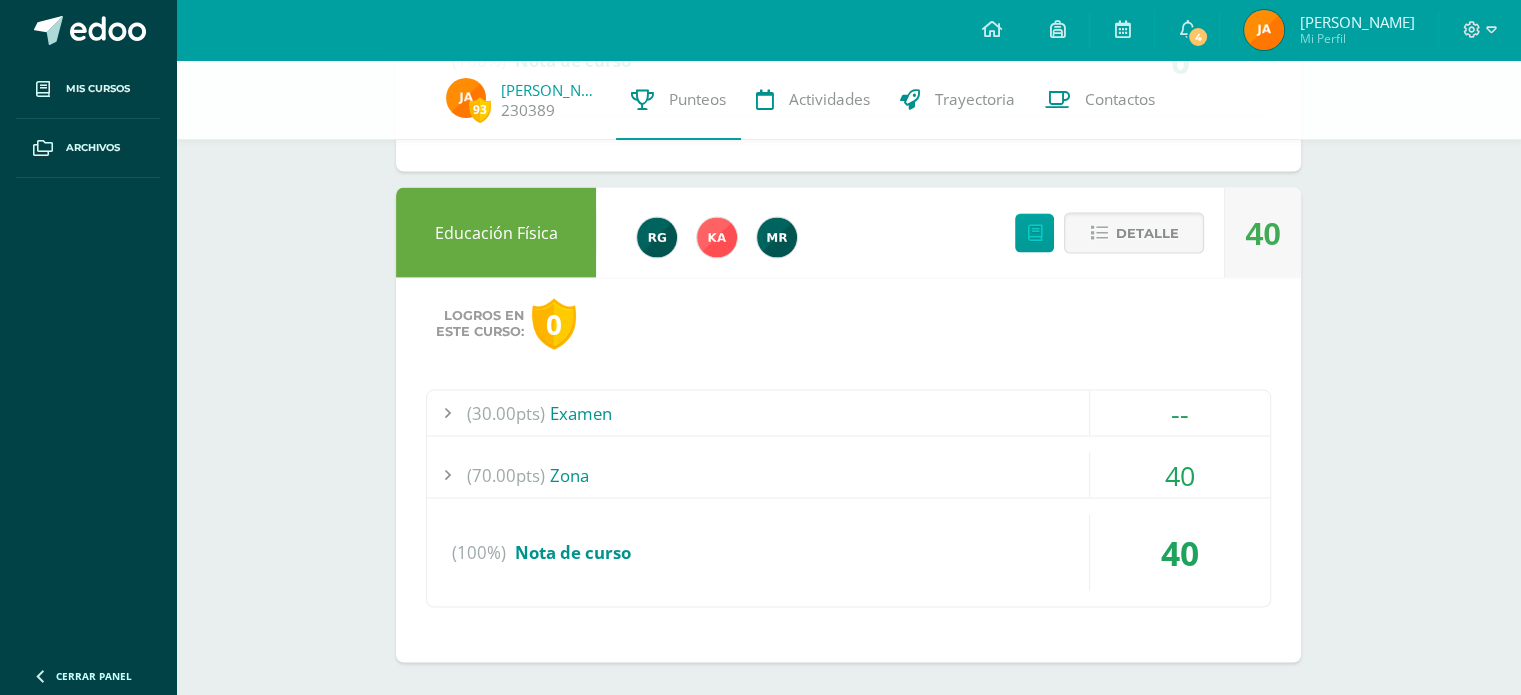 click at bounding box center [447, 474] 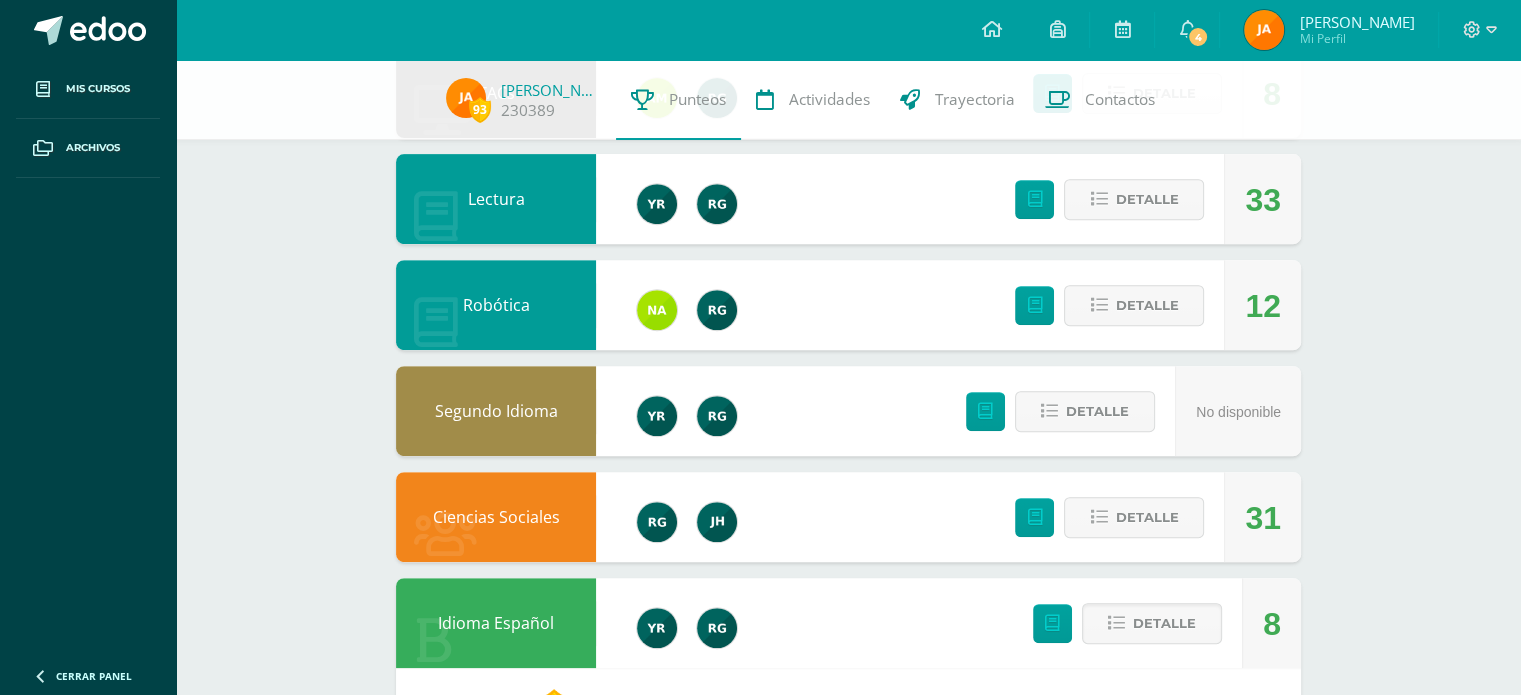 scroll, scrollTop: 789, scrollLeft: 0, axis: vertical 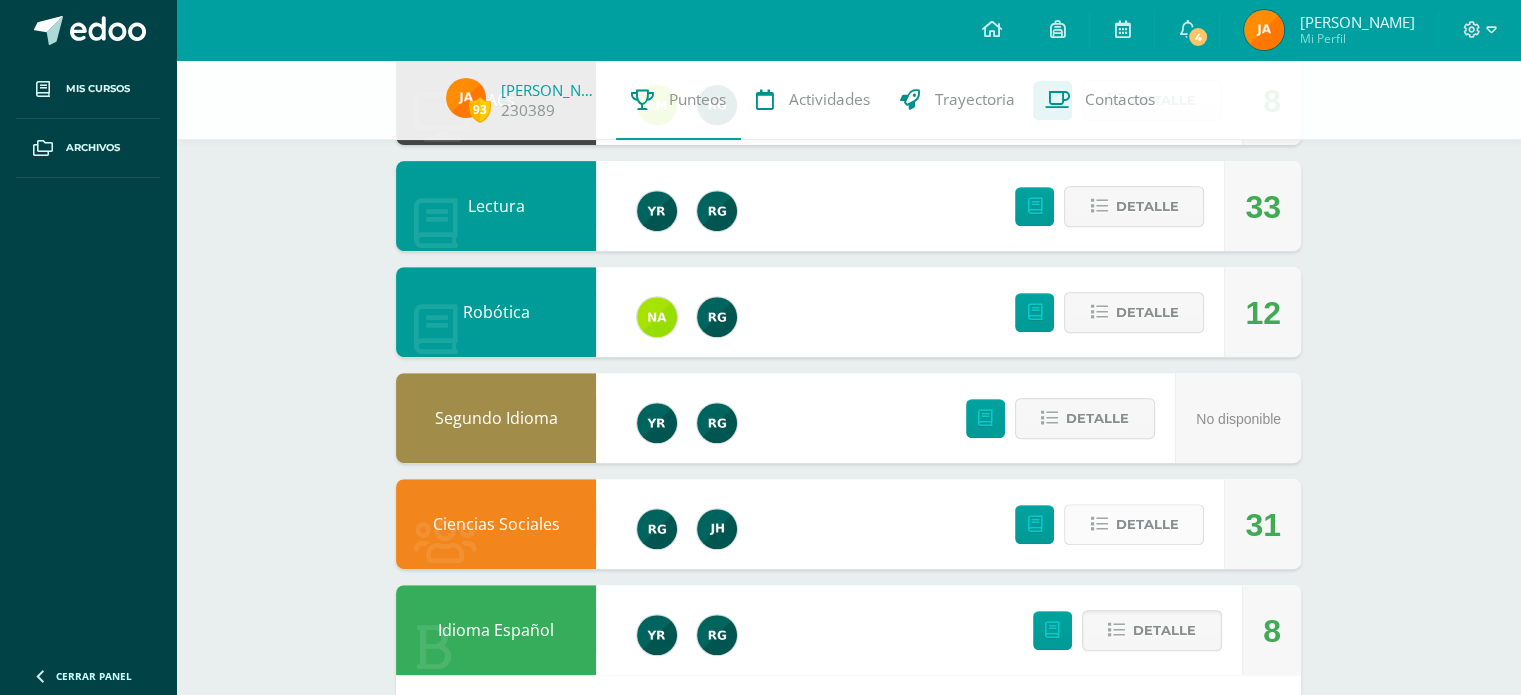 click on "Detalle" at bounding box center (1146, 524) 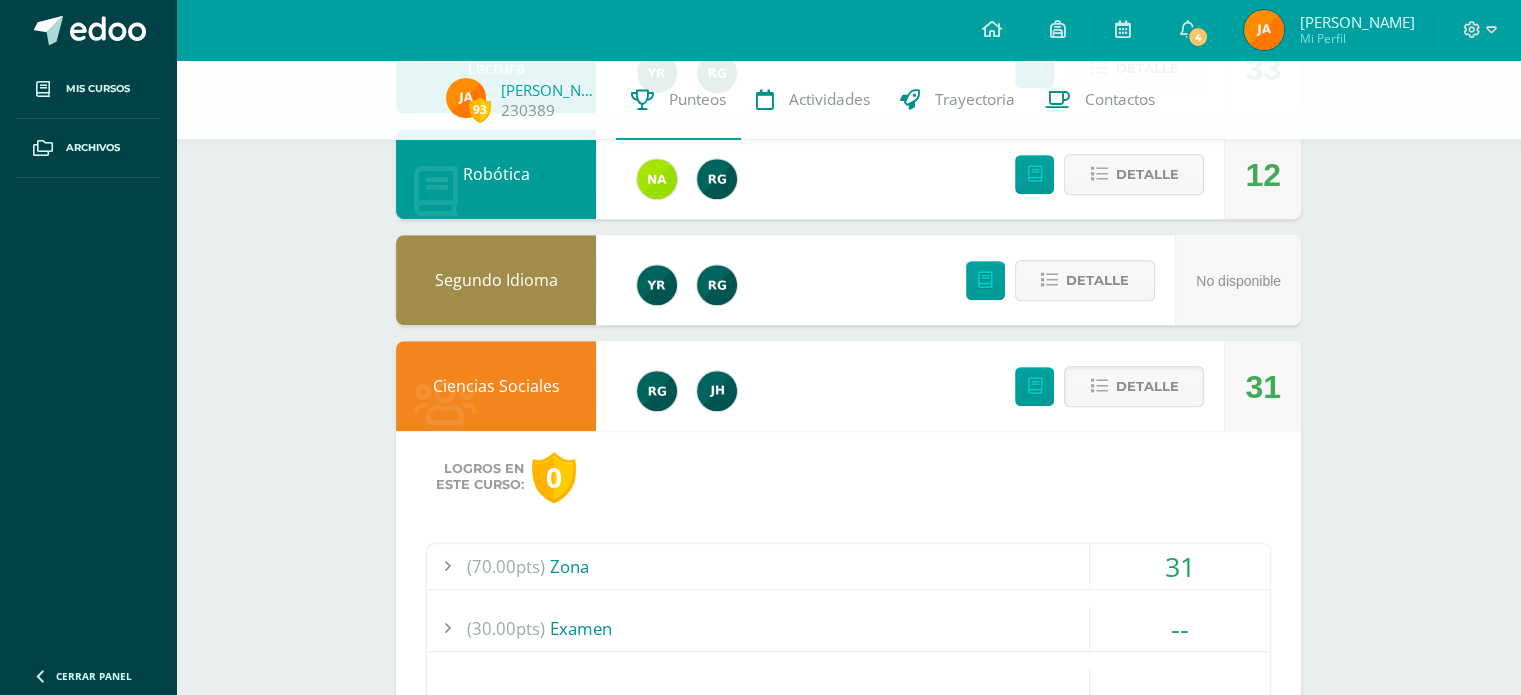 scroll, scrollTop: 932, scrollLeft: 0, axis: vertical 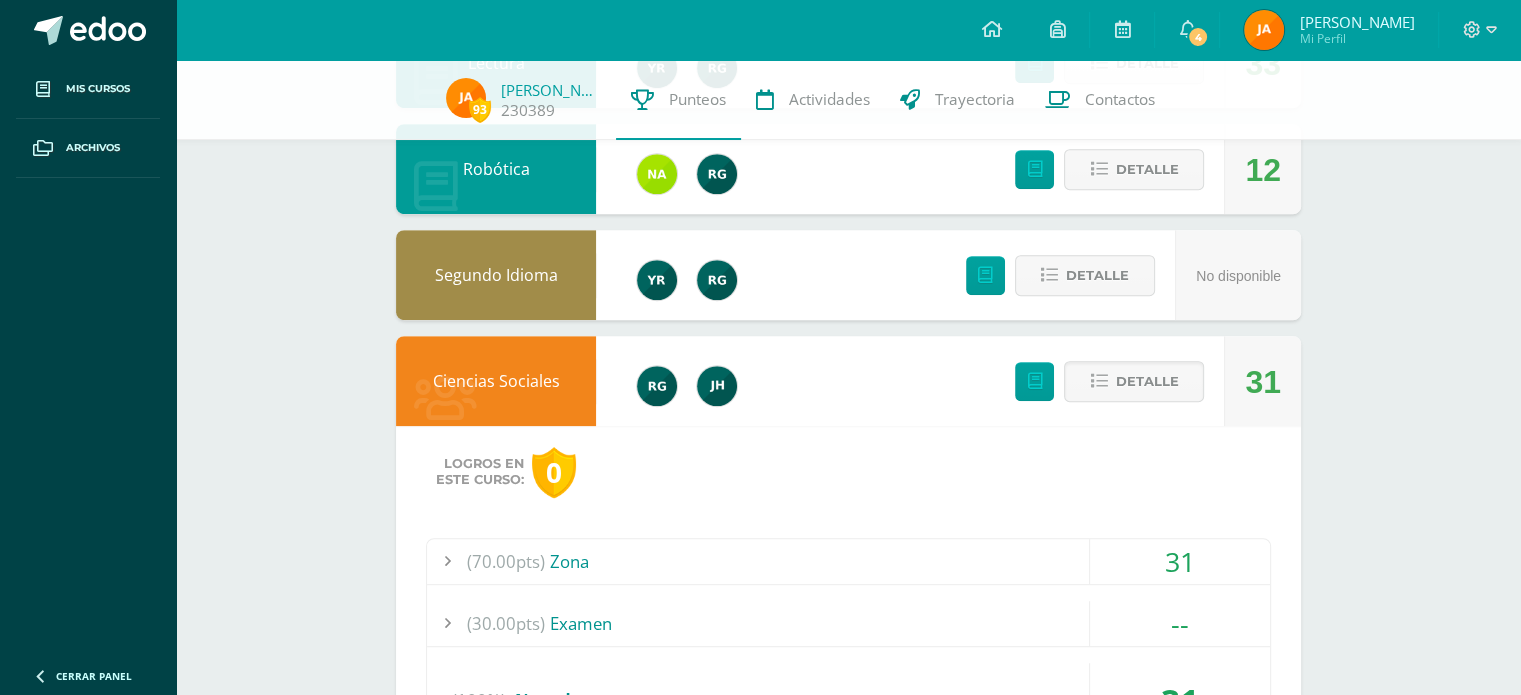 click at bounding box center (447, 561) 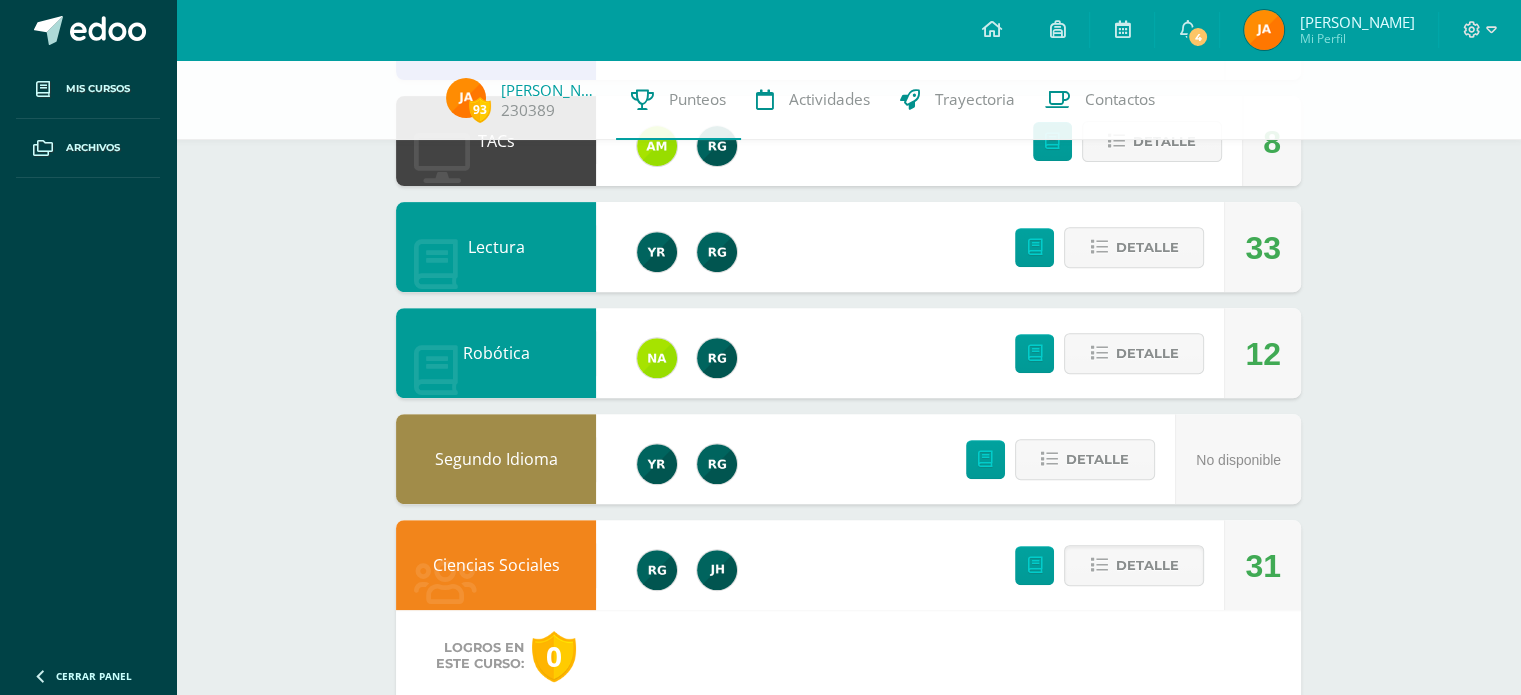 scroll, scrollTop: 703, scrollLeft: 0, axis: vertical 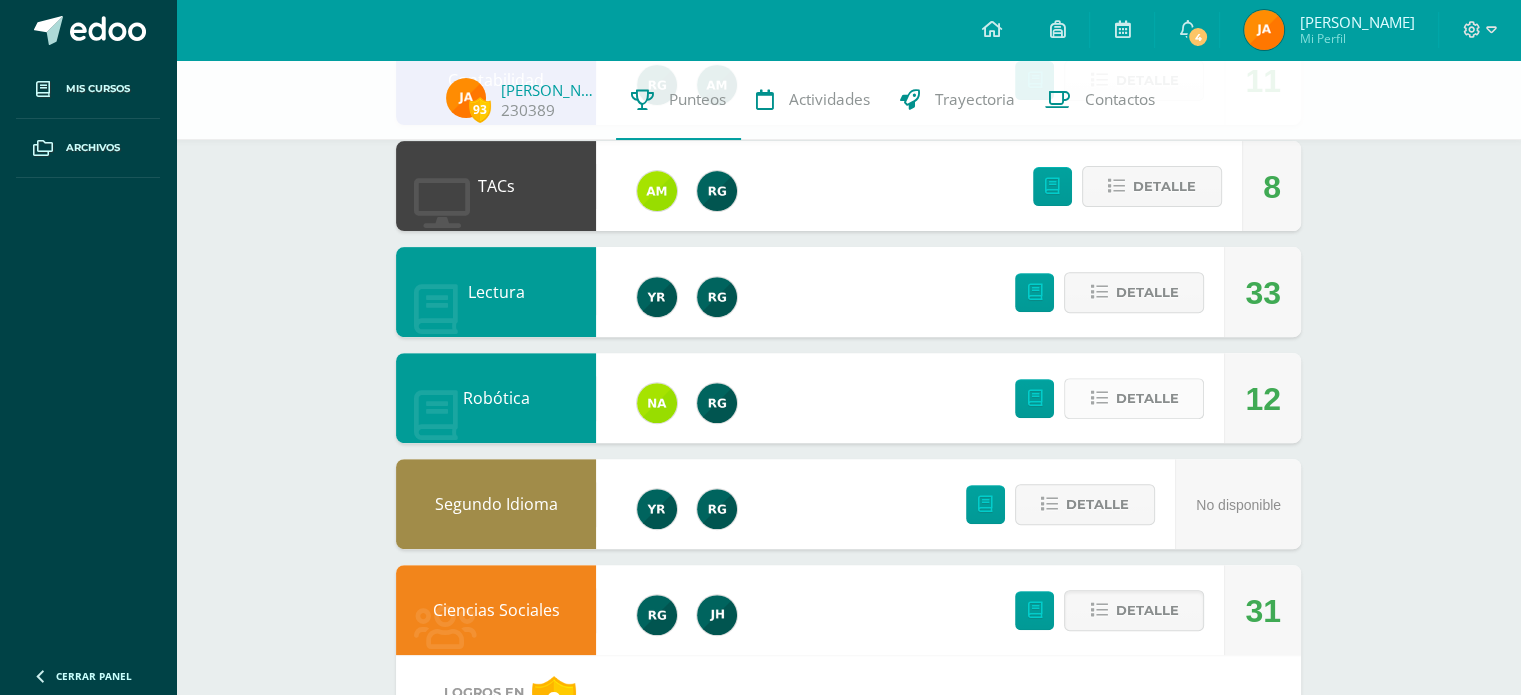 click on "Detalle" at bounding box center (1146, 398) 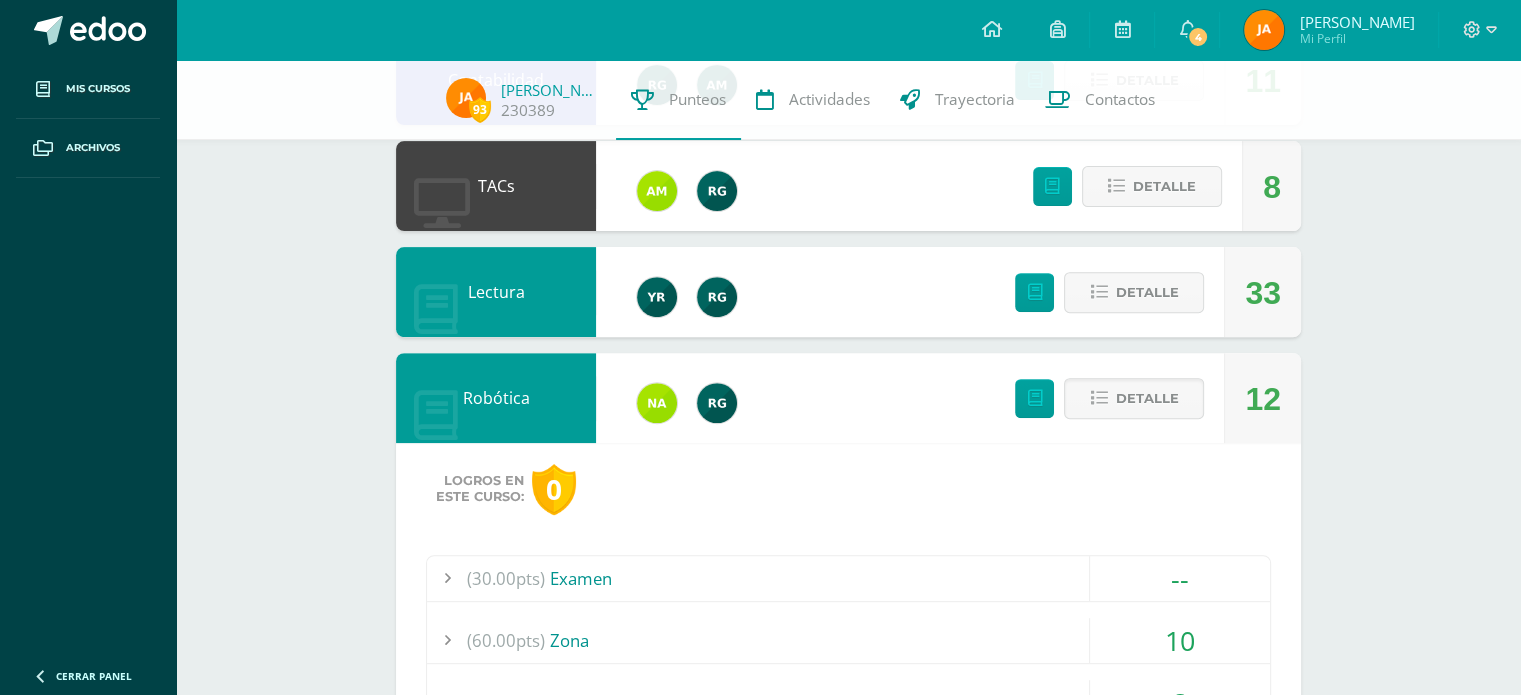 click at bounding box center [447, 578] 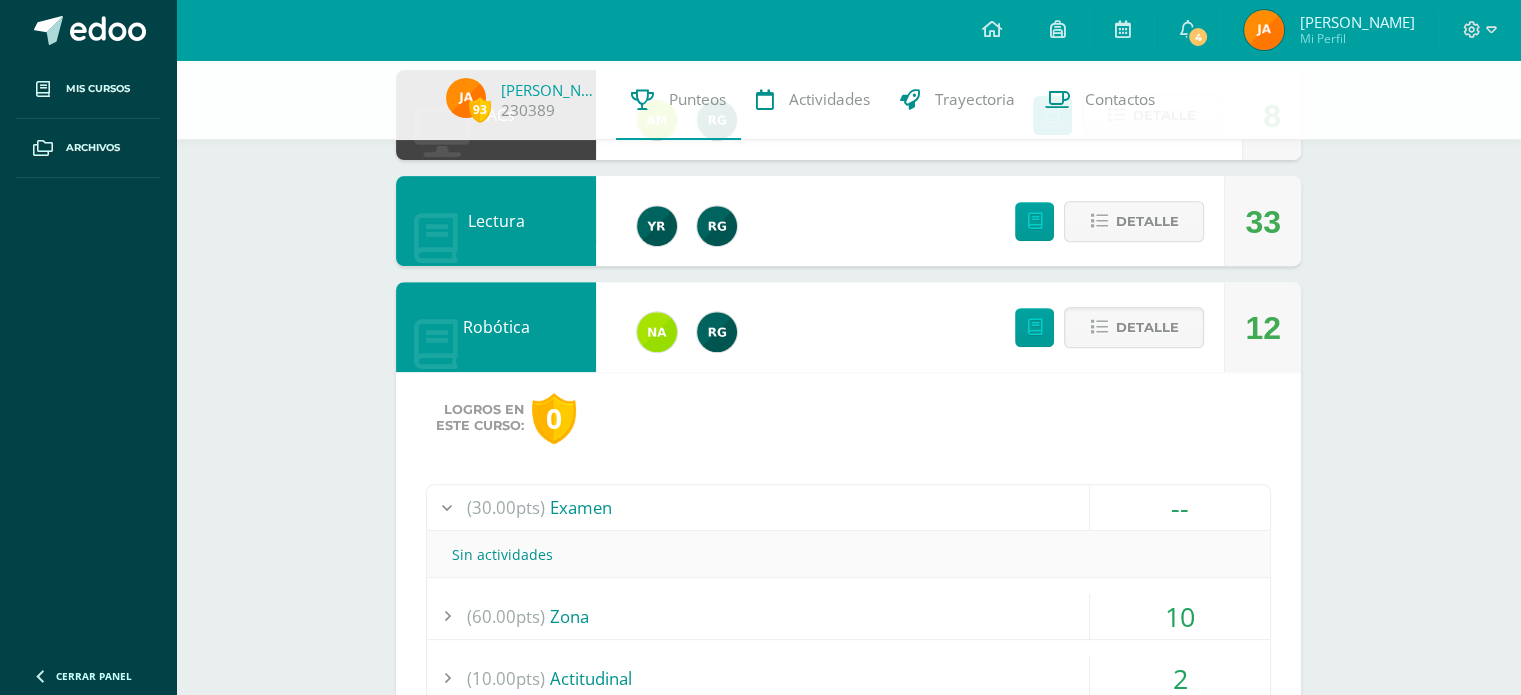 scroll, scrollTop: 780, scrollLeft: 0, axis: vertical 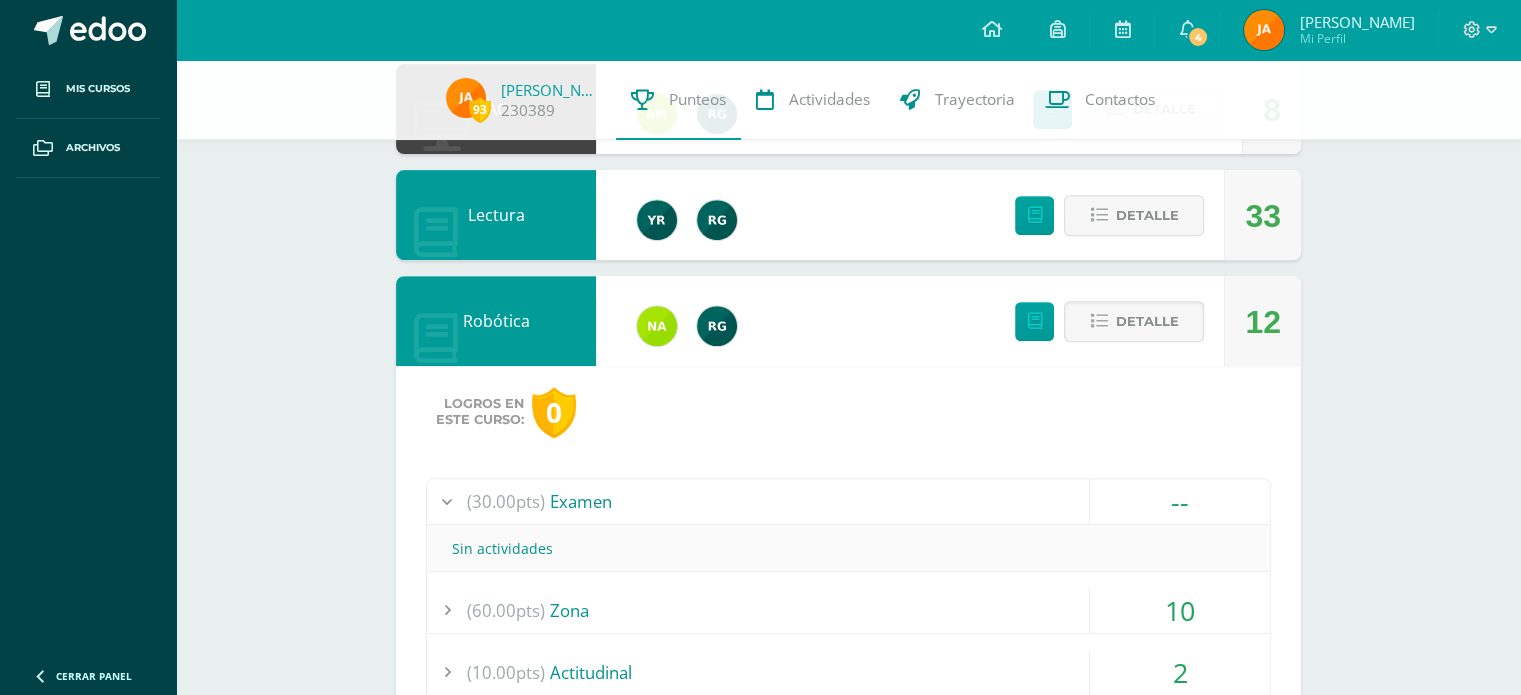 click at bounding box center (447, 610) 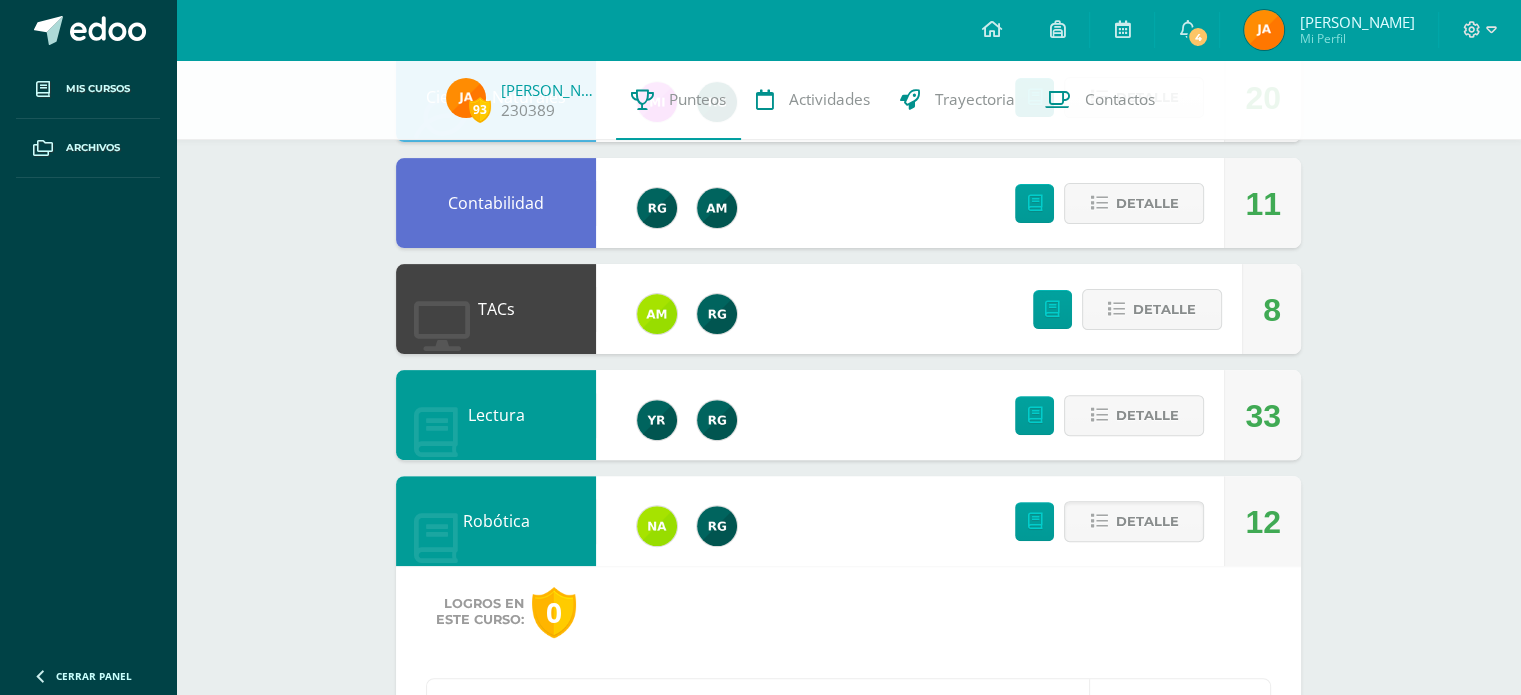 scroll, scrollTop: 577, scrollLeft: 0, axis: vertical 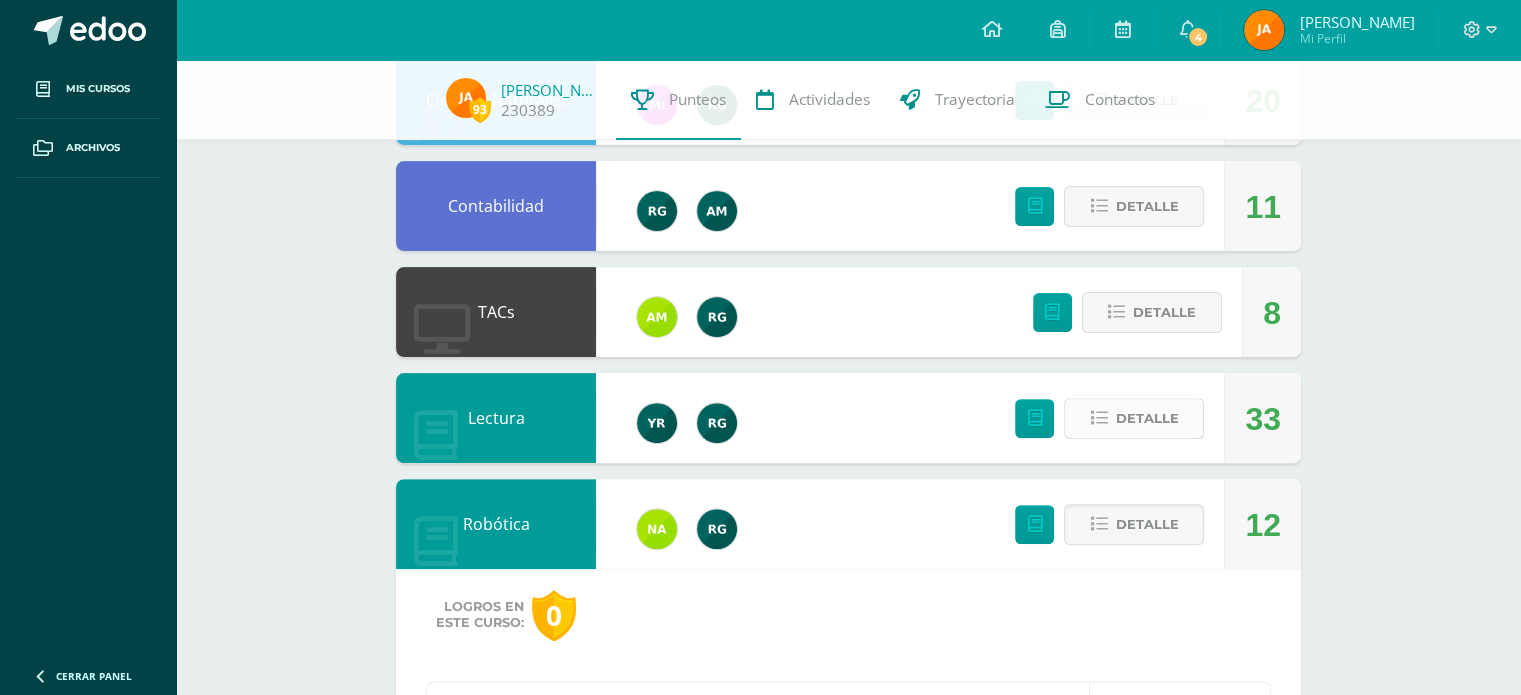 click on "Detalle" at bounding box center (1146, 418) 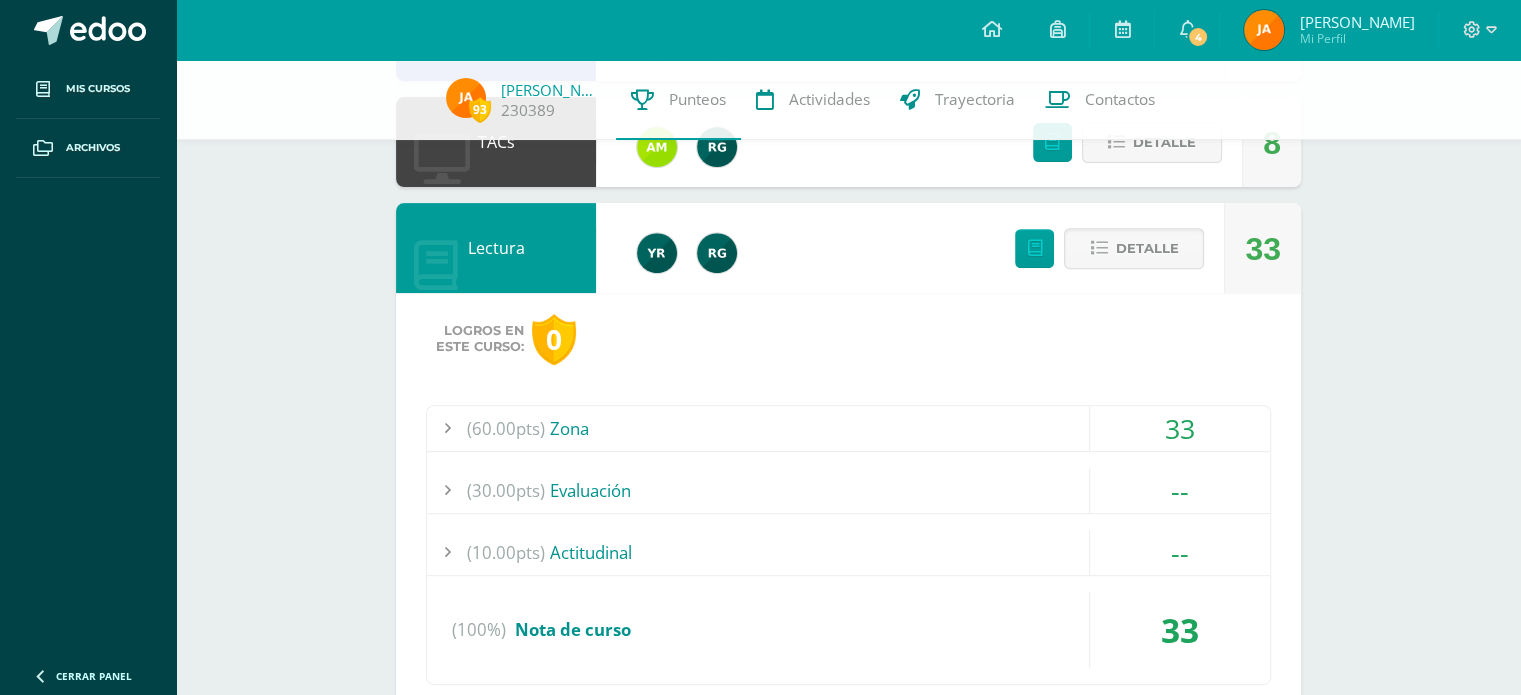 scroll, scrollTop: 748, scrollLeft: 0, axis: vertical 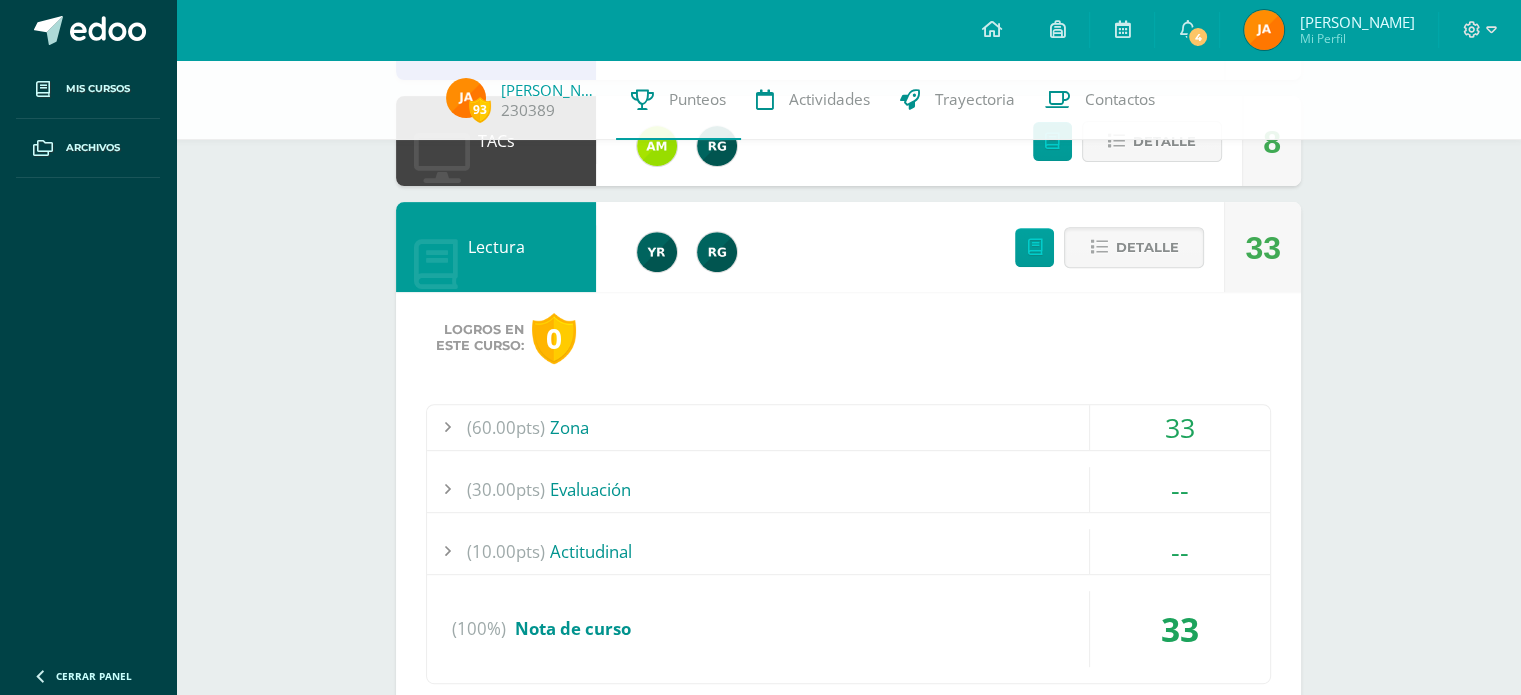 click at bounding box center (447, 427) 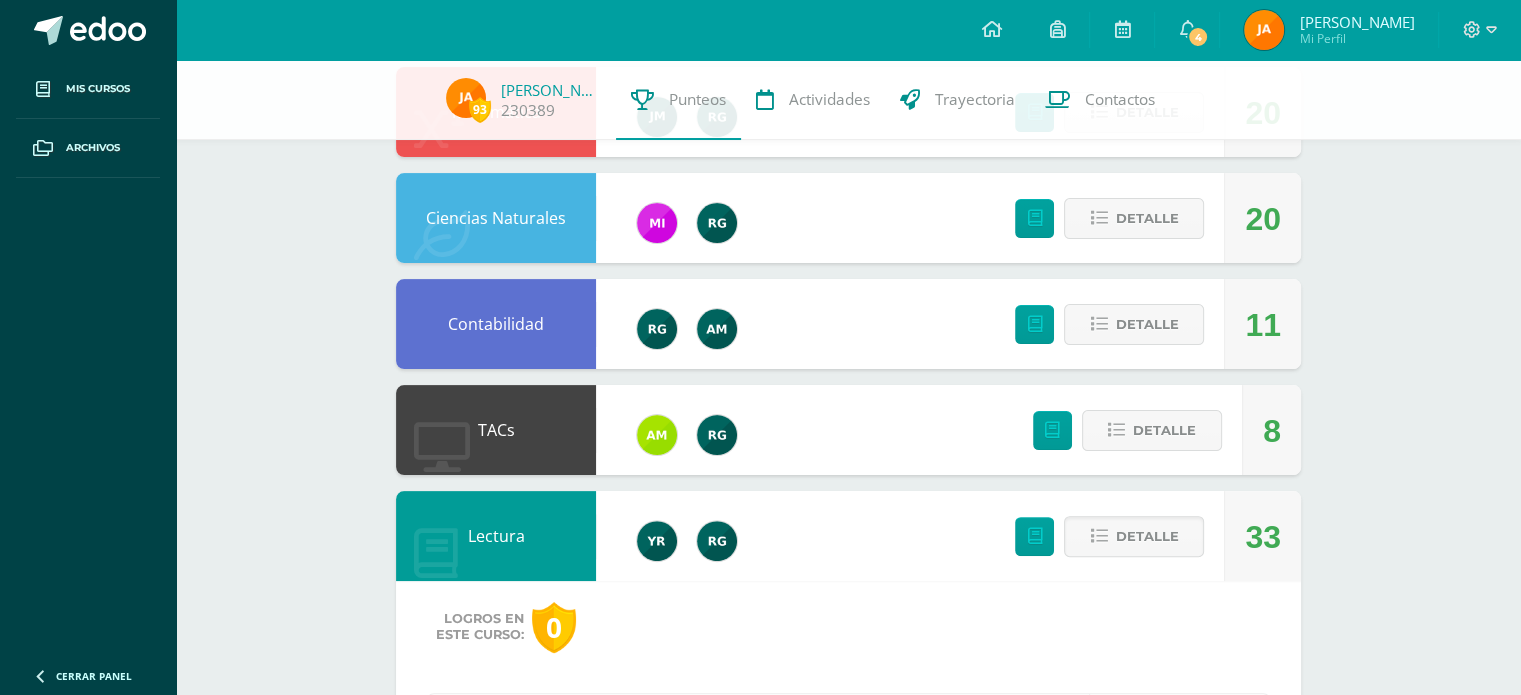 scroll, scrollTop: 457, scrollLeft: 0, axis: vertical 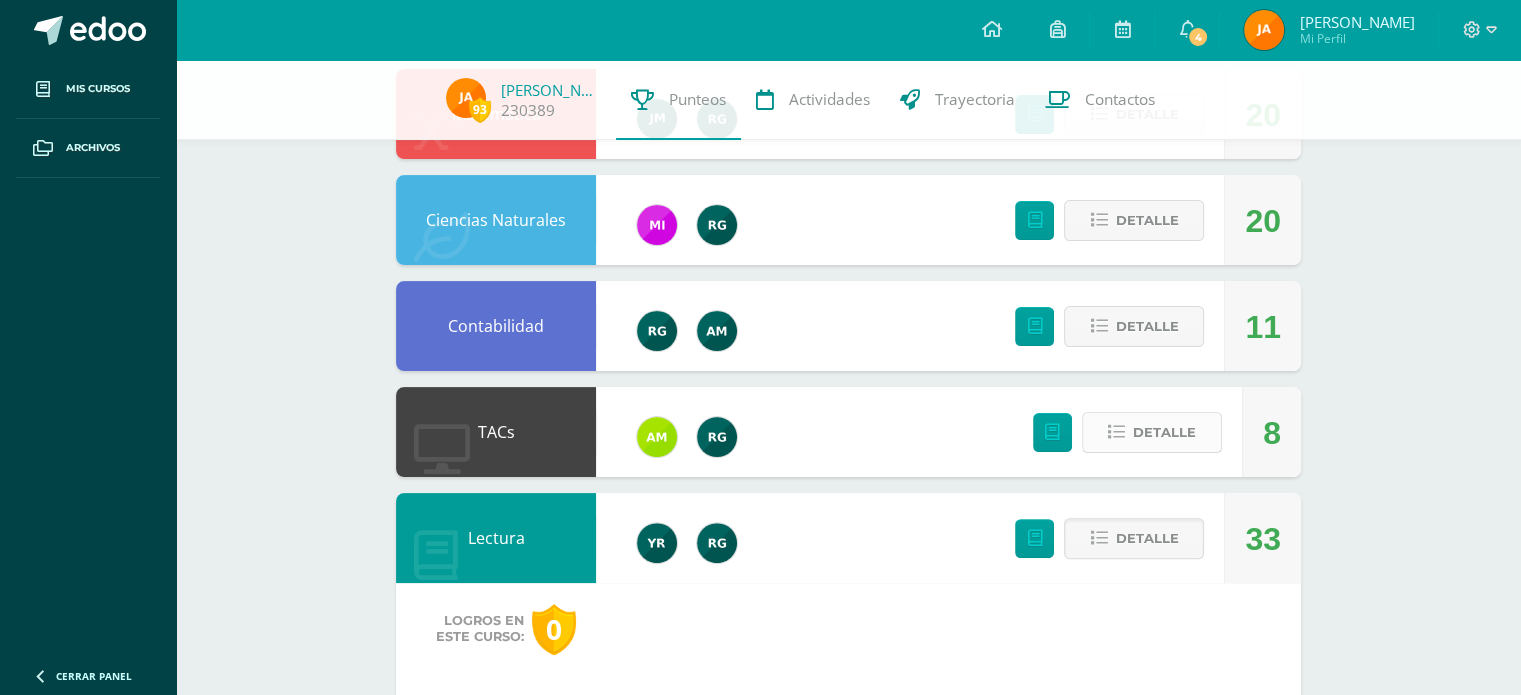 click on "Detalle" at bounding box center [1164, 432] 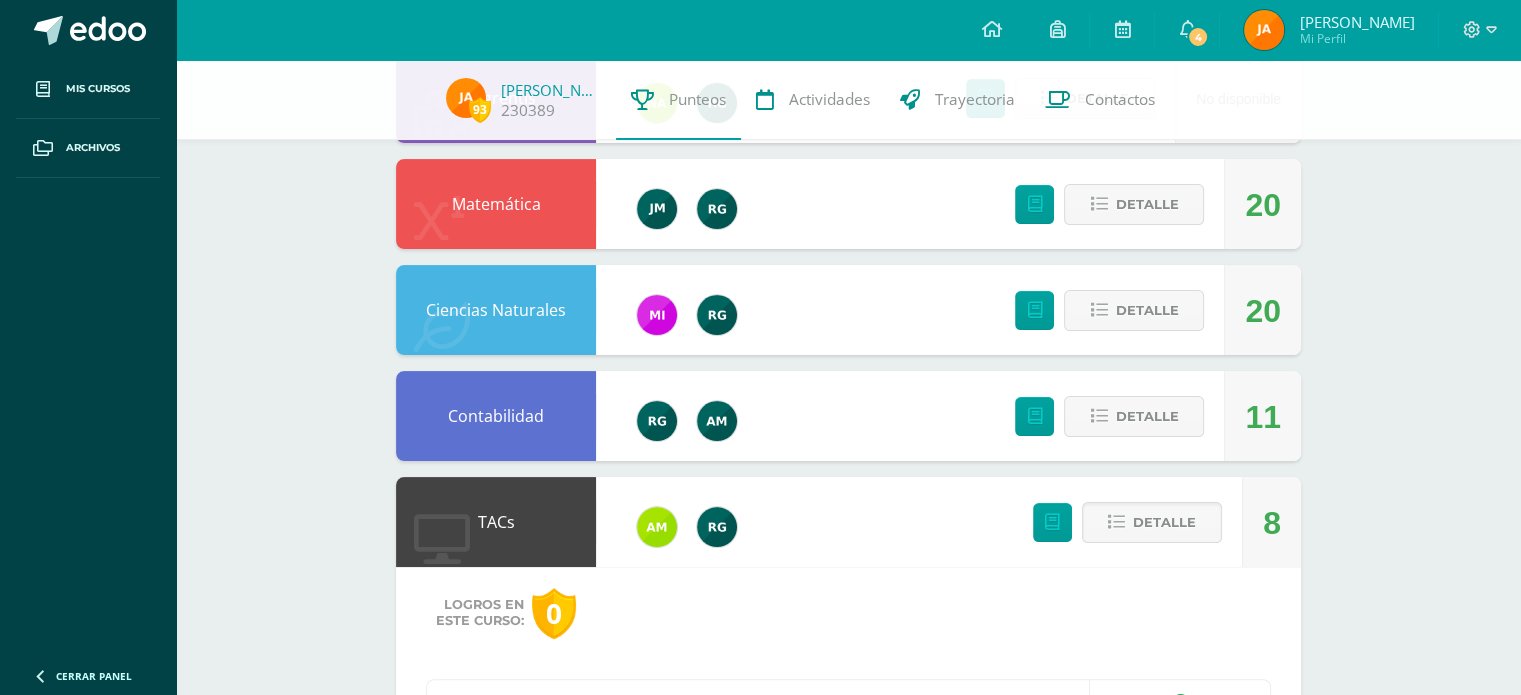 scroll, scrollTop: 265, scrollLeft: 0, axis: vertical 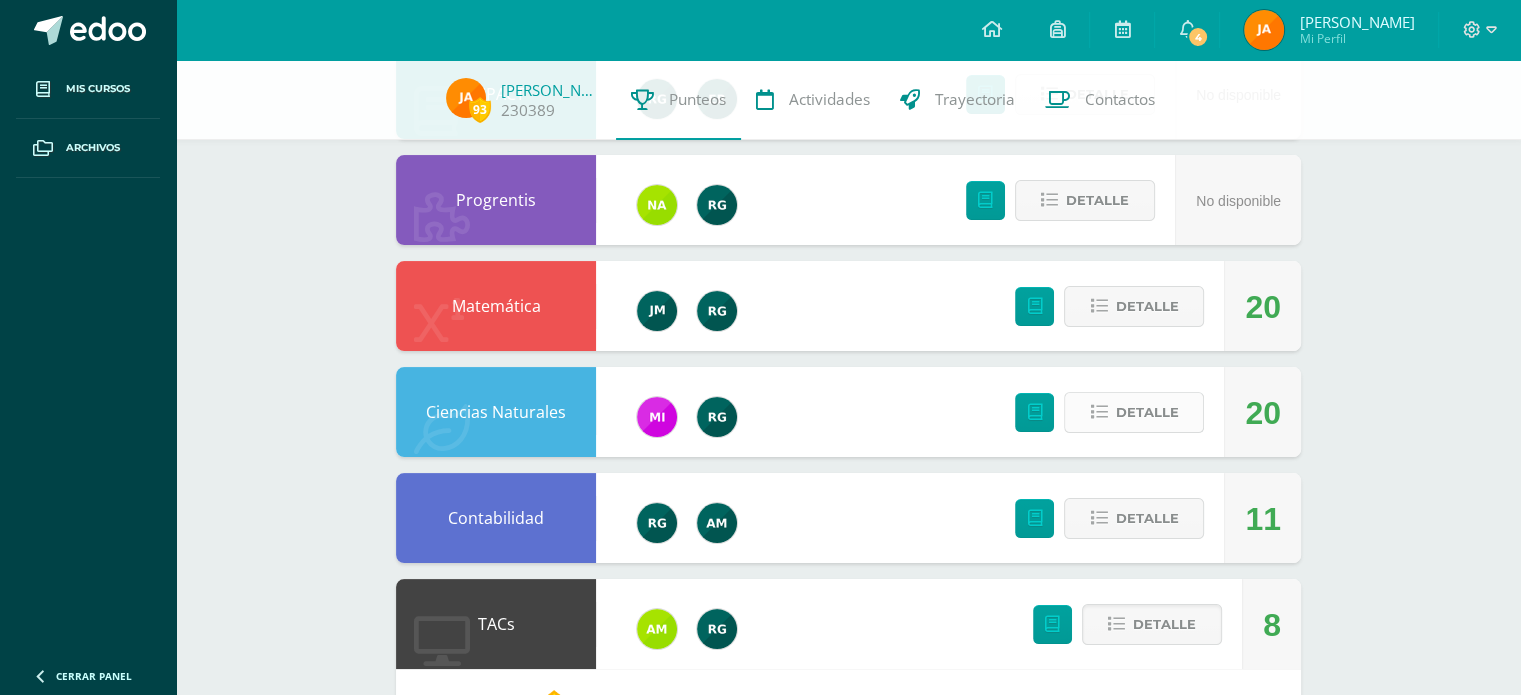 click on "Detalle" at bounding box center [1134, 412] 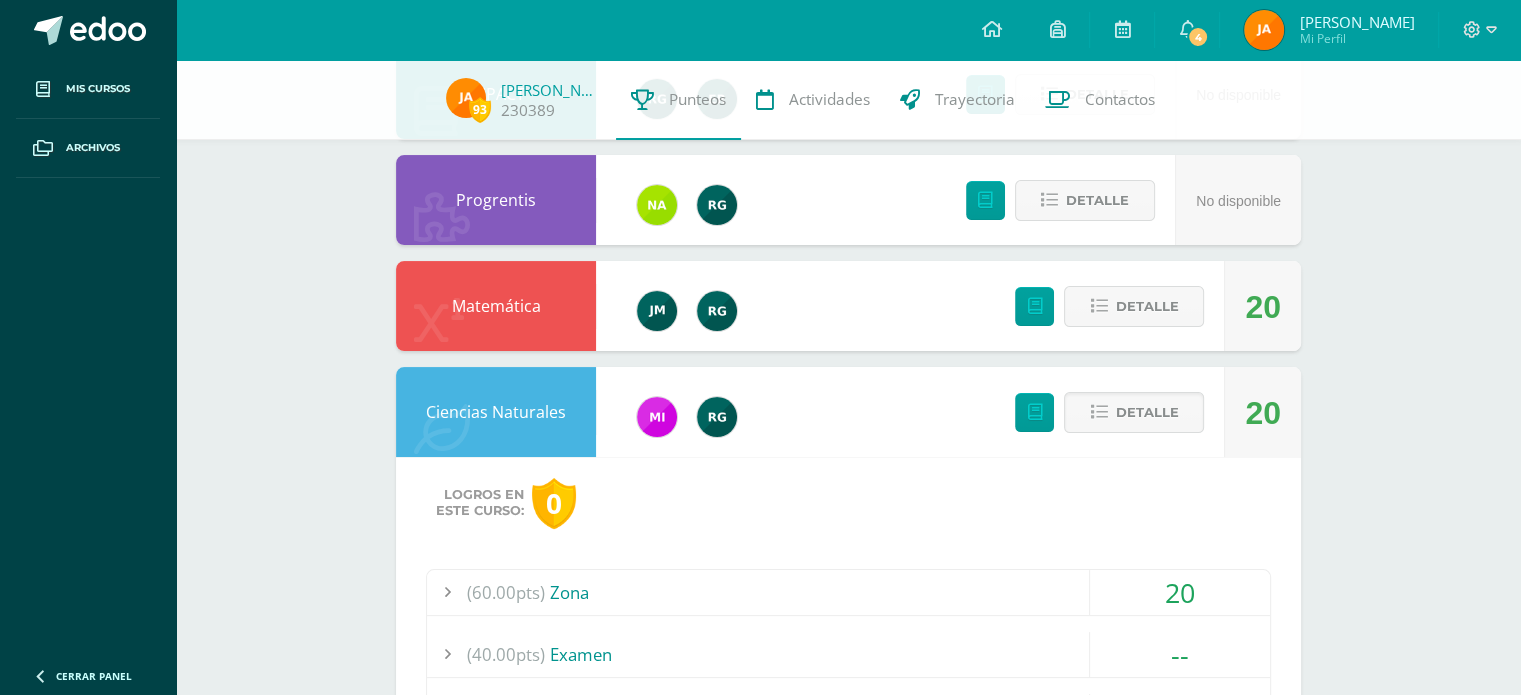 click on "(60.00pts)" at bounding box center (506, 592) 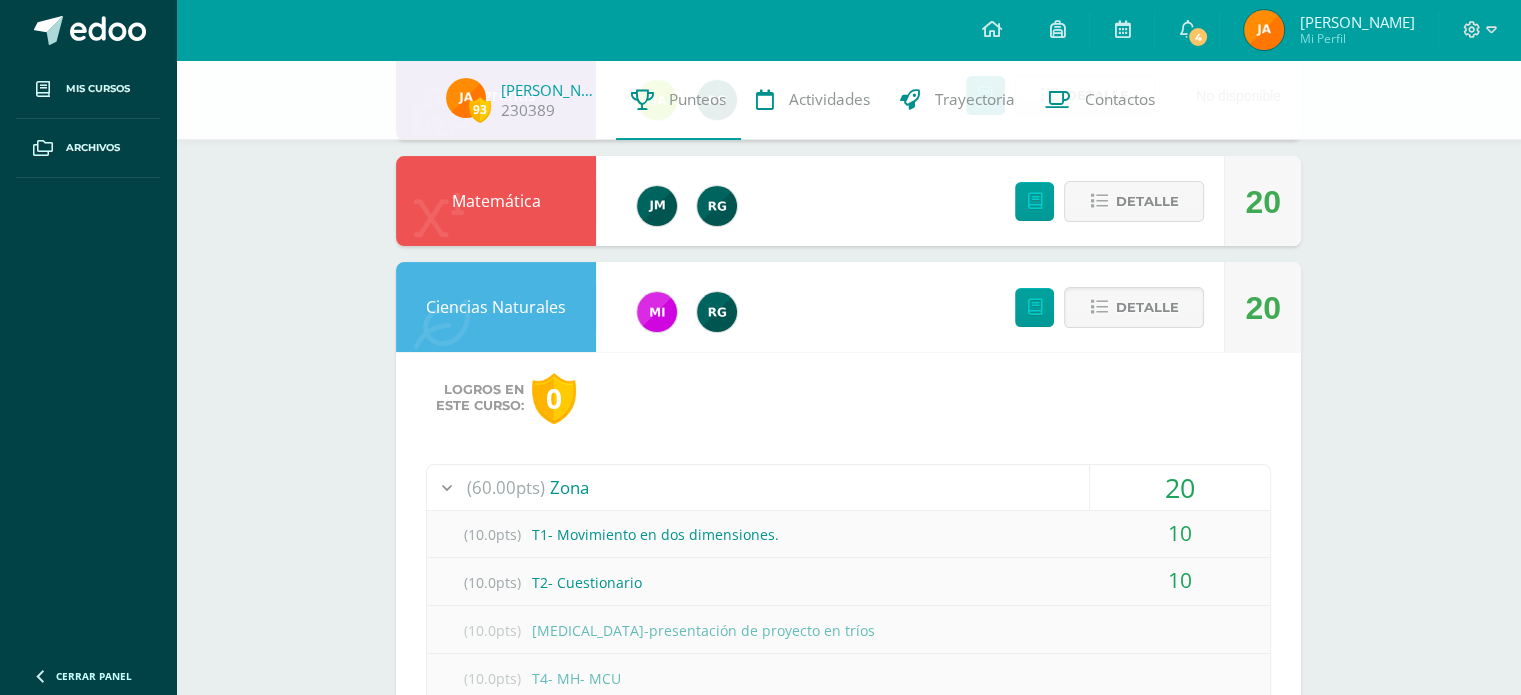 scroll, scrollTop: 336, scrollLeft: 0, axis: vertical 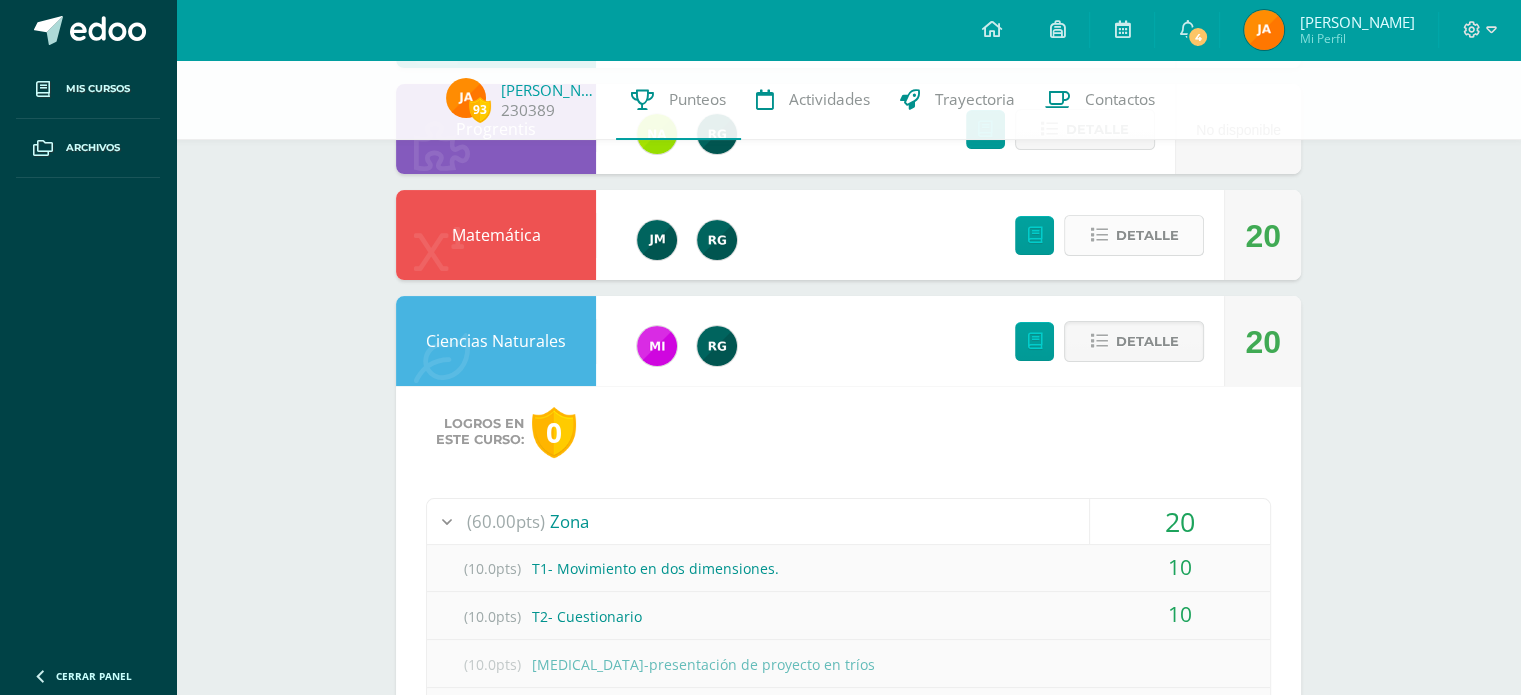 click at bounding box center (1098, 235) 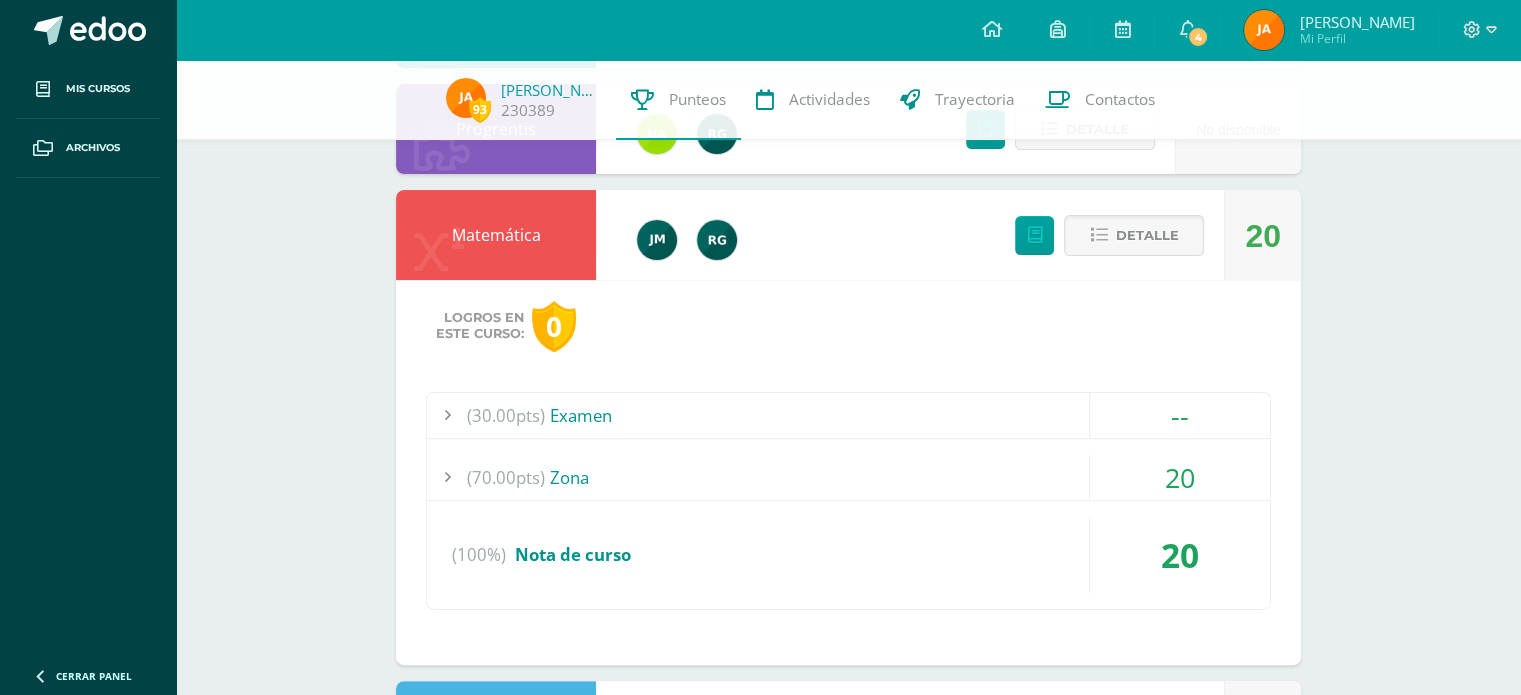 click at bounding box center [447, 477] 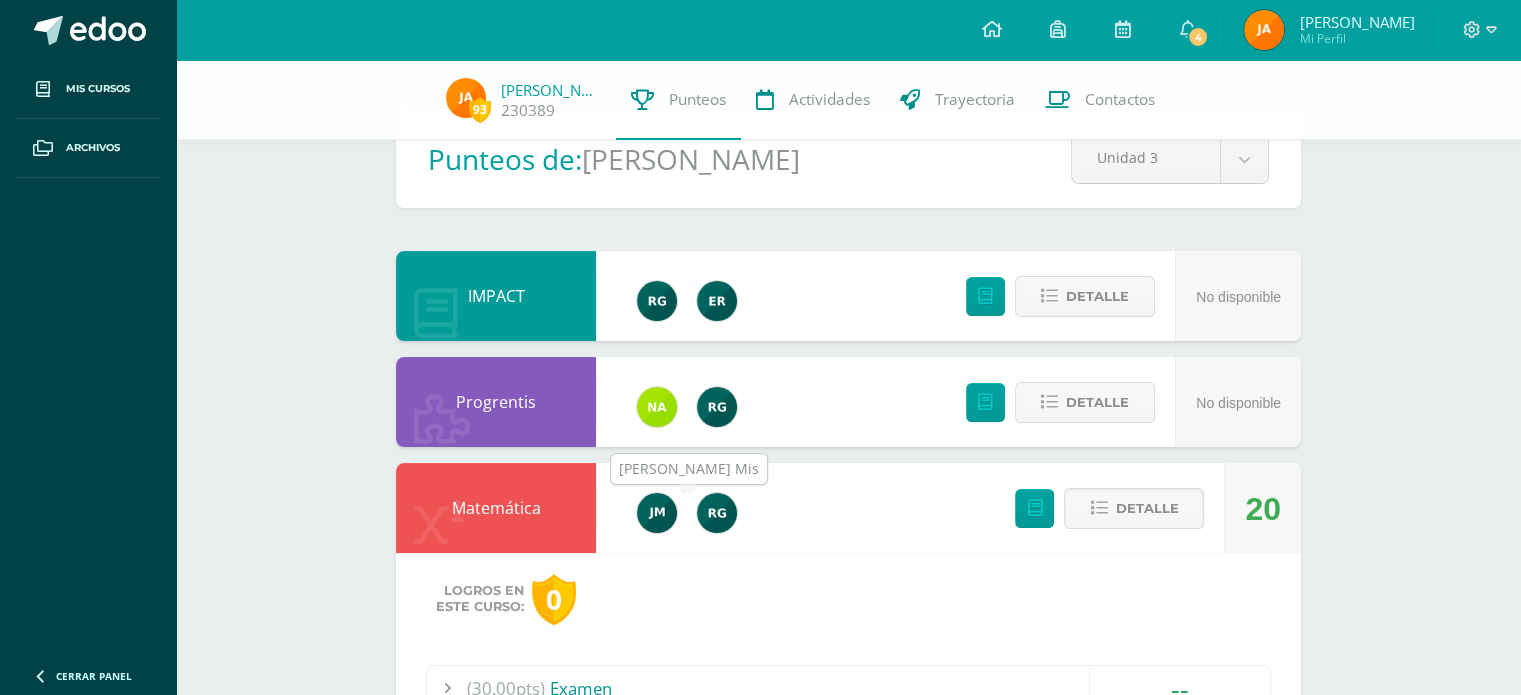 scroll, scrollTop: 0, scrollLeft: 0, axis: both 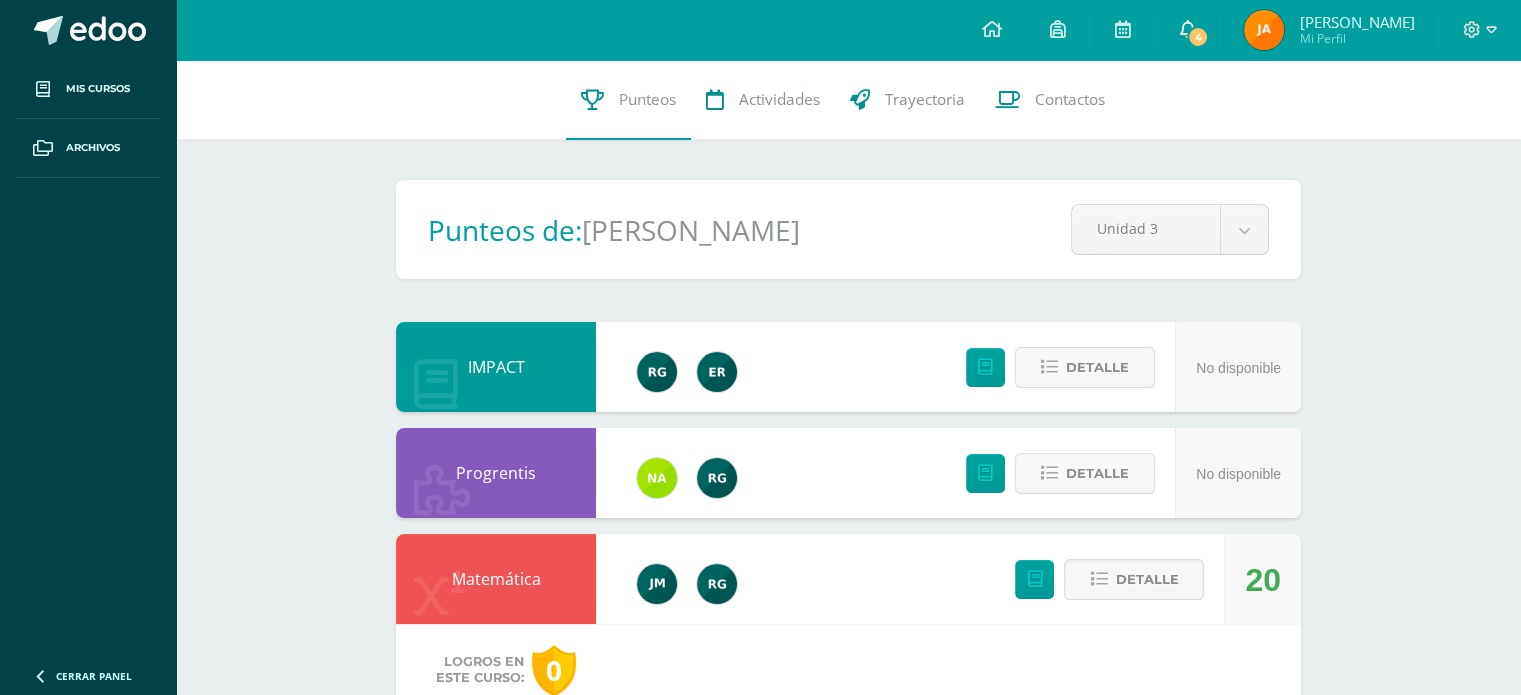 click on "4" at bounding box center [1187, 30] 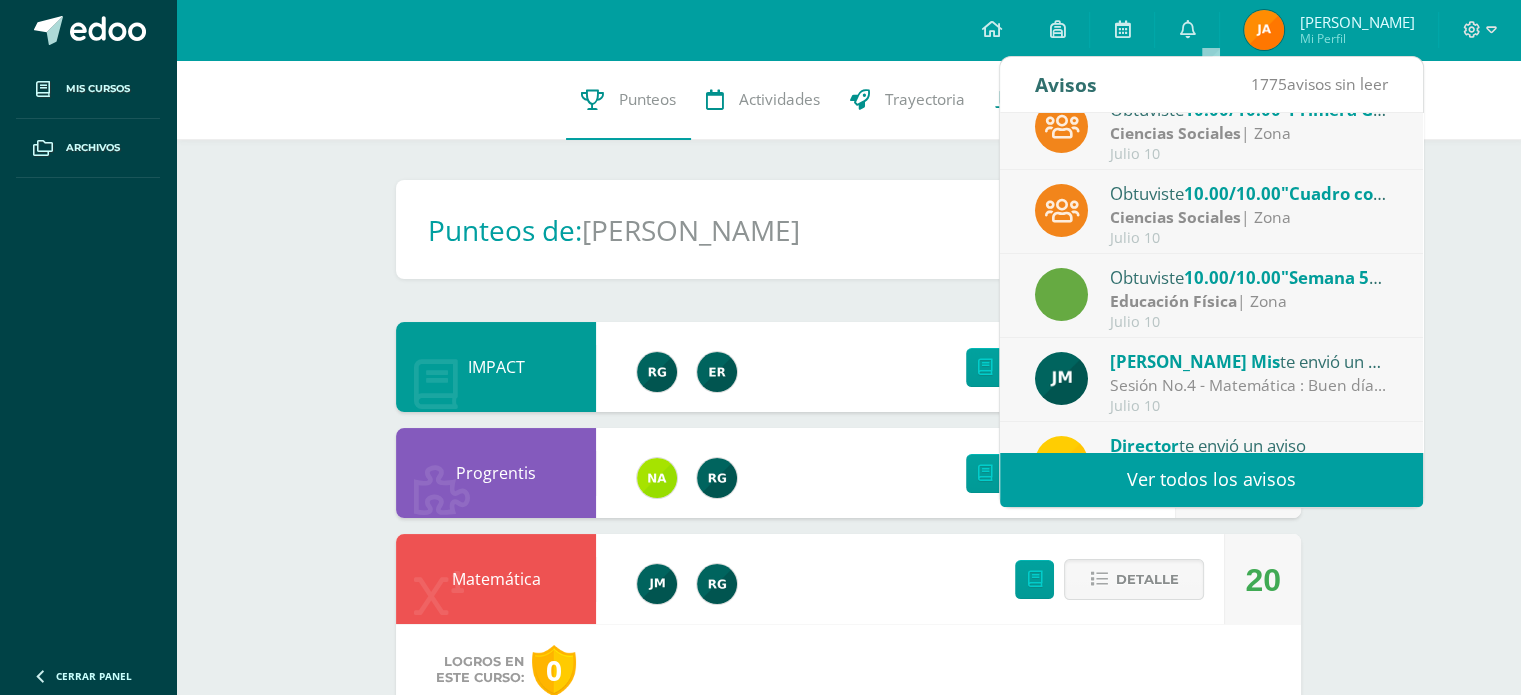 scroll, scrollTop: 26, scrollLeft: 0, axis: vertical 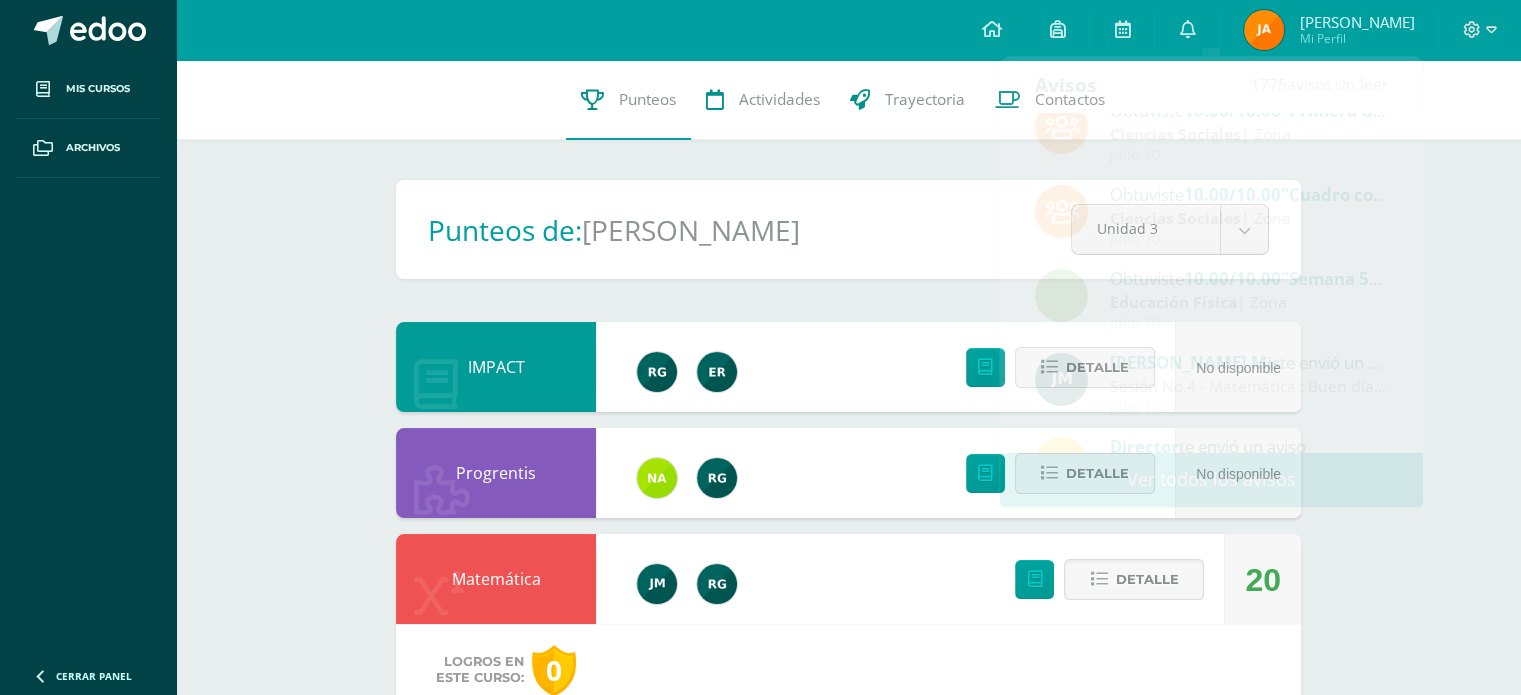 click on "93
José Alvarado
230389
Punteos Actividades Trayectoria Contactos  Pendiente
Punteos de:    José Eduardo     Unidad 3                             Unidad 1 Unidad 2 Unidad 3 Unidad 4
IMPACT
No disponible Detalle
Progrentis
No disponible Detalle
Matemática
20
Detalle
Logros en
este curso:
0" at bounding box center (848, 3572) 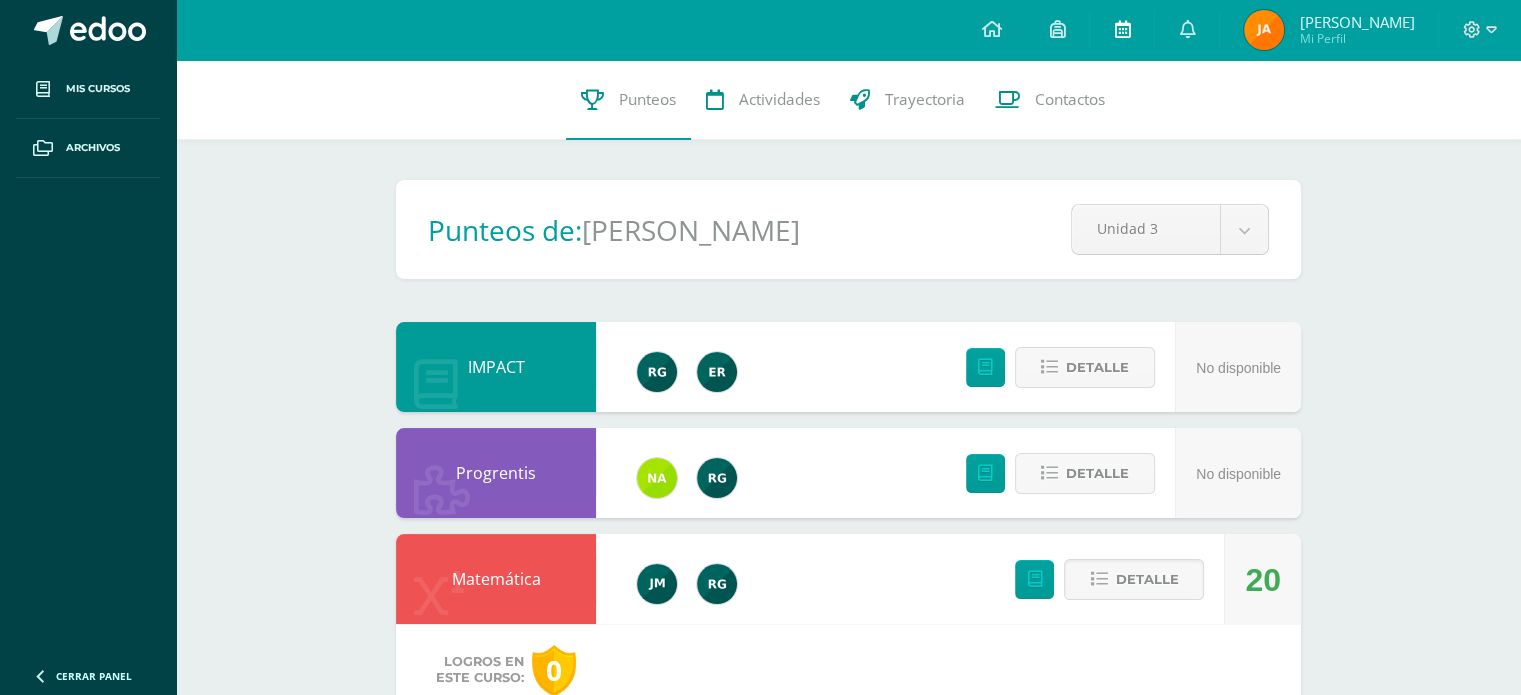 click at bounding box center (1122, 29) 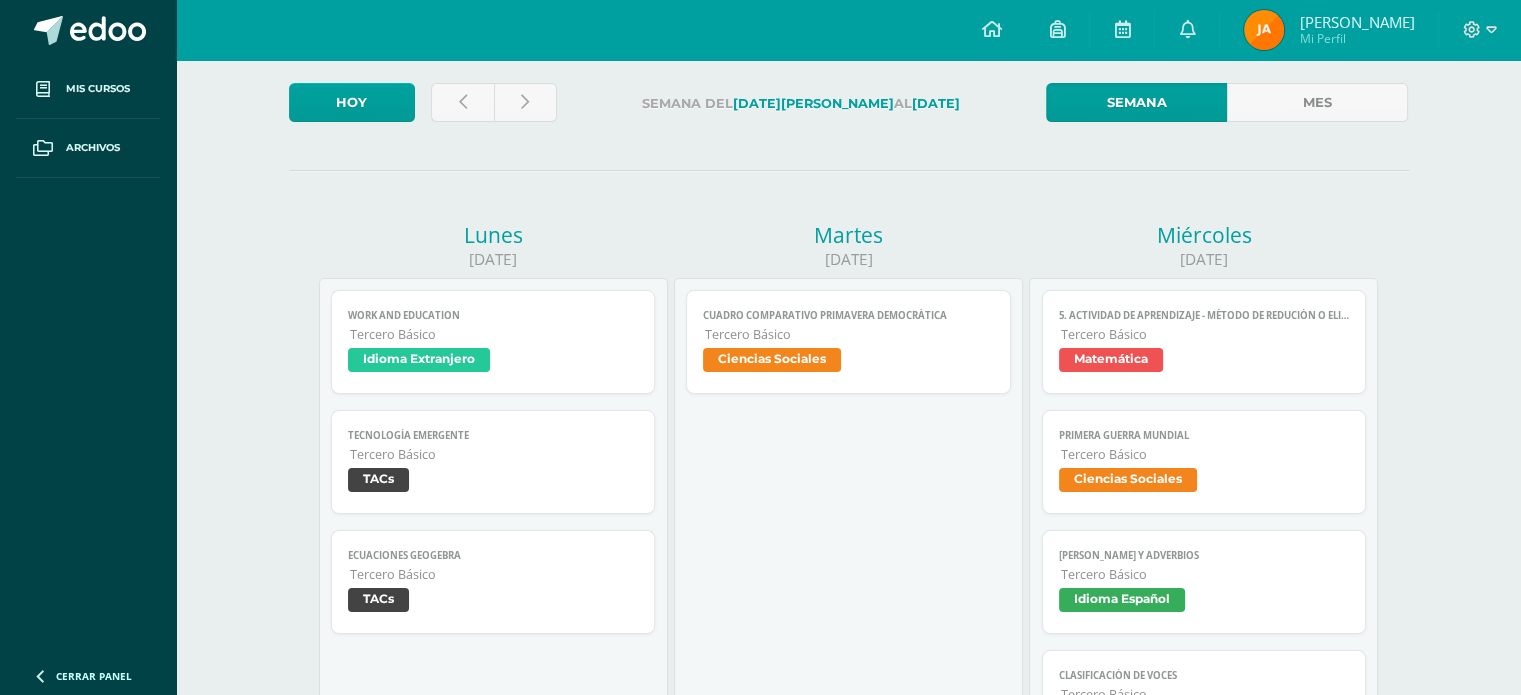 scroll, scrollTop: 0, scrollLeft: 0, axis: both 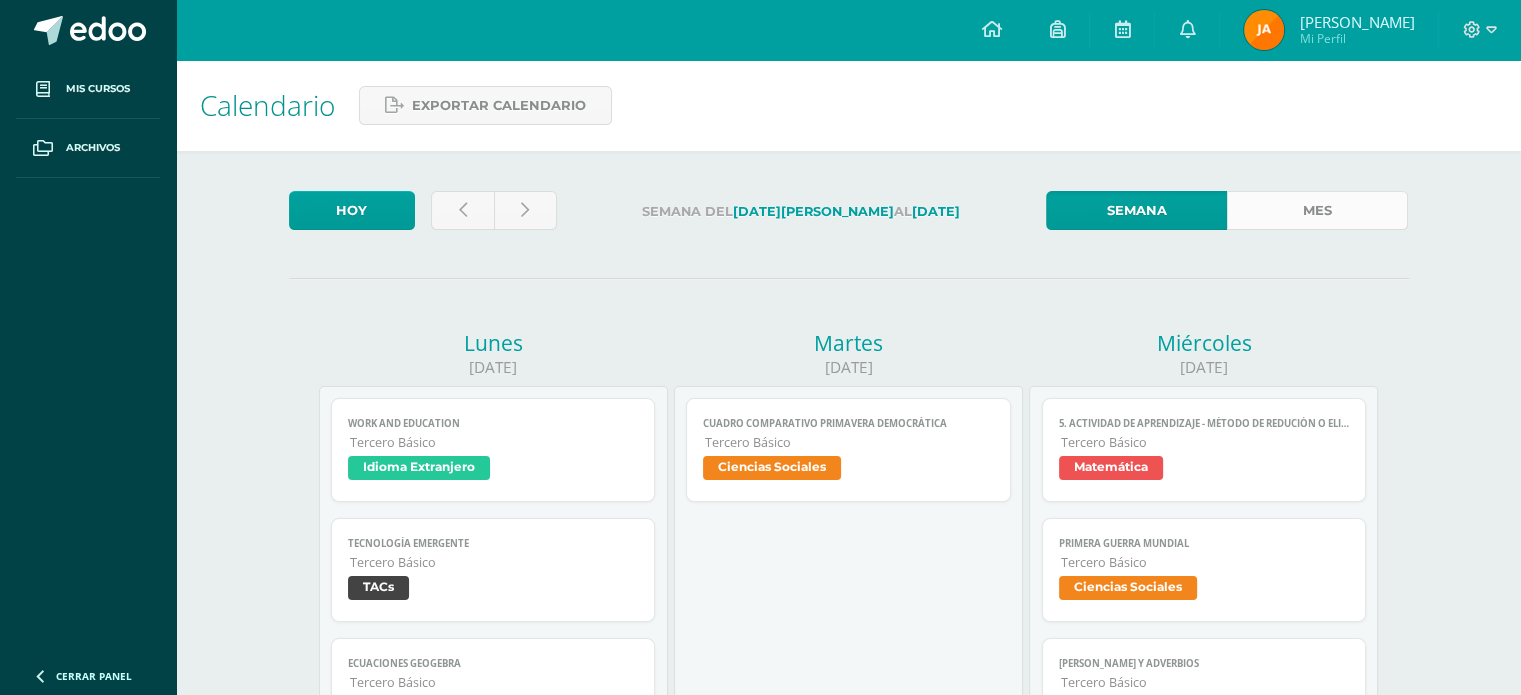 click on "Mes" at bounding box center [1317, 210] 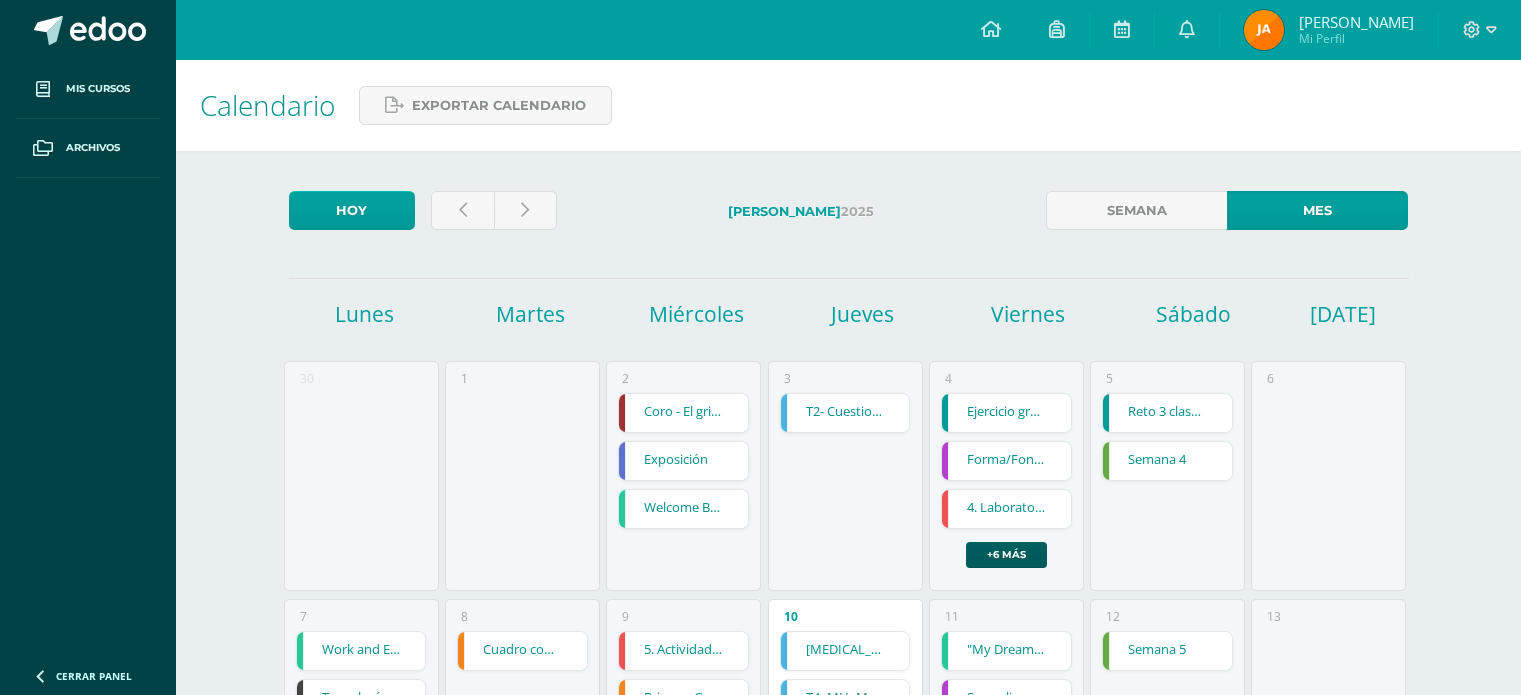 scroll, scrollTop: 0, scrollLeft: 0, axis: both 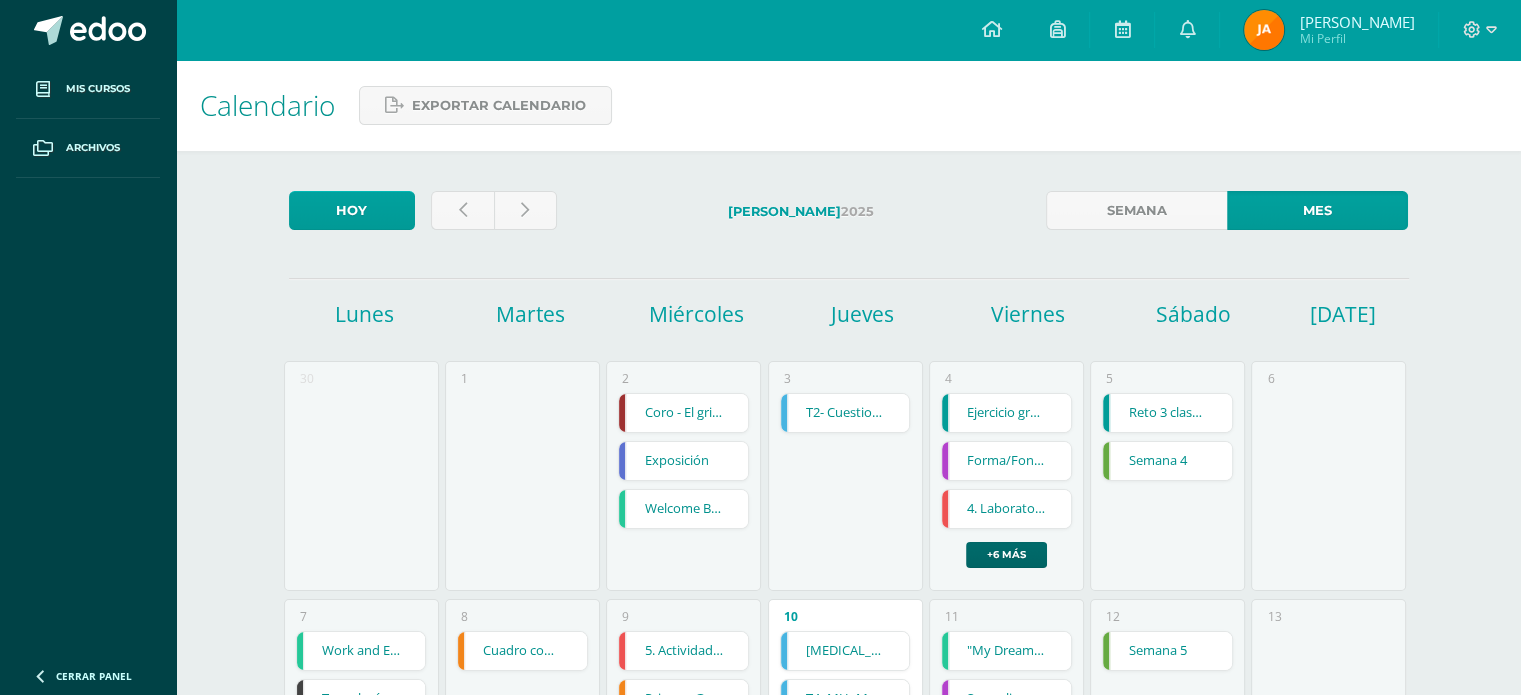 click on "+6 más" at bounding box center (1006, 555) 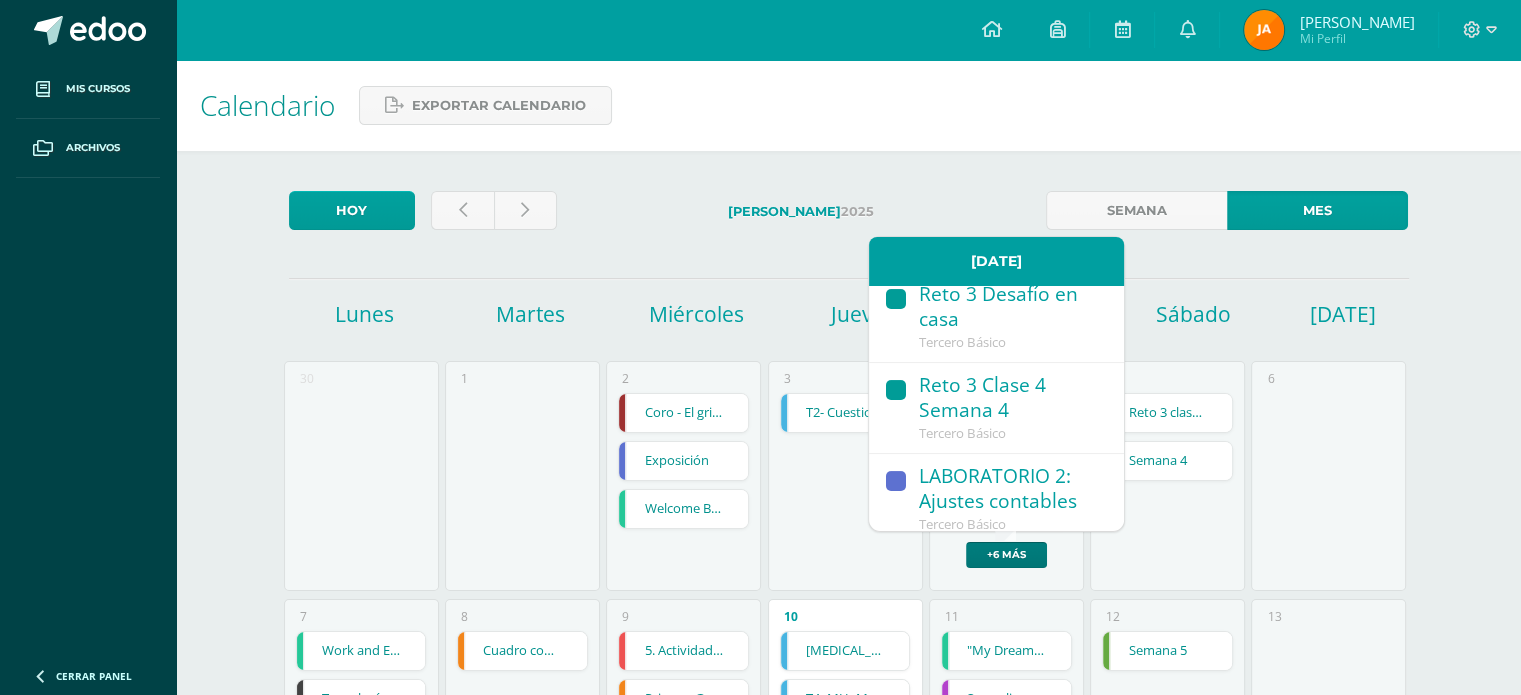 scroll, scrollTop: 474, scrollLeft: 0, axis: vertical 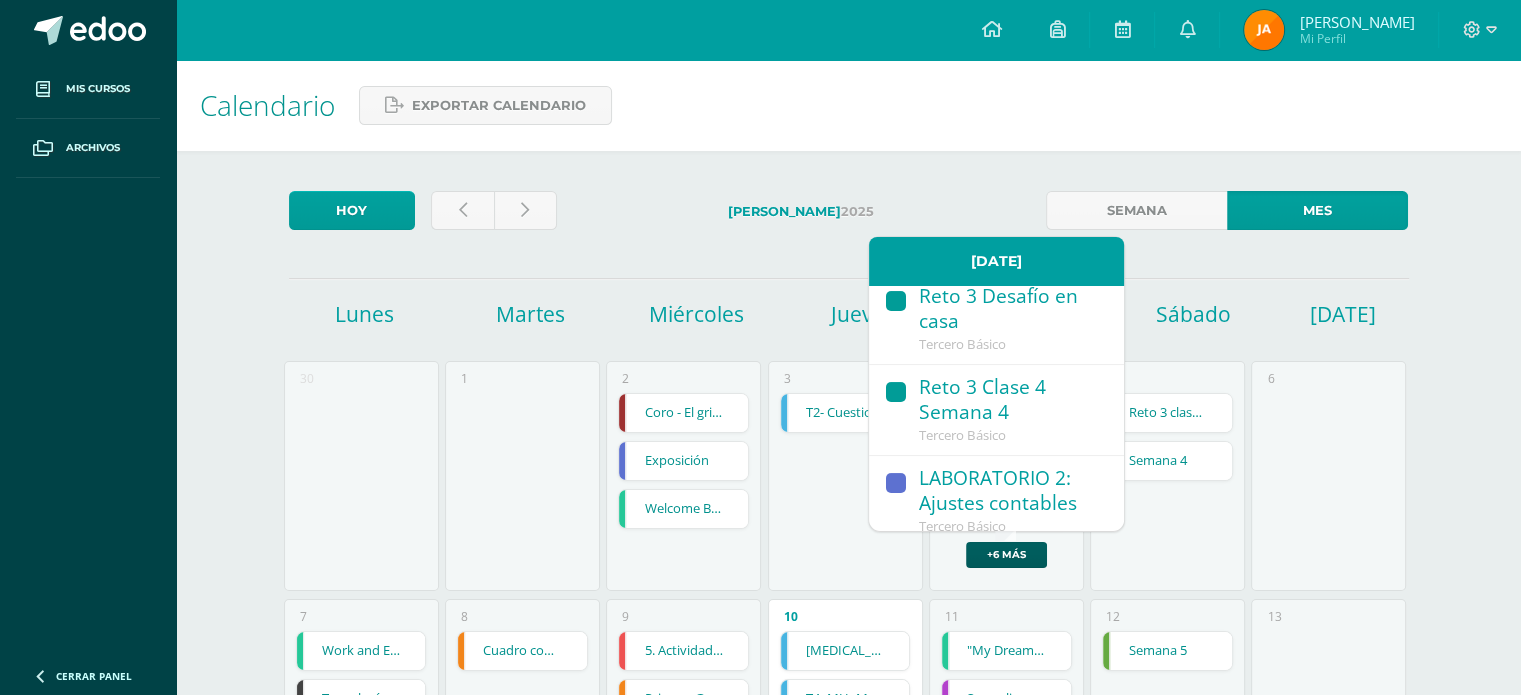 click on "Reto 3 Desafío en casa" at bounding box center [1011, 310] 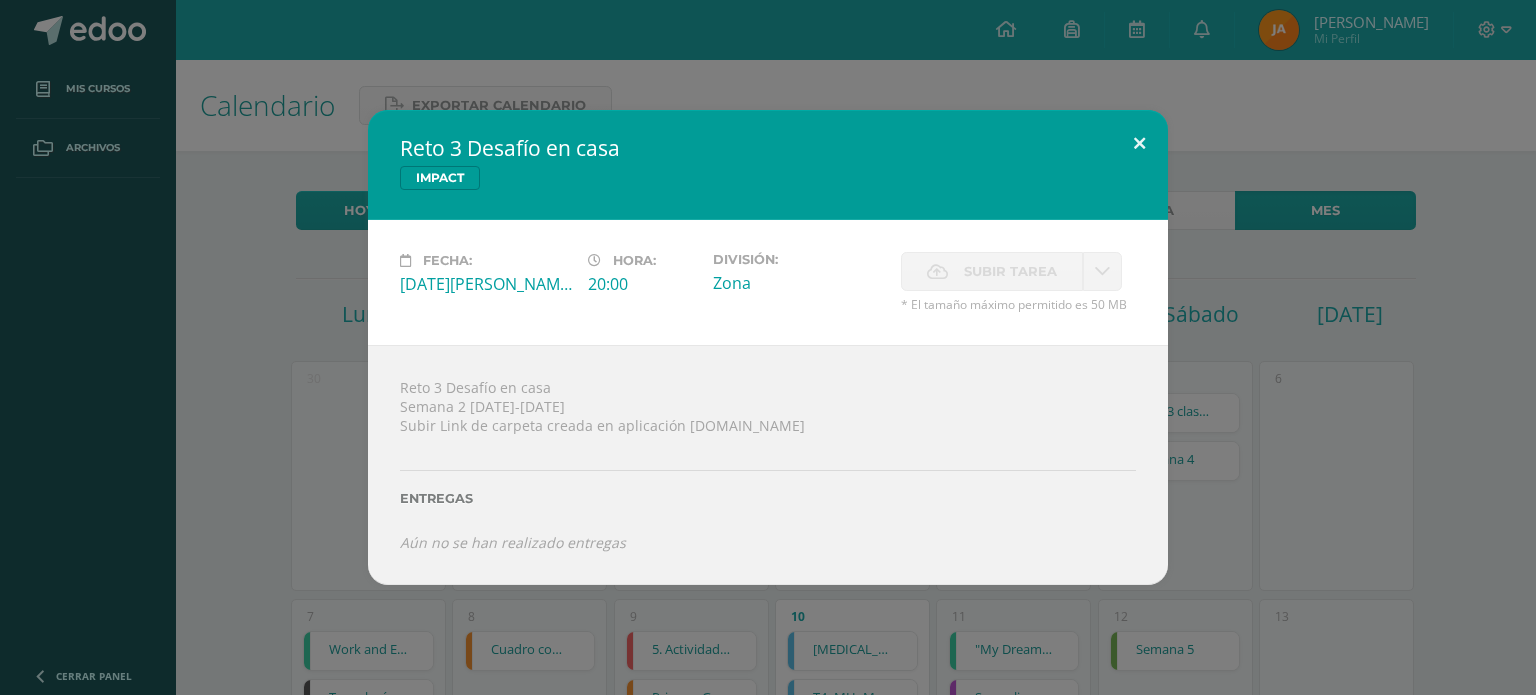 click at bounding box center [1139, 144] 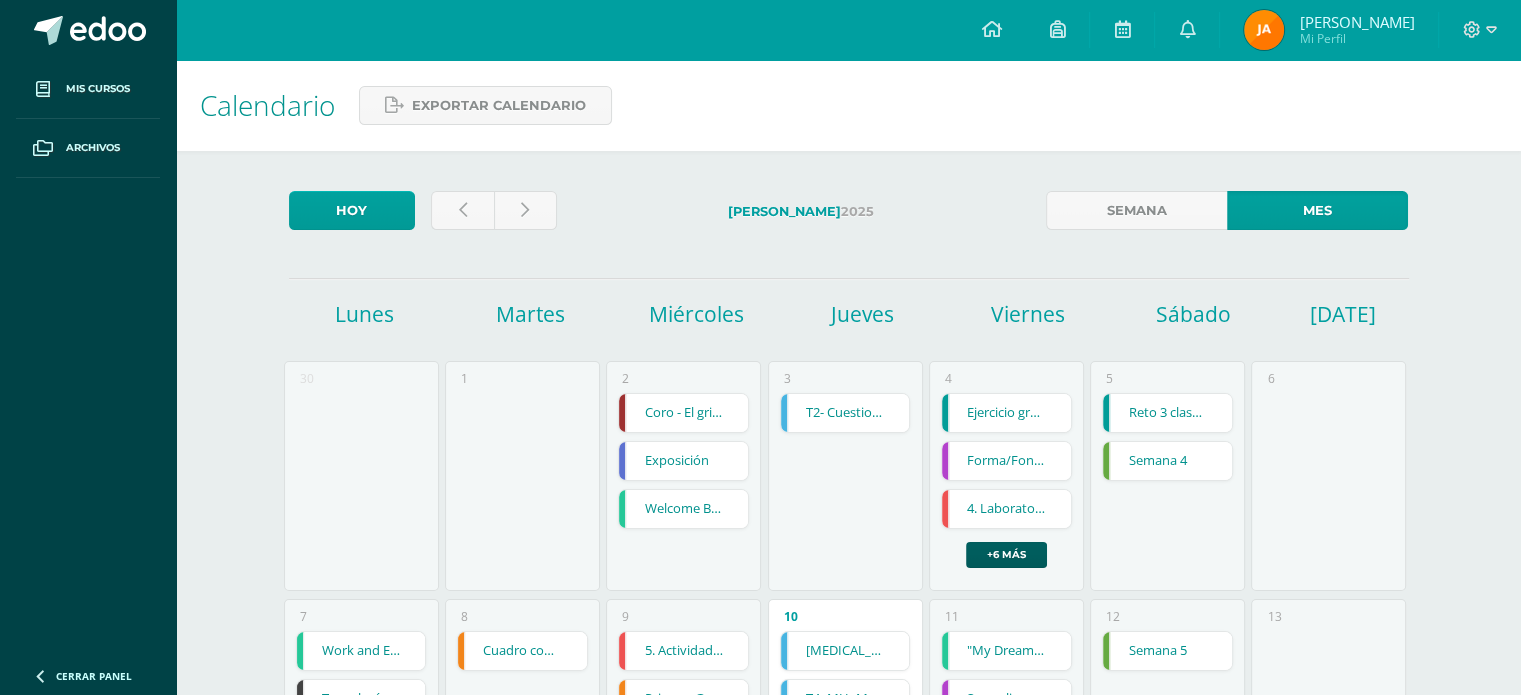 click on "4
Ejercicio grupal - Línea de tiempo y diagrama
Ejercicio grupal - Línea de tiempo y diagrama
Lectura
Cargando contenido
Forma/Fondo
Forma/Fondo
Artes Visuales
Cargando contenido
4. Laboratorio No. 2 - Método de Igualación - SIstema de ecuaciones de primer grado
4. Laboratorio No. 2 - Método de Igualación - SIstema de ecuaciones de primer grado
Matemática
Cargando contenido 3. Sesión No.2 - Método de Igualación
Matemática
Cargando contenido Reto 3 Desafío en casa
IMPACT
Fecha:
?" at bounding box center (1006, 476) 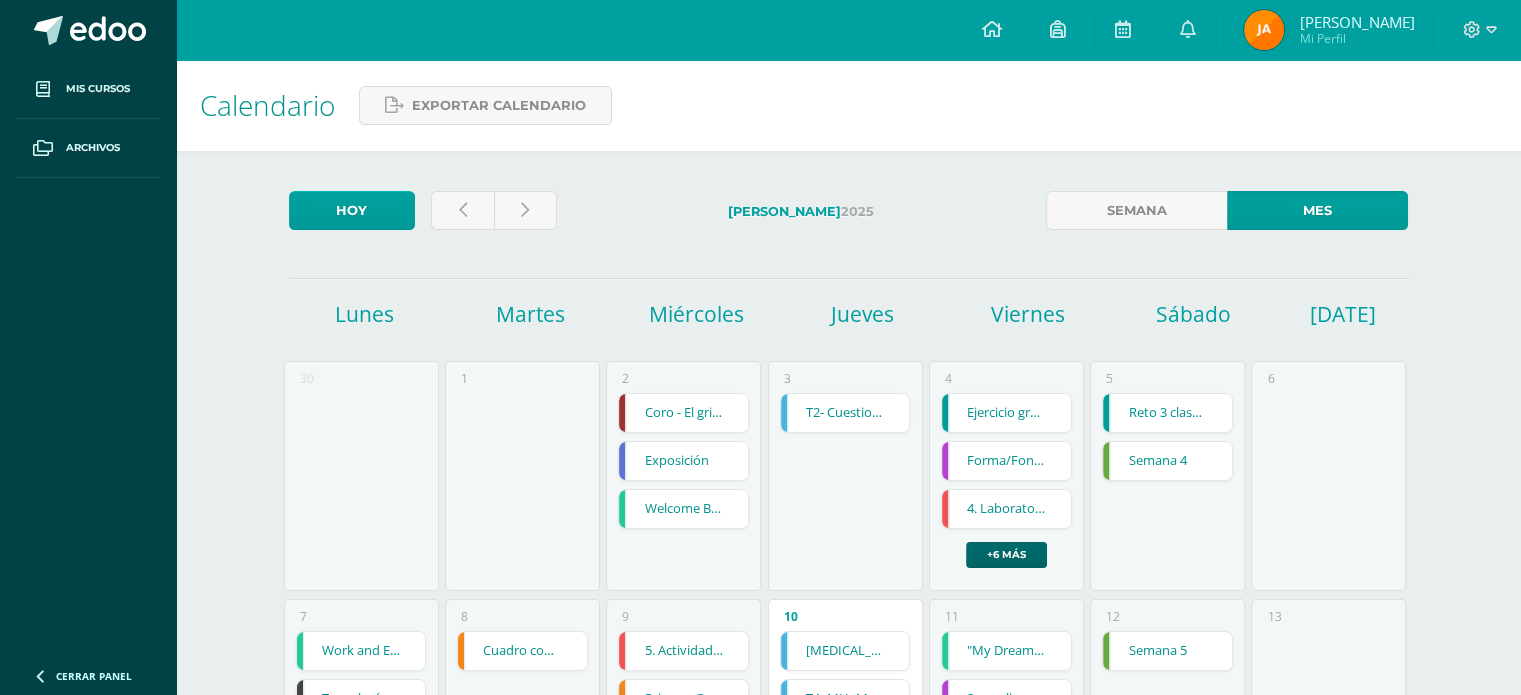 click on "+6 más" at bounding box center [1006, 555] 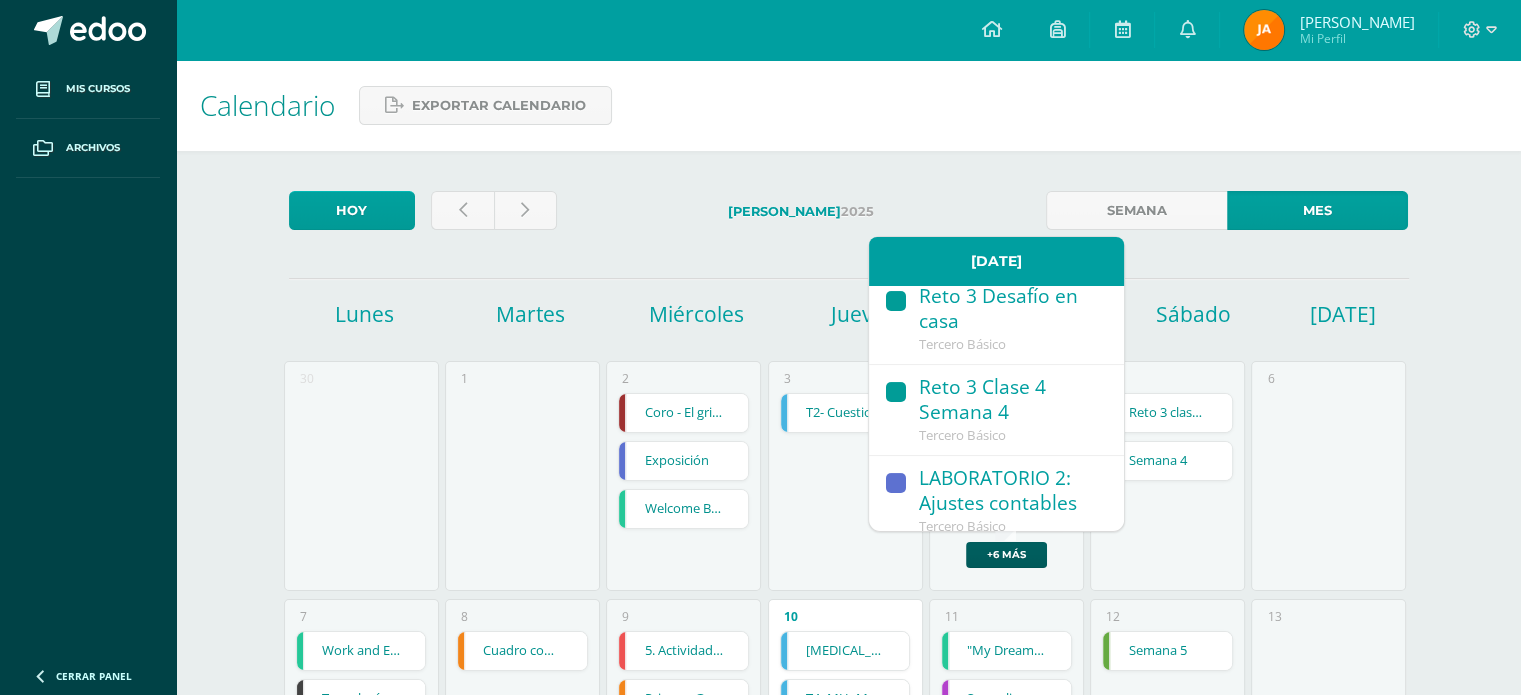 click on "Reto 3 Clase 4 Semana 4" at bounding box center (1011, 401) 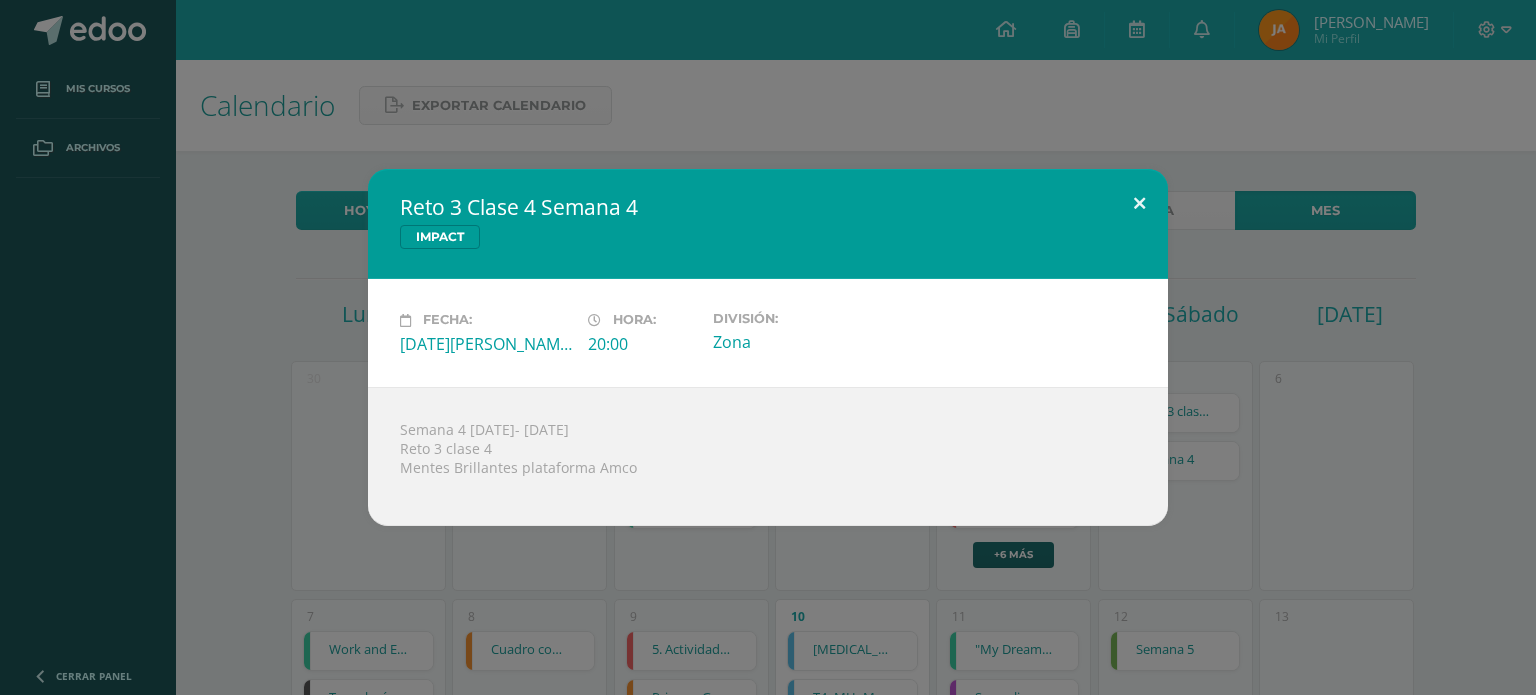 click at bounding box center [1139, 203] 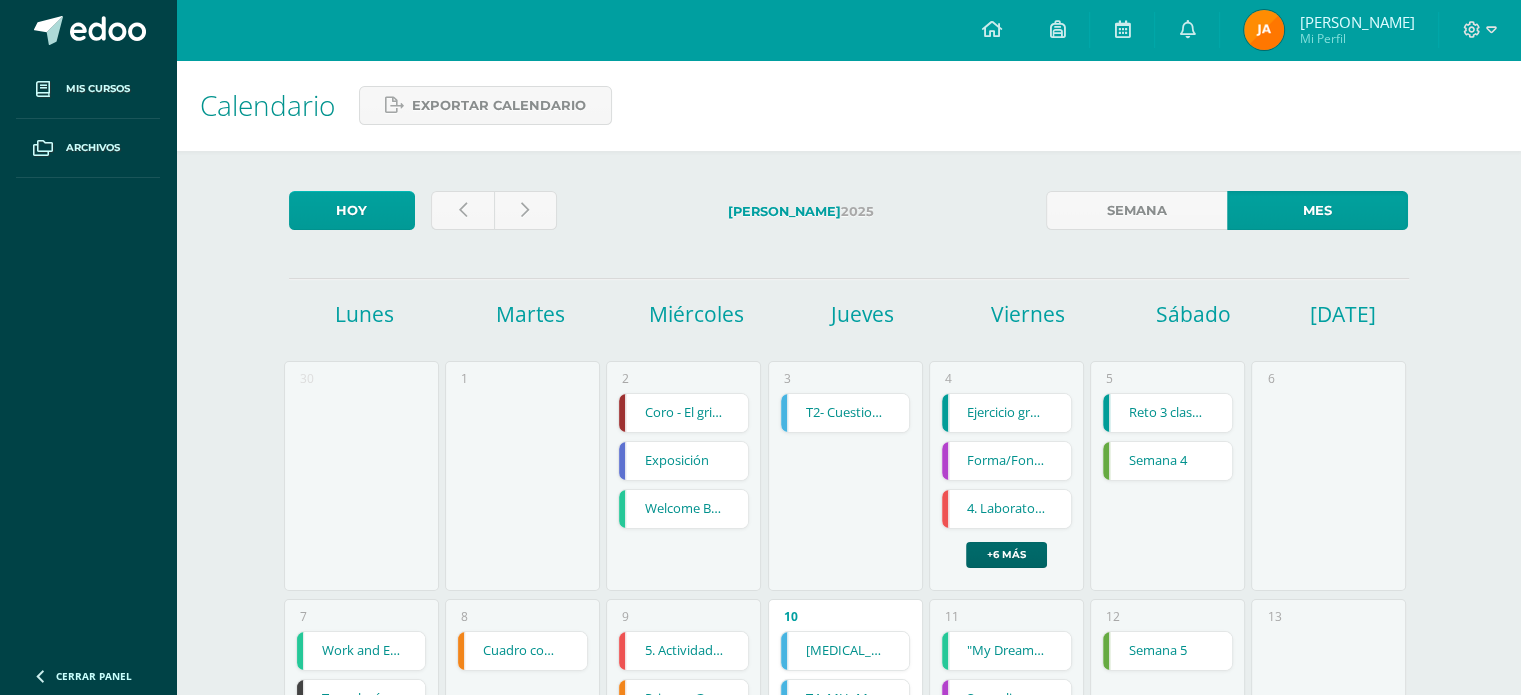 click on "+6 más" at bounding box center [1006, 555] 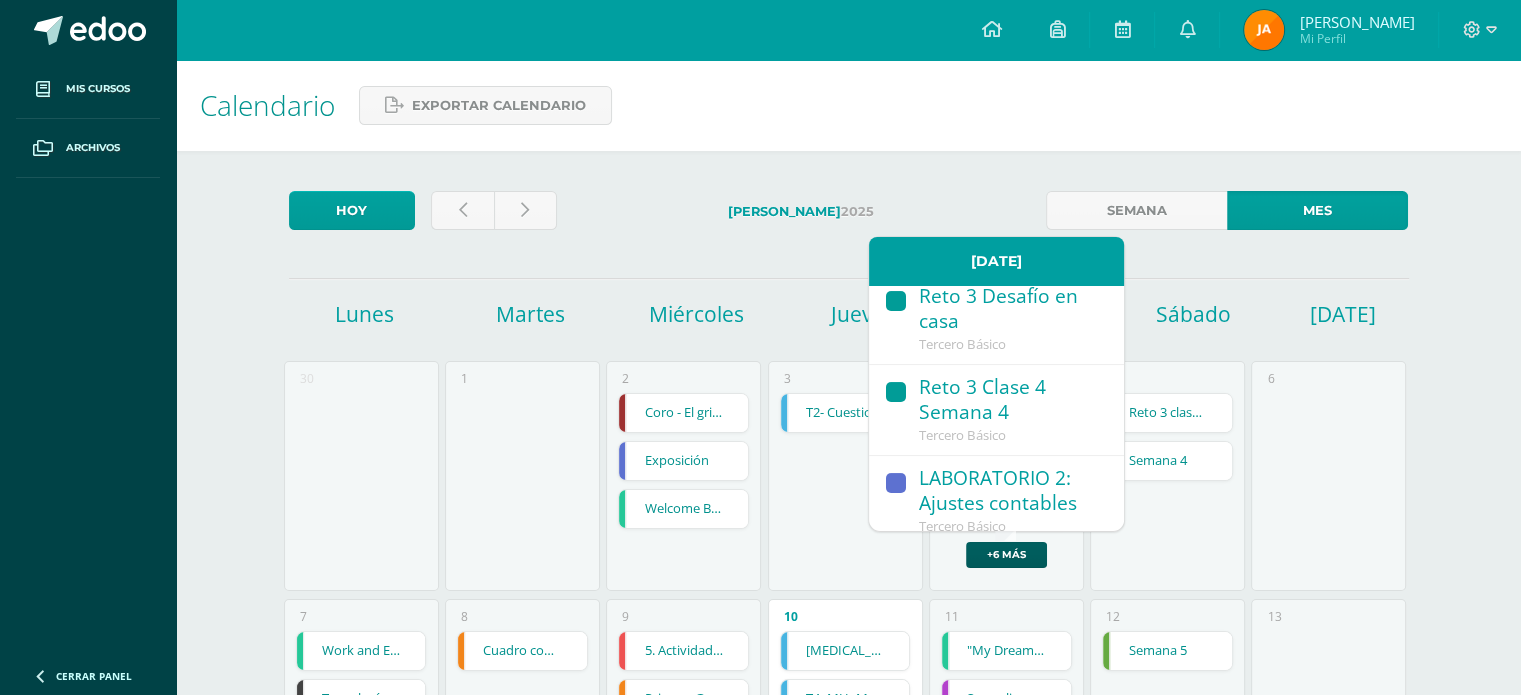 click on "Reto 3 Desafío en casa" at bounding box center (1011, 310) 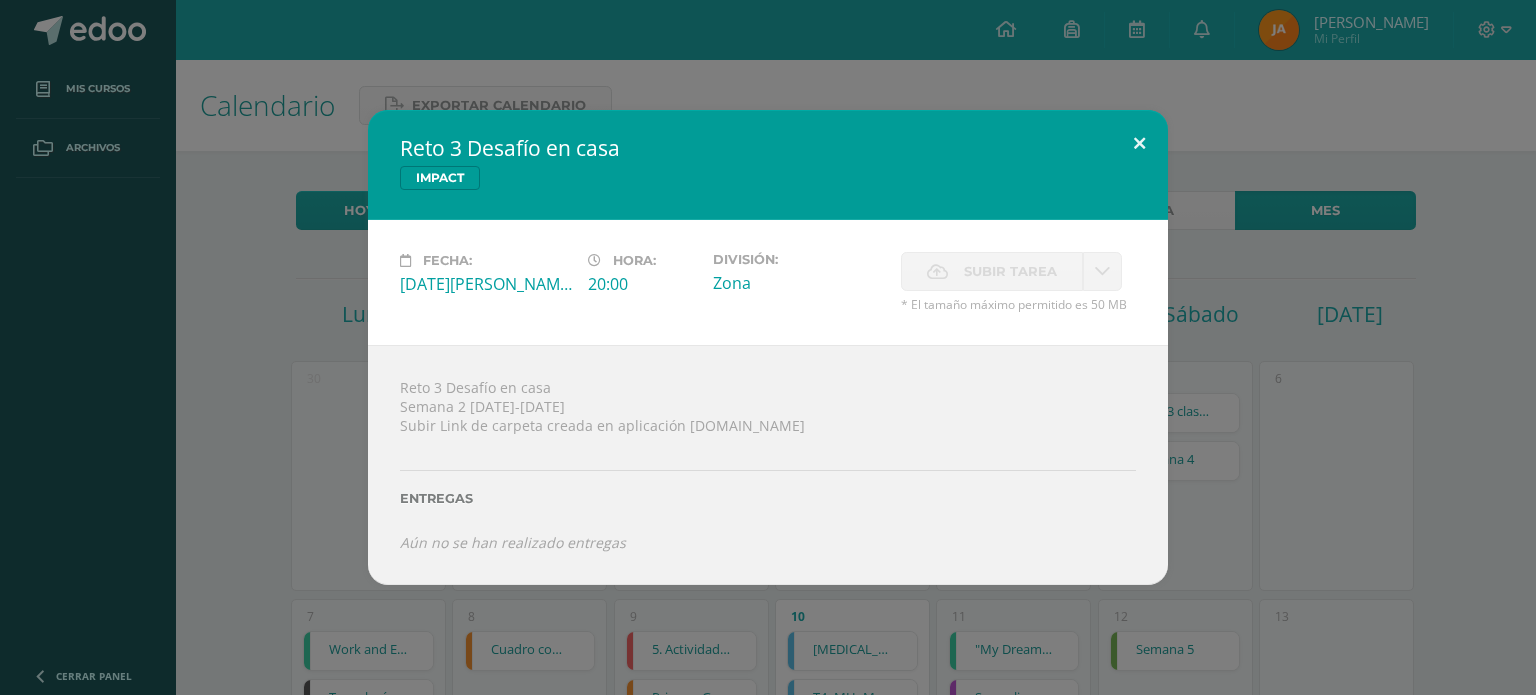 click at bounding box center [1139, 144] 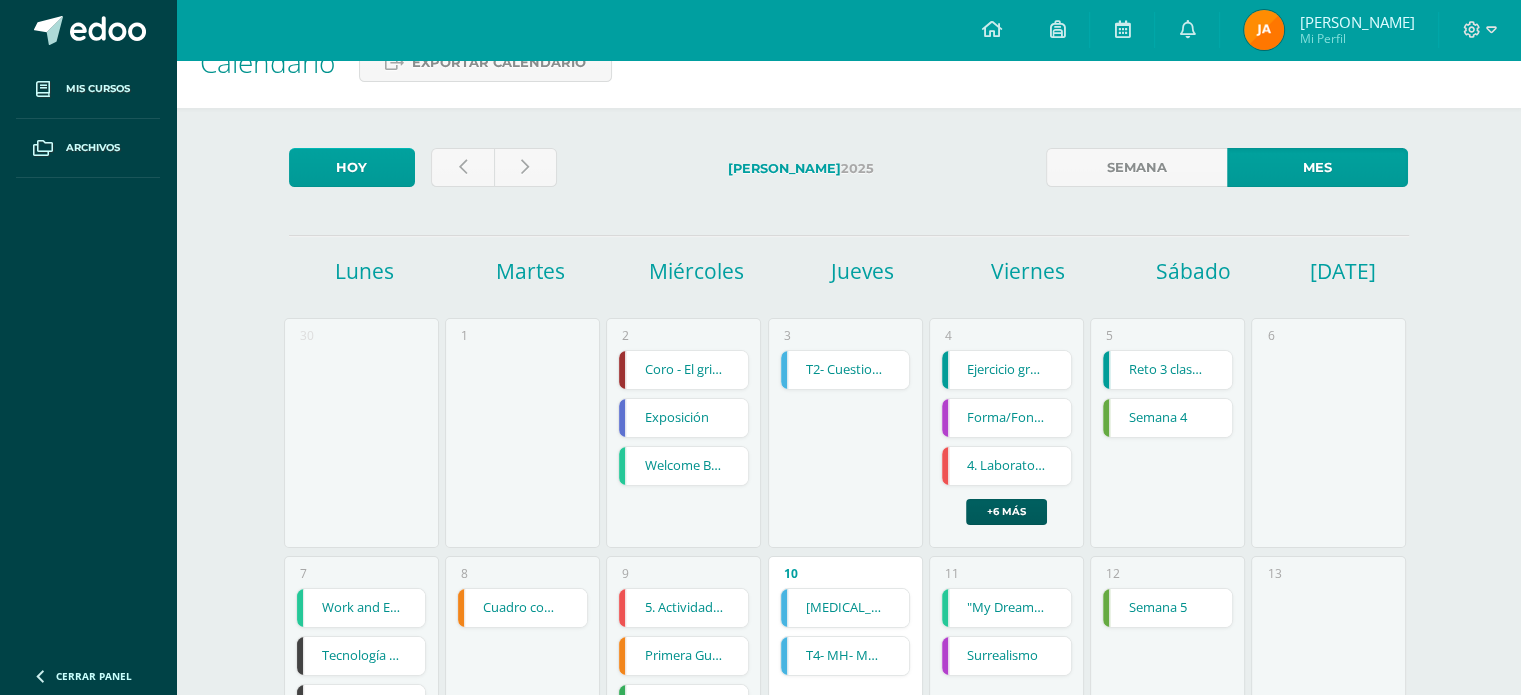 scroll, scrollTop: 40, scrollLeft: 0, axis: vertical 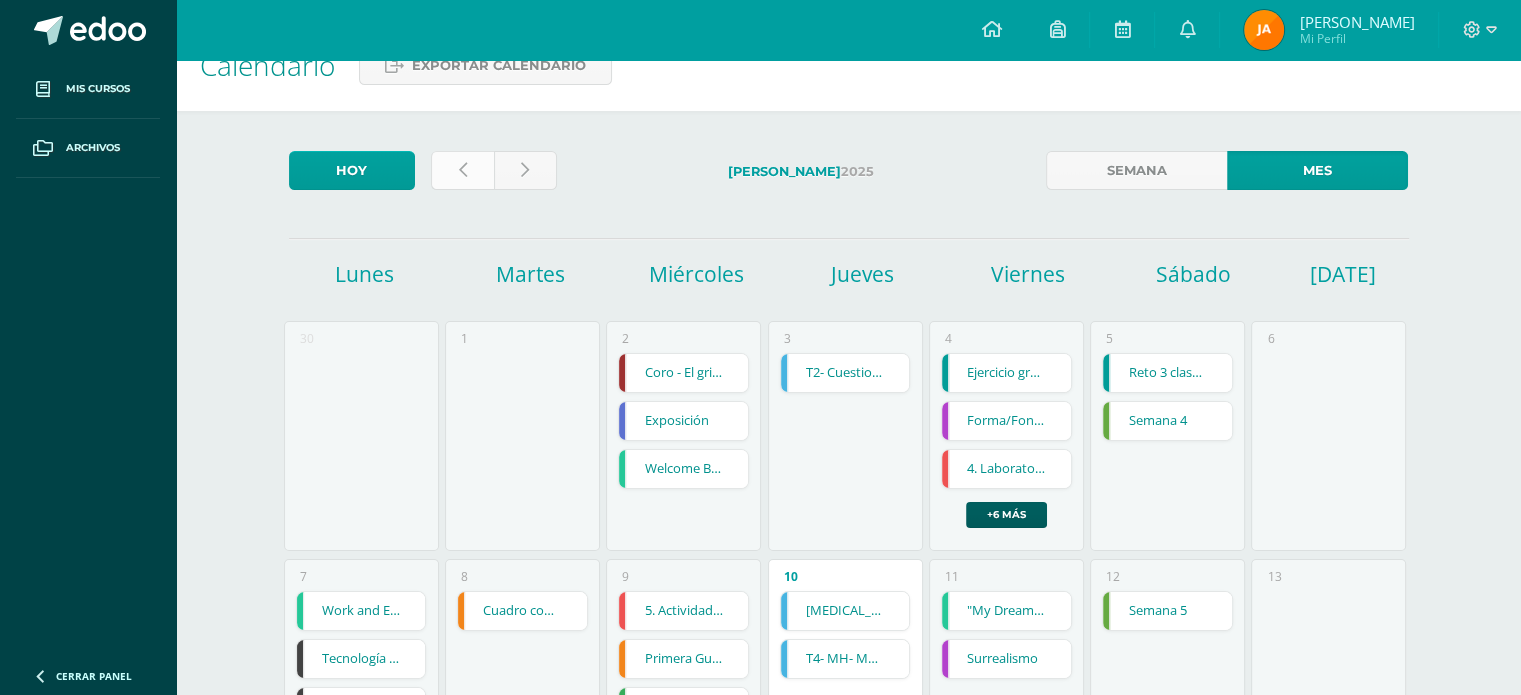 click at bounding box center [462, 170] 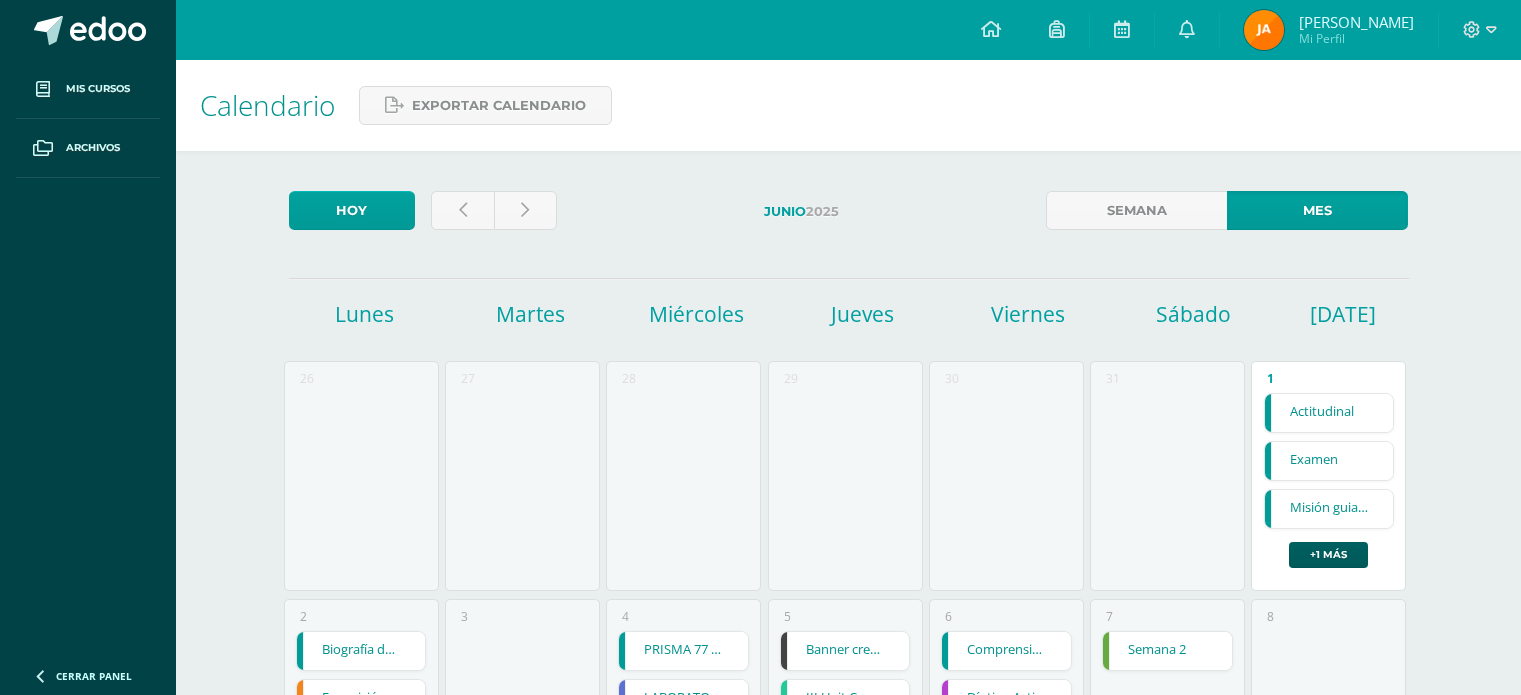 scroll, scrollTop: 0, scrollLeft: 0, axis: both 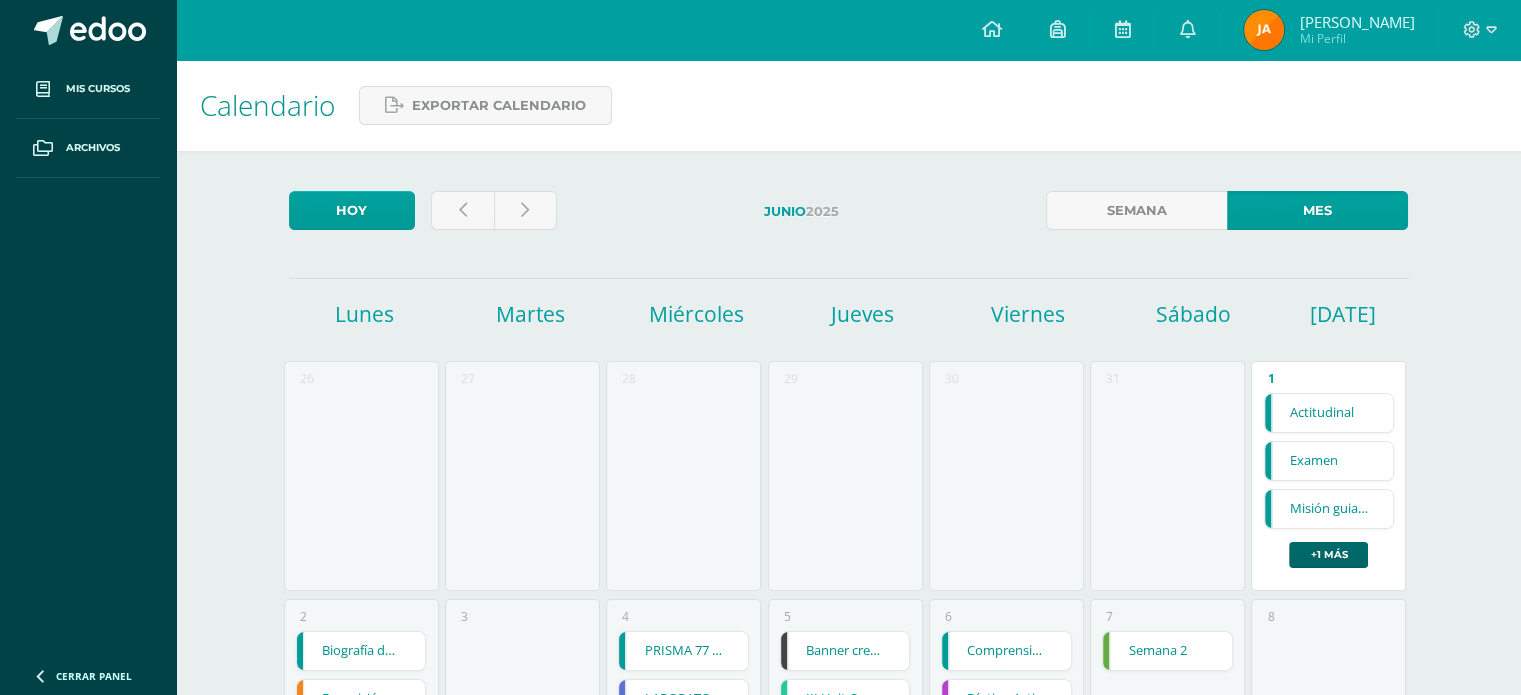 click on "+1 más" at bounding box center [1328, 555] 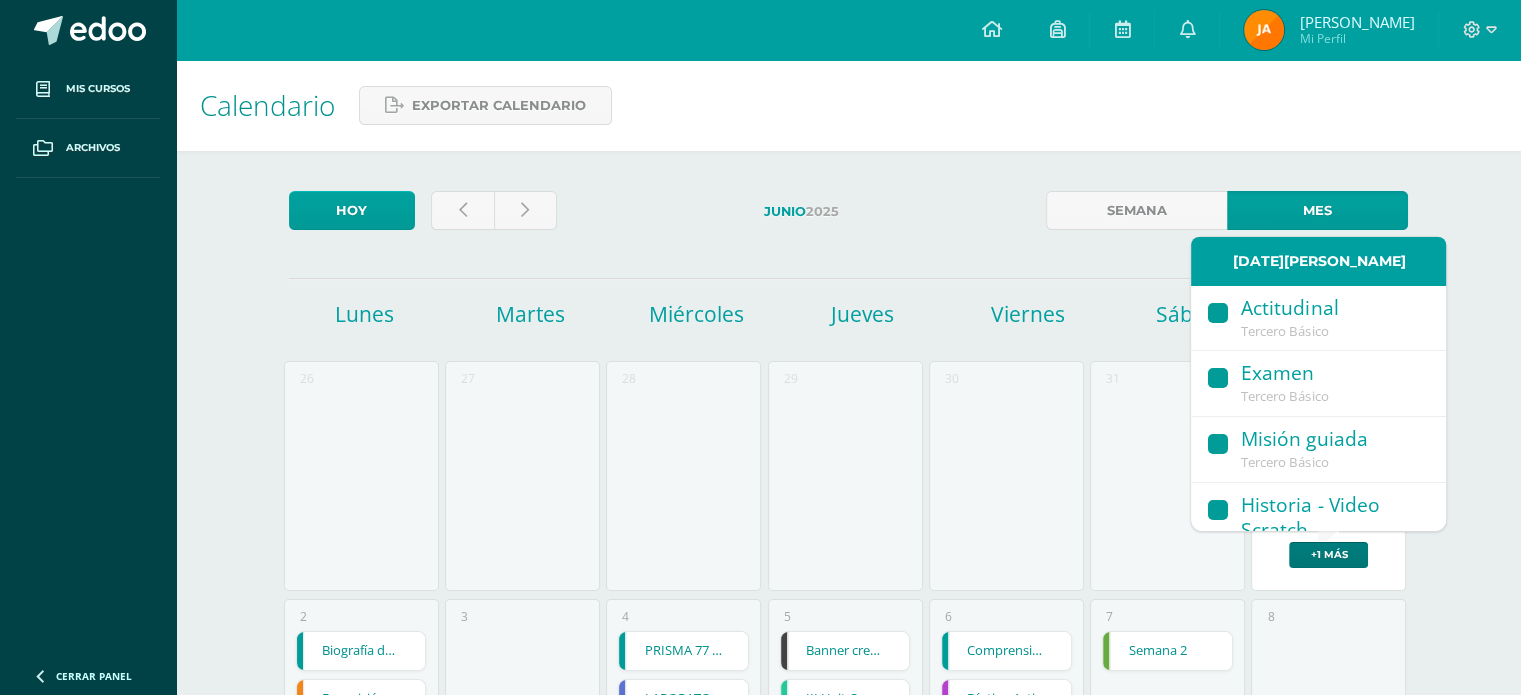 scroll, scrollTop: 40, scrollLeft: 0, axis: vertical 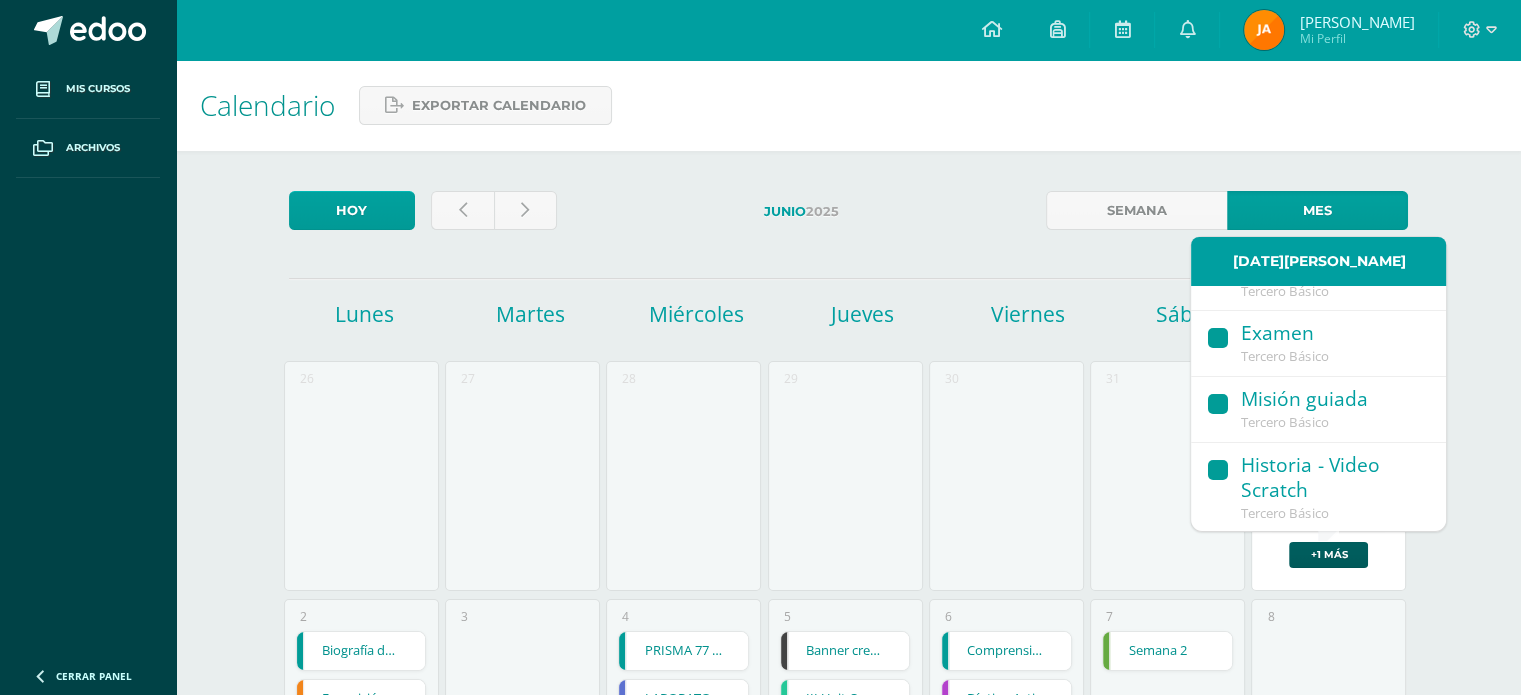 click on "Historia - Video Scratch" at bounding box center [1333, 479] 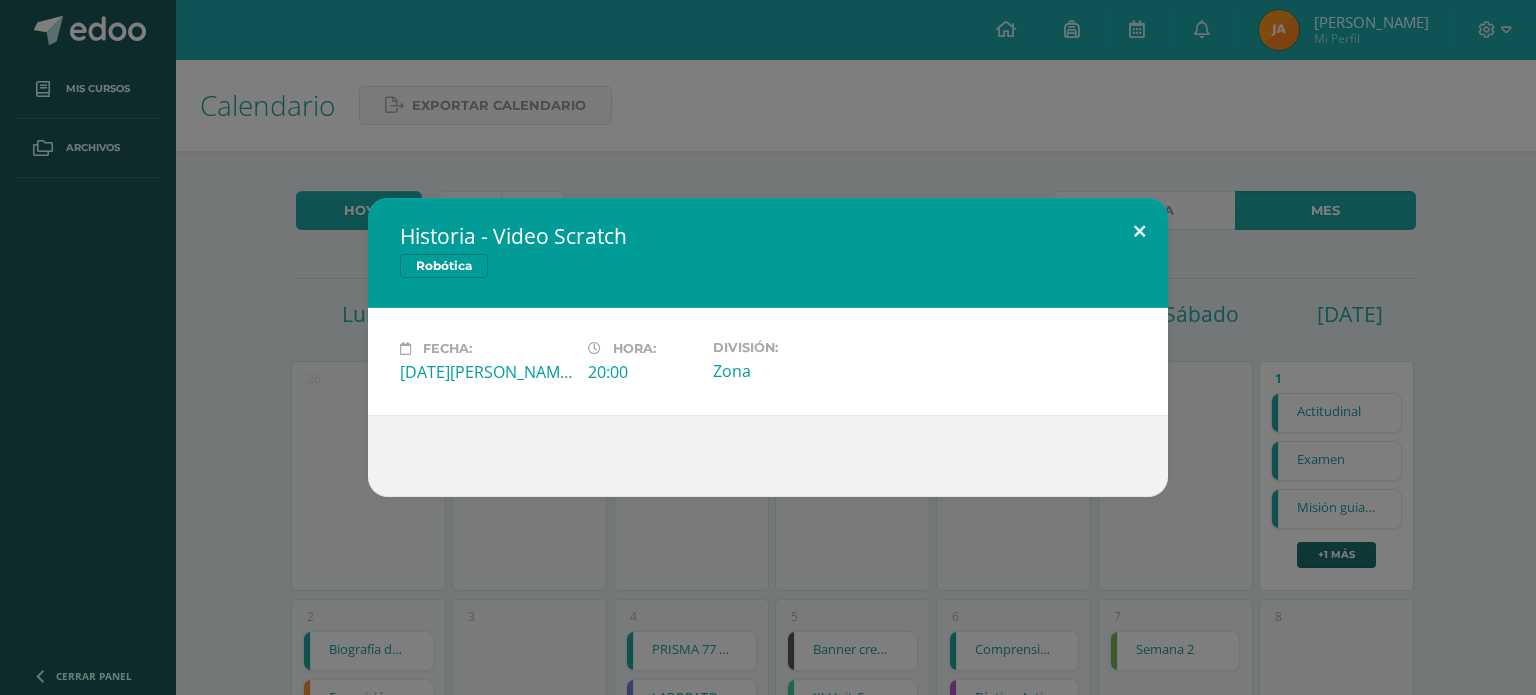 click at bounding box center (1139, 232) 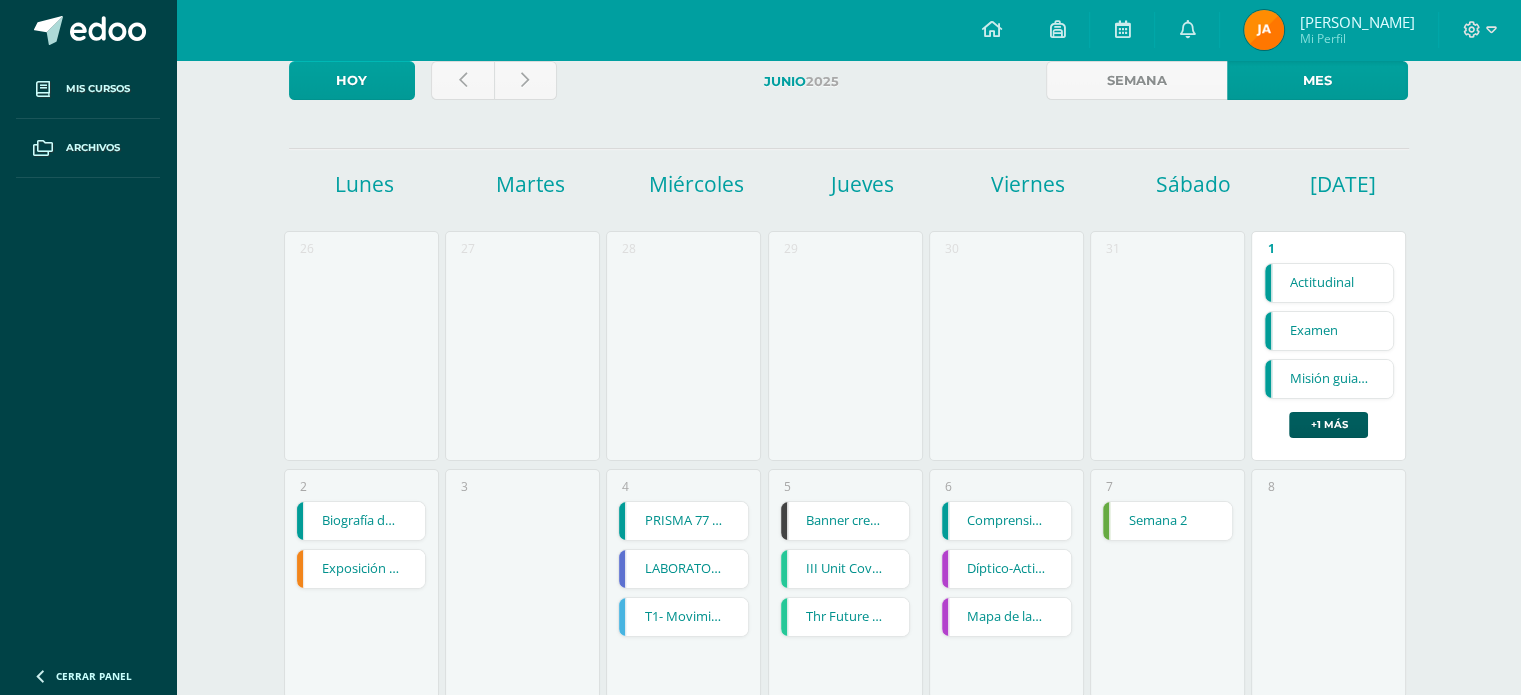 scroll, scrollTop: 220, scrollLeft: 0, axis: vertical 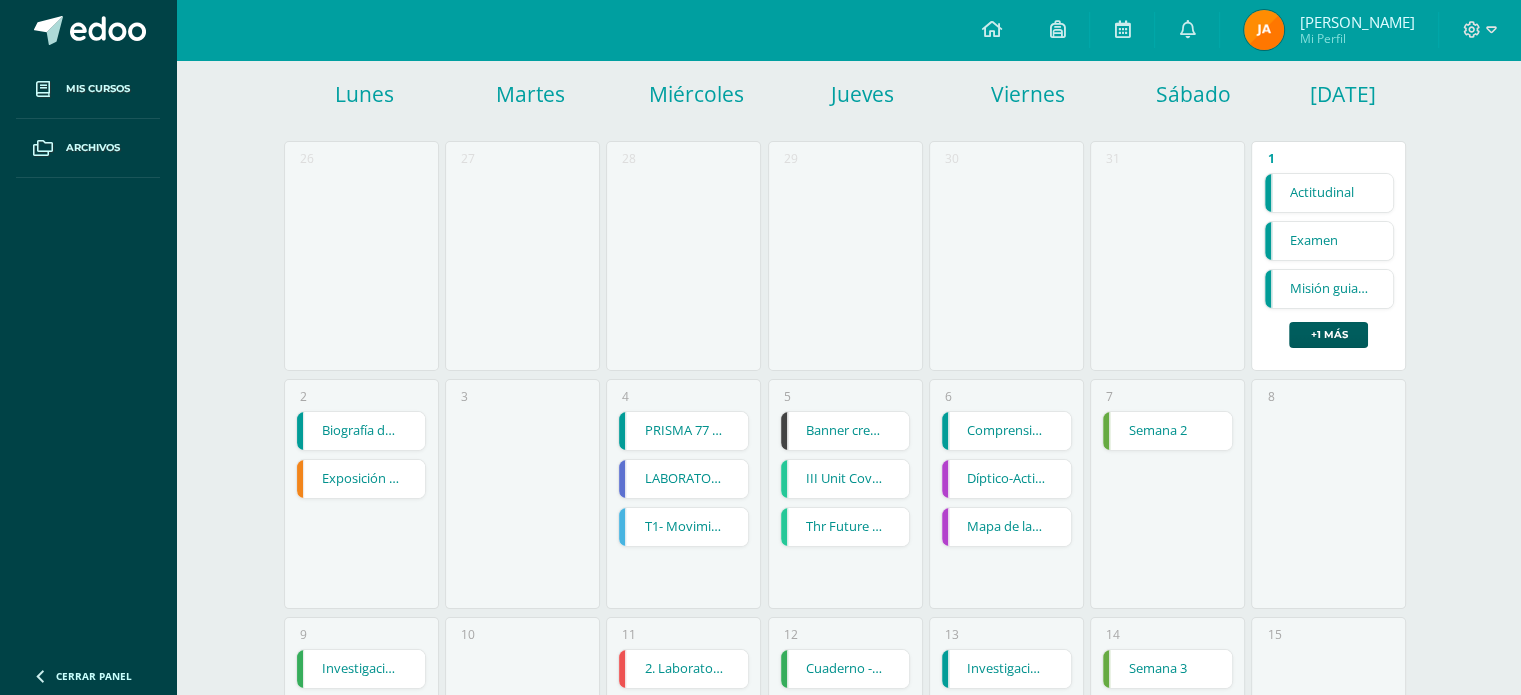 click on "Comprensión lectora" at bounding box center (1006, 431) 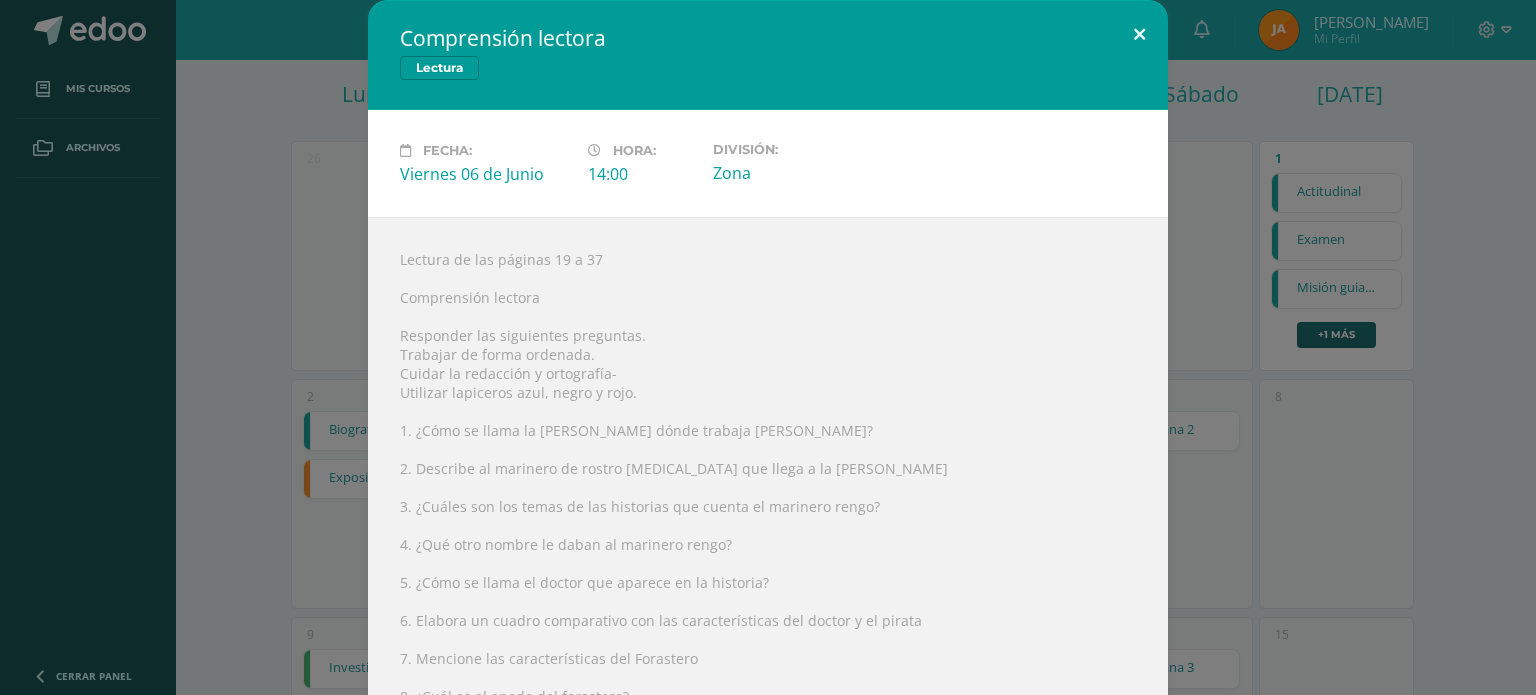 click at bounding box center [1139, 34] 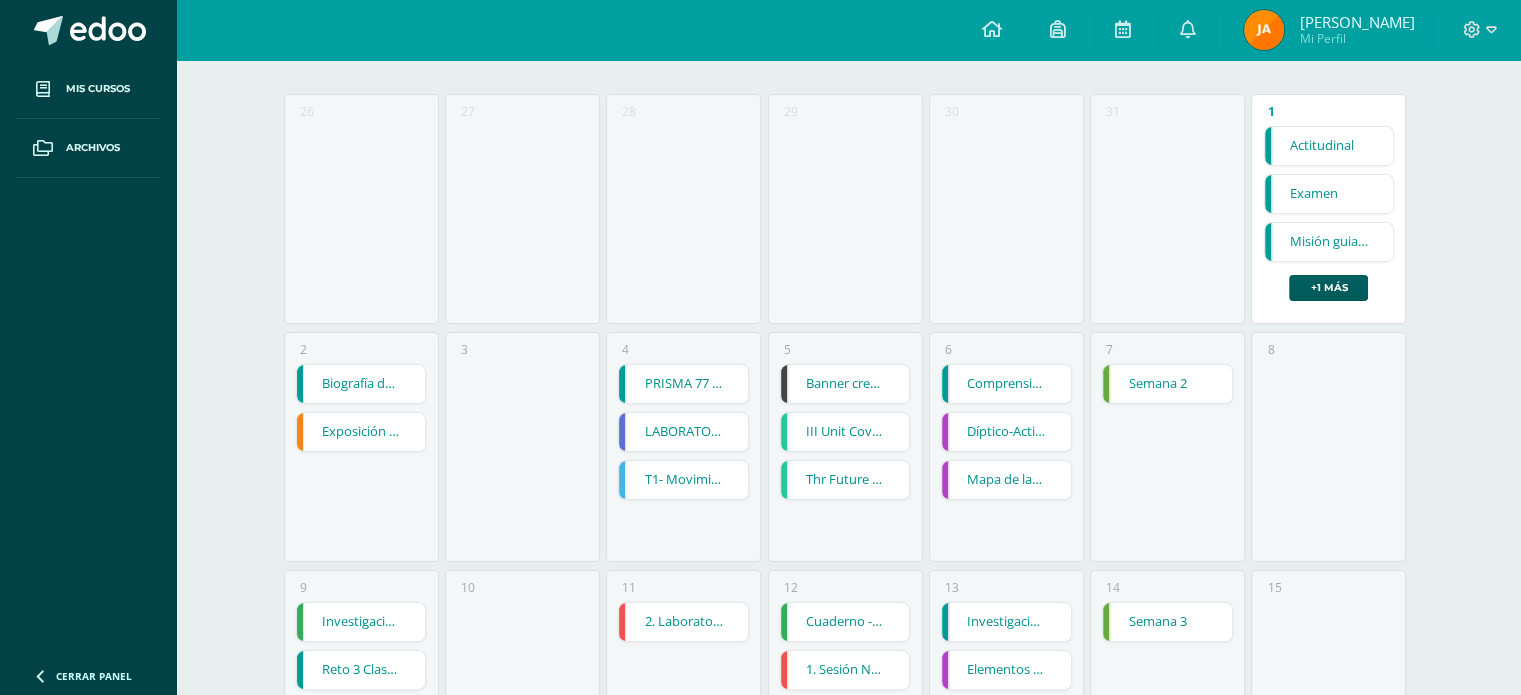 scroll, scrollTop: 268, scrollLeft: 0, axis: vertical 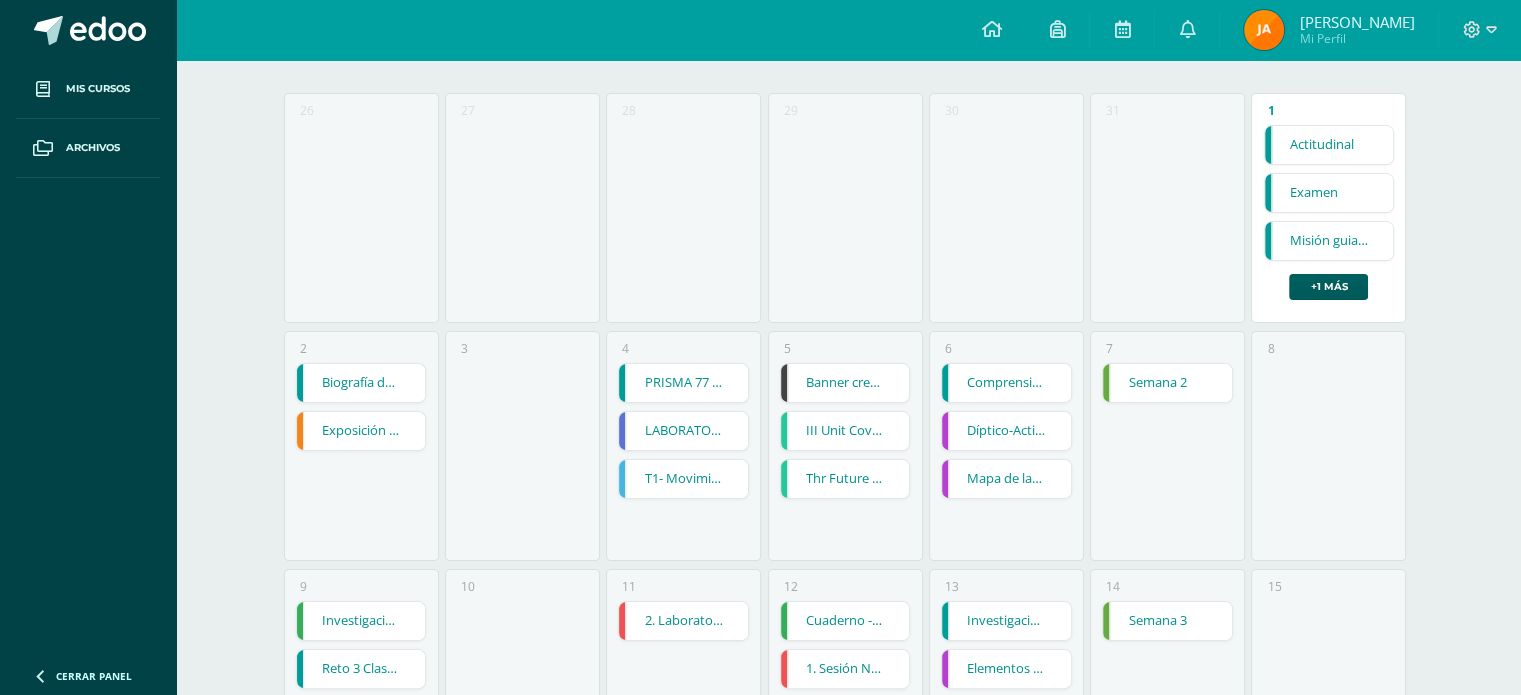click on "PRISMA 77 - 78 - 79" at bounding box center [683, 383] 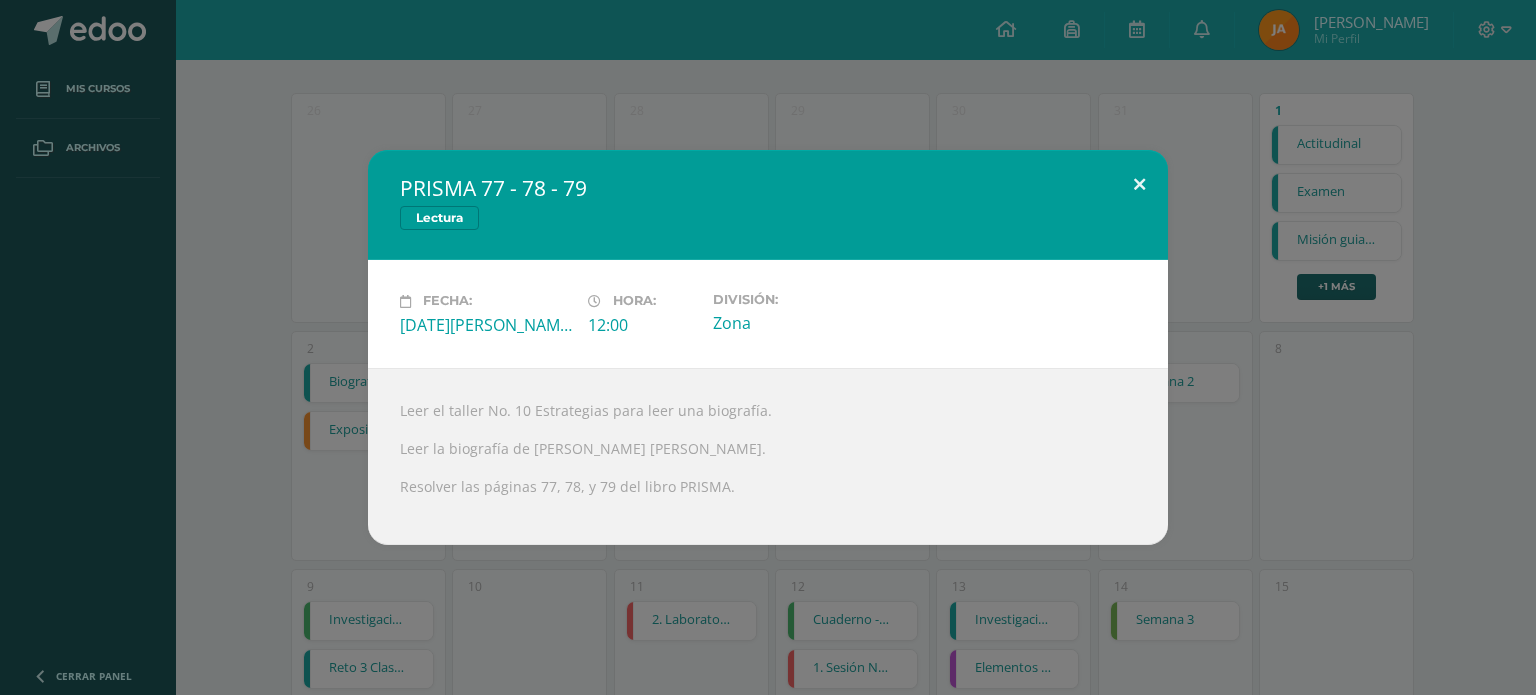 click at bounding box center (1139, 184) 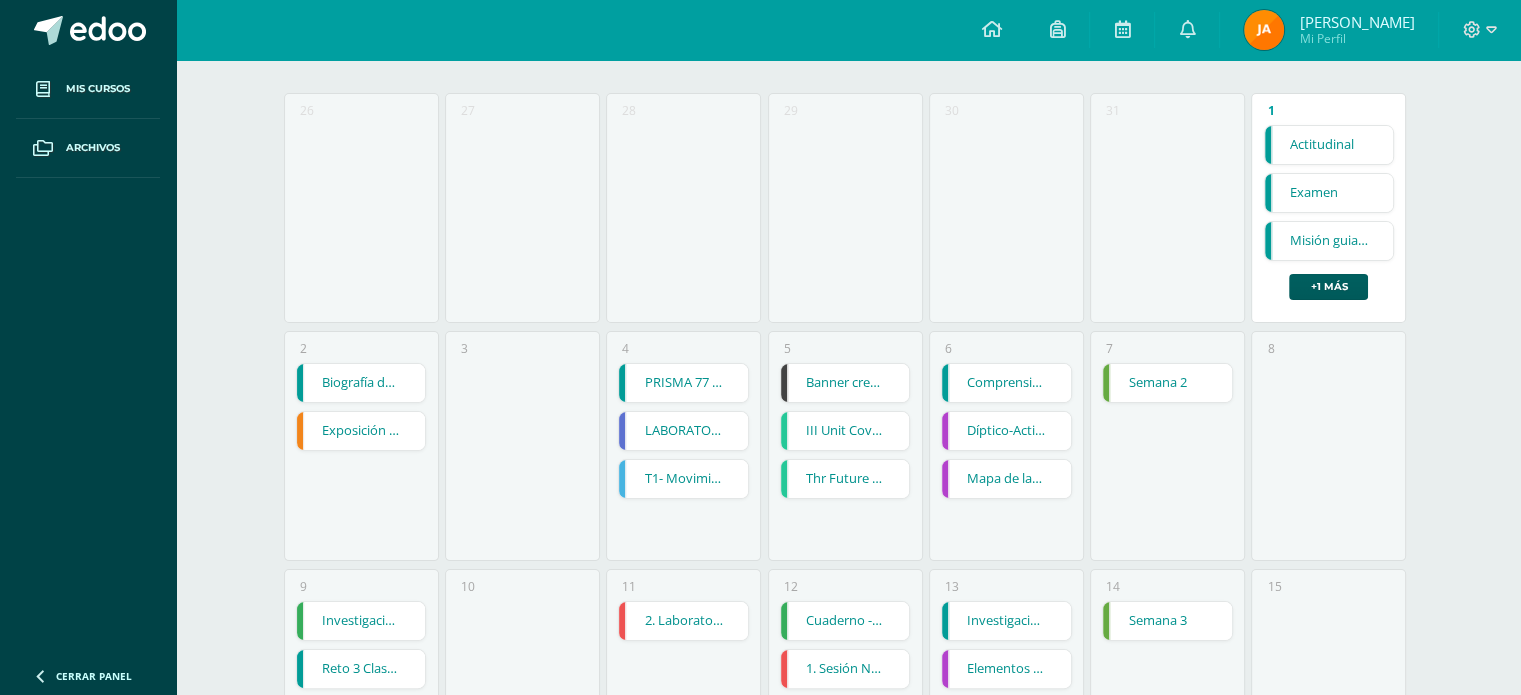 click on "Biografía de Robert Louis Stevenson" at bounding box center (361, 383) 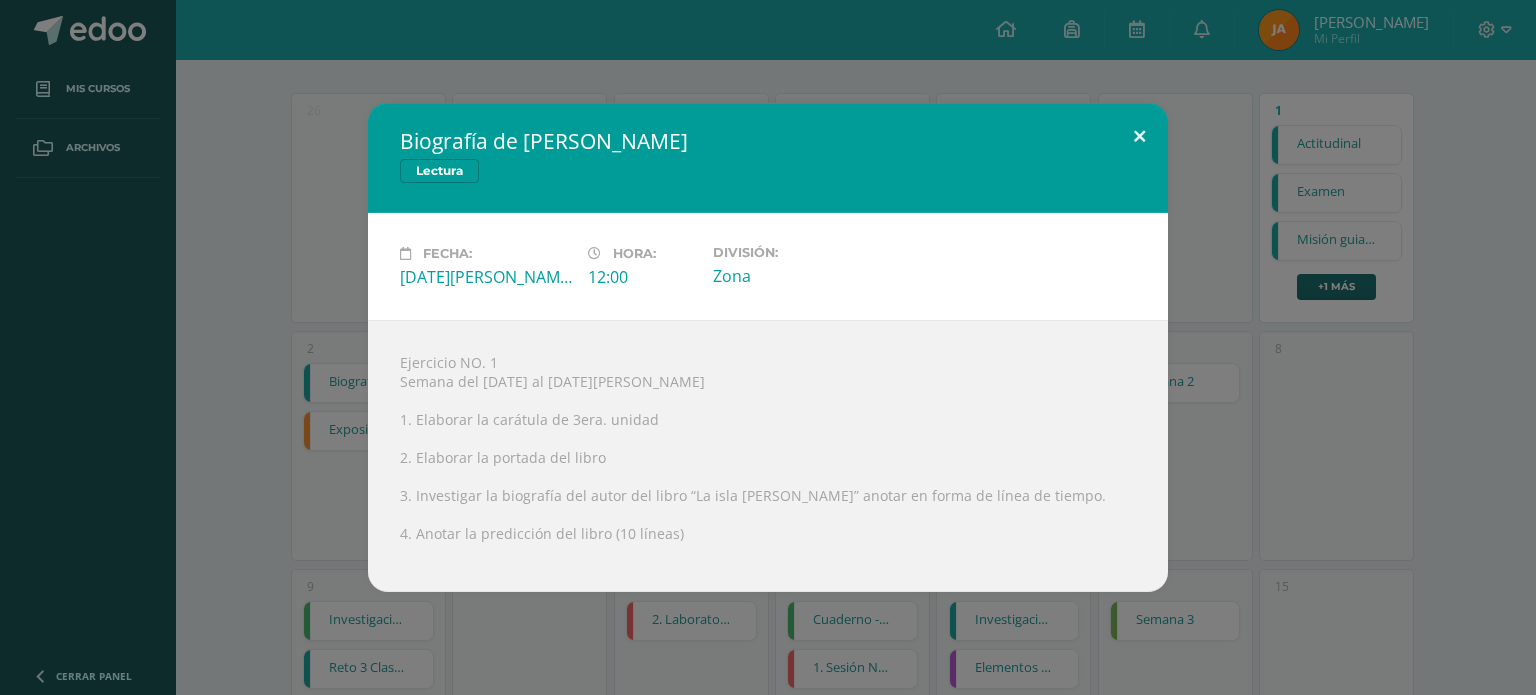 click at bounding box center (1139, 137) 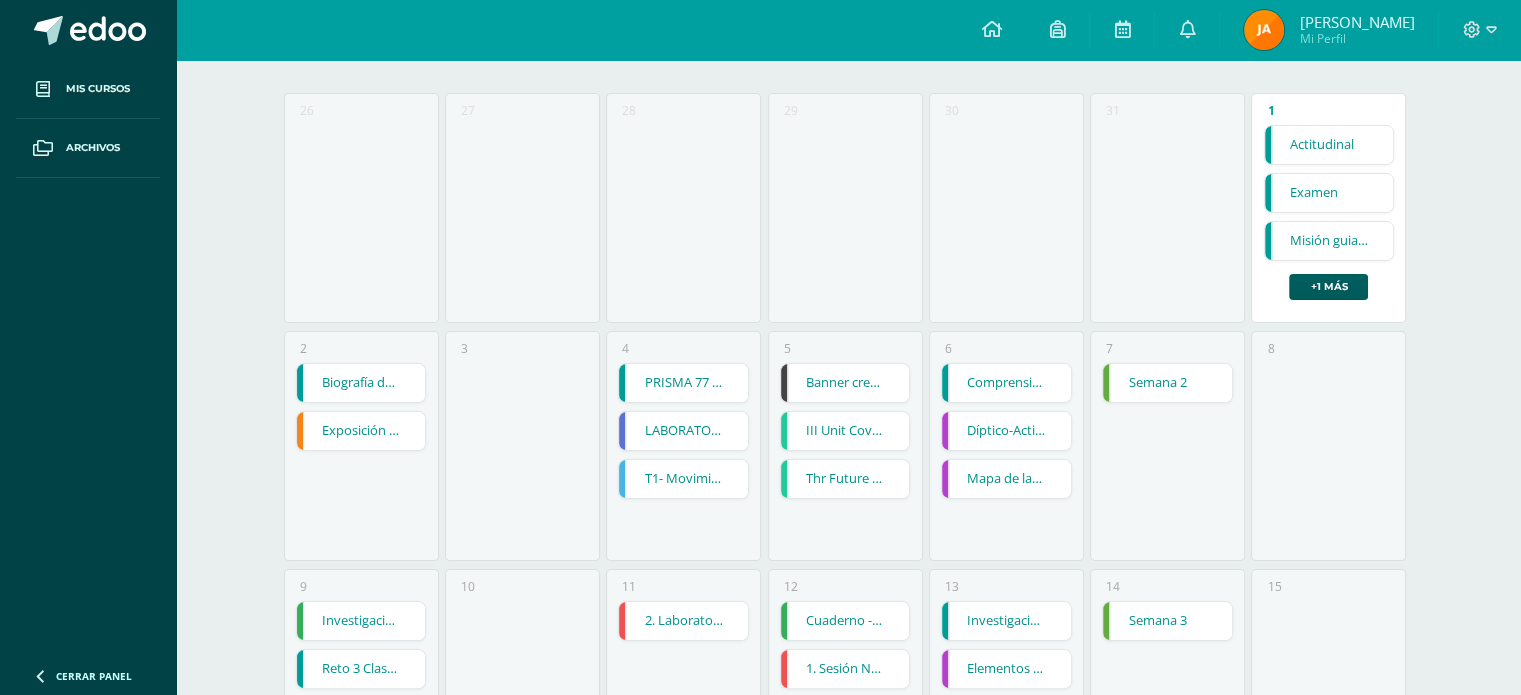 click on "Thr Future of Shopping week #2" at bounding box center (845, 479) 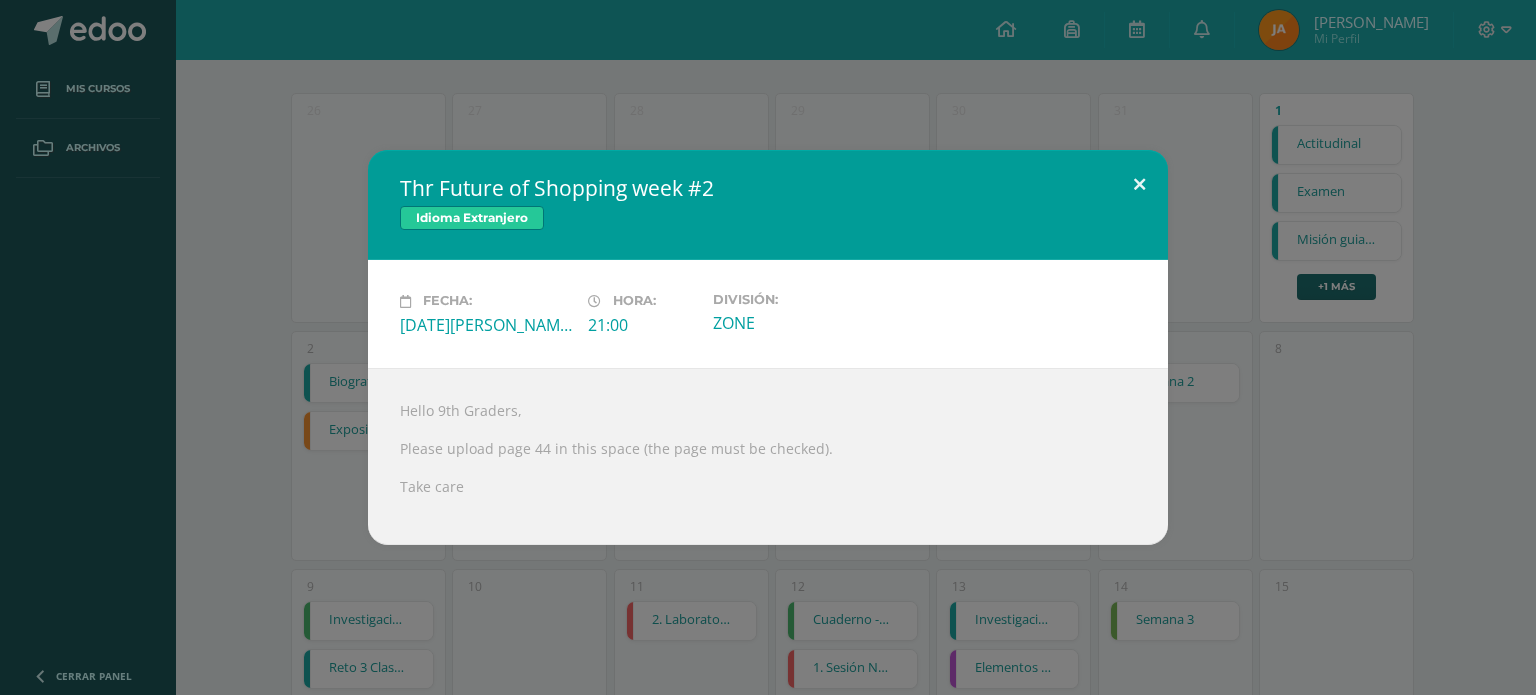 click at bounding box center (1139, 184) 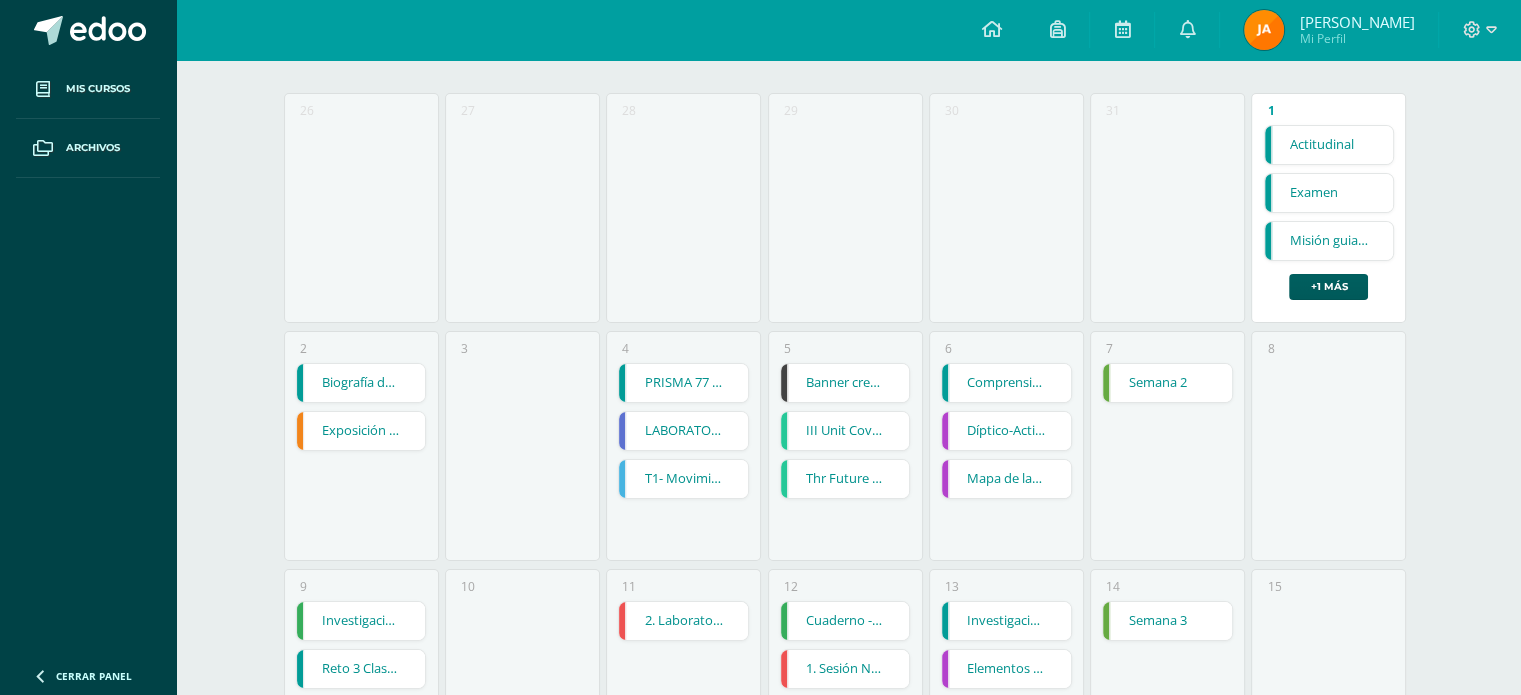 click on "III Unit Cover Page" at bounding box center (845, 431) 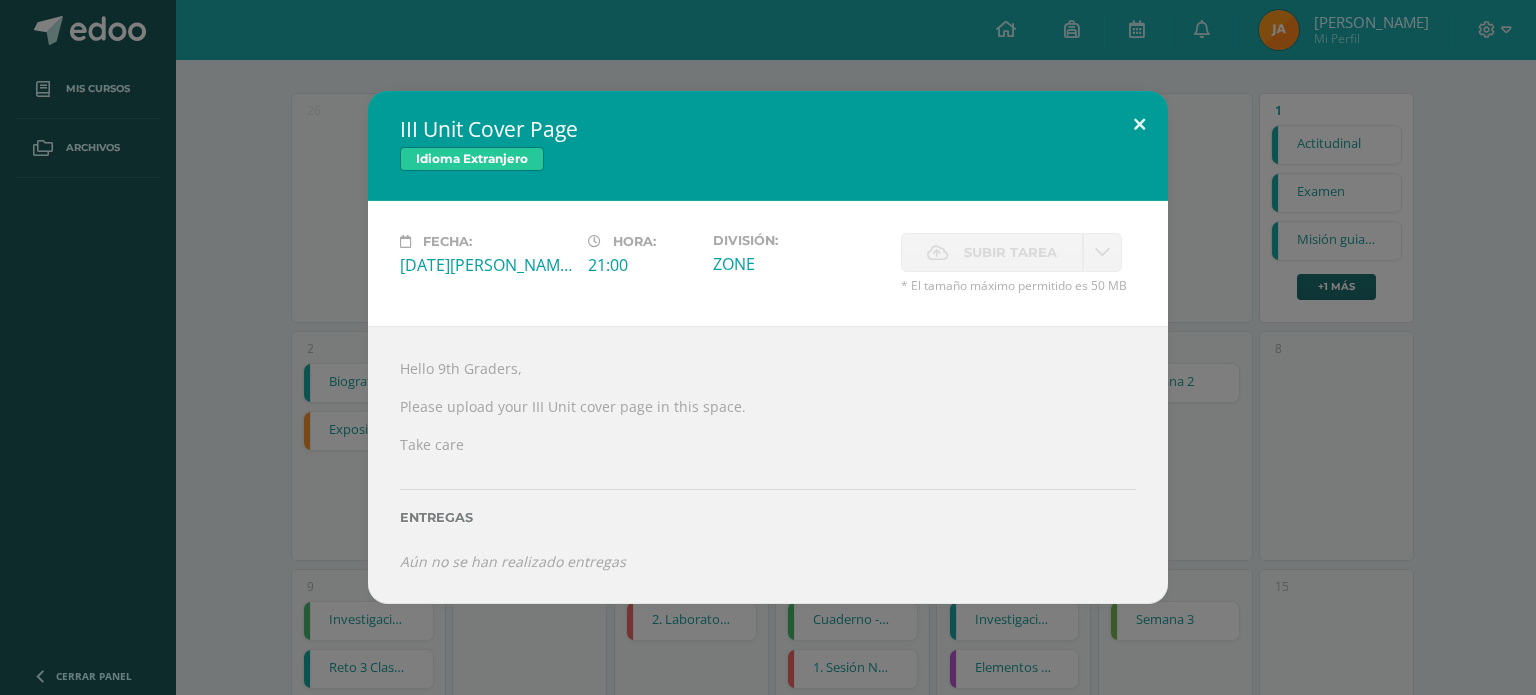 click at bounding box center (1139, 125) 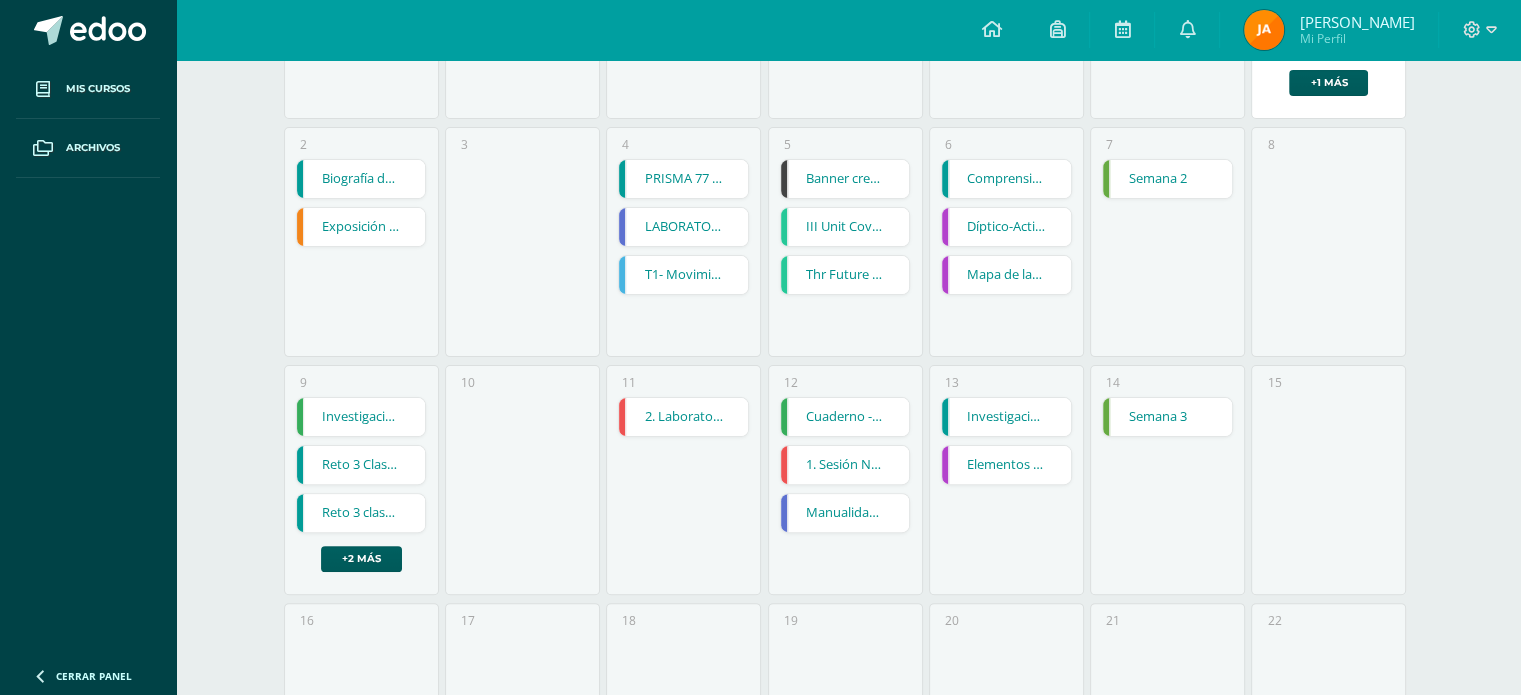 scroll, scrollTop: 503, scrollLeft: 0, axis: vertical 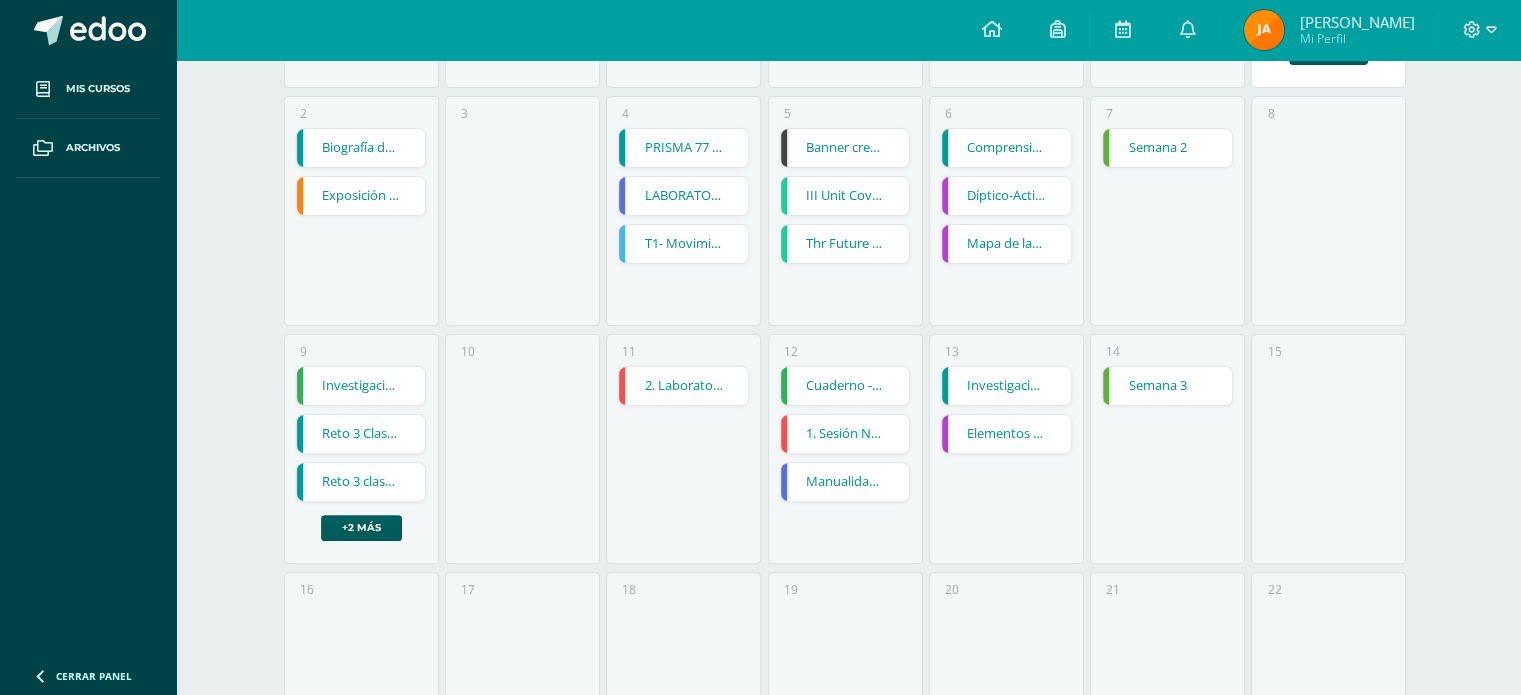 click on "Investigación e historieta" at bounding box center [1006, 386] 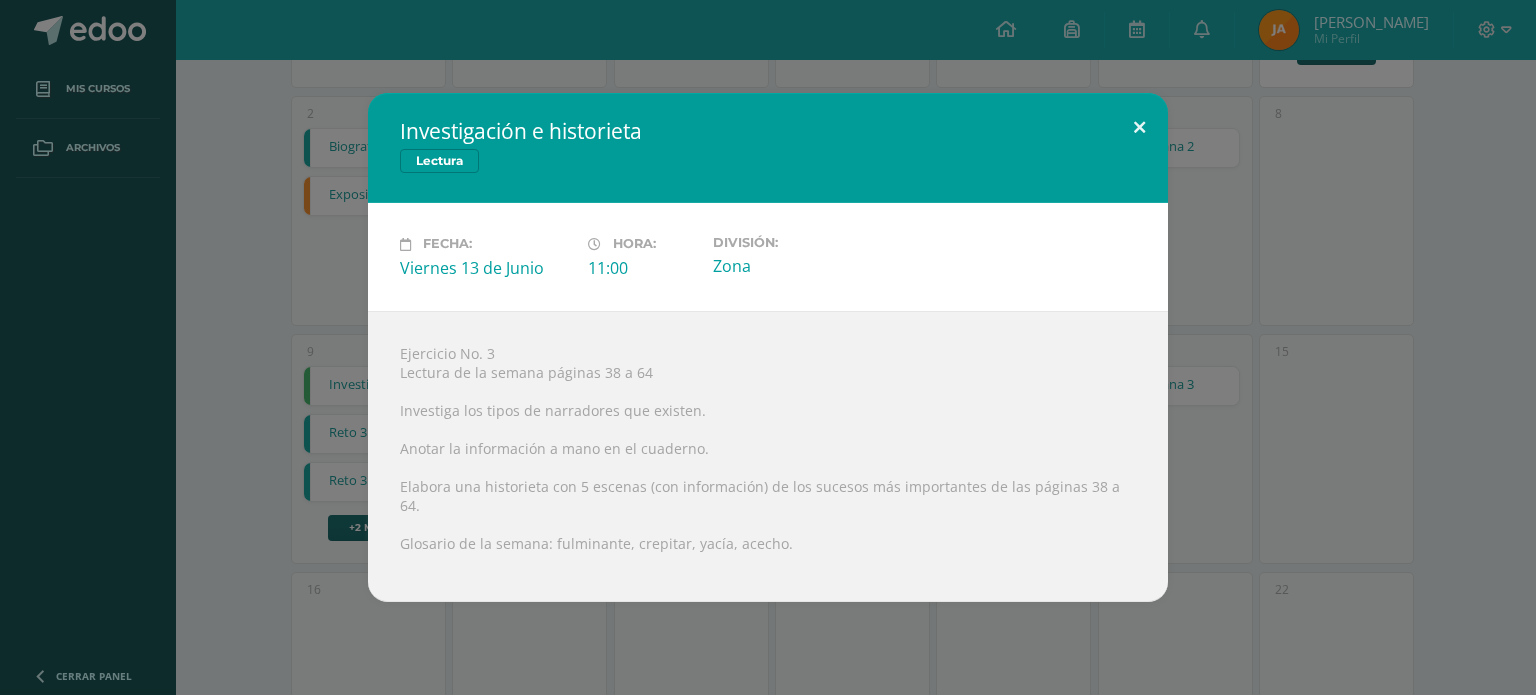 click at bounding box center [1139, 127] 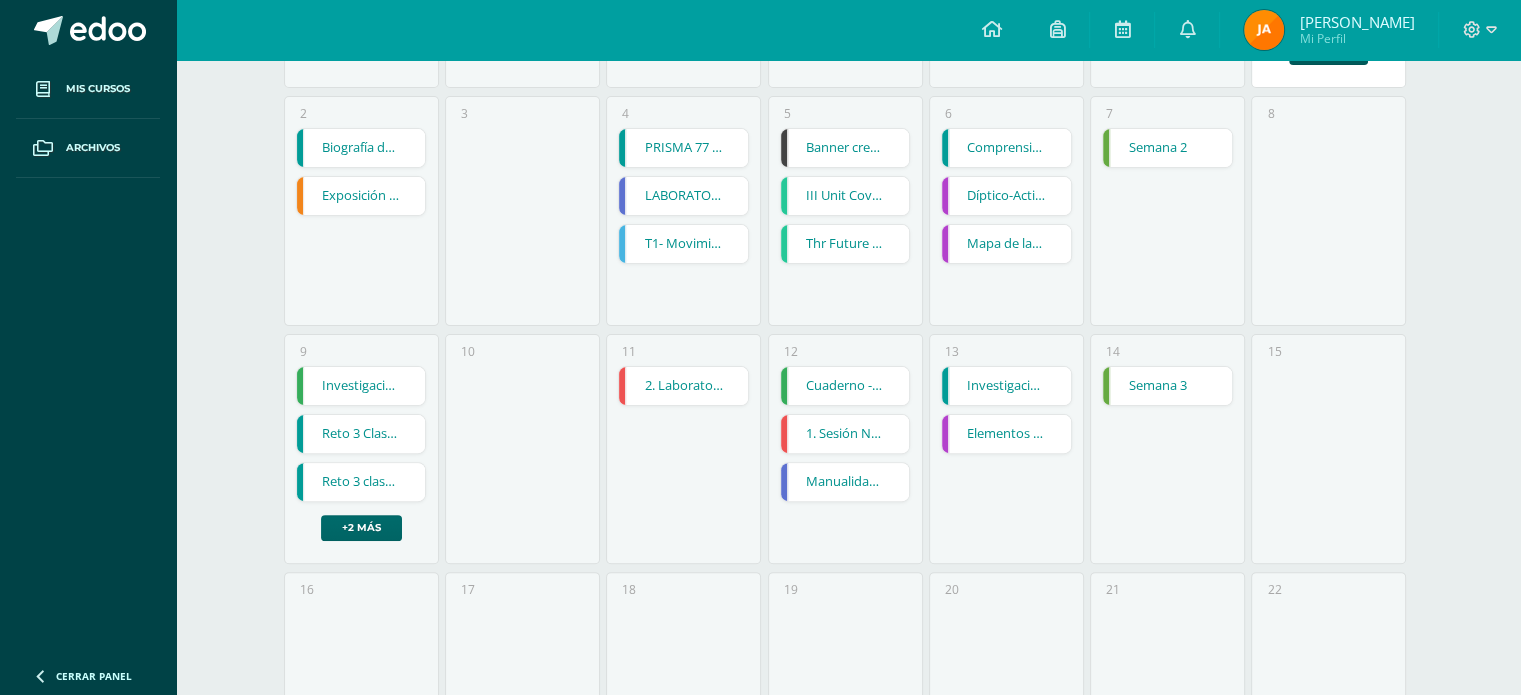 click on "+2 más" at bounding box center [361, 528] 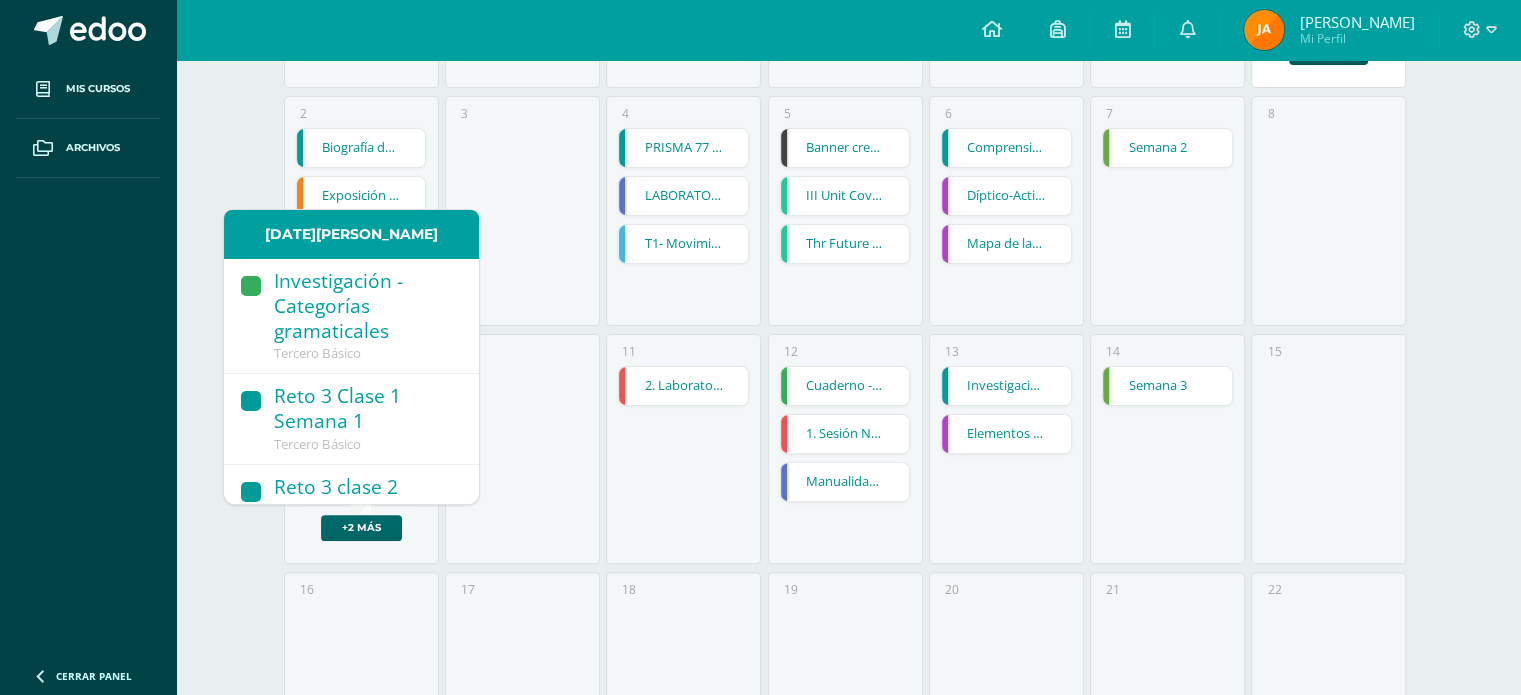 click on "+2 más" at bounding box center (361, 528) 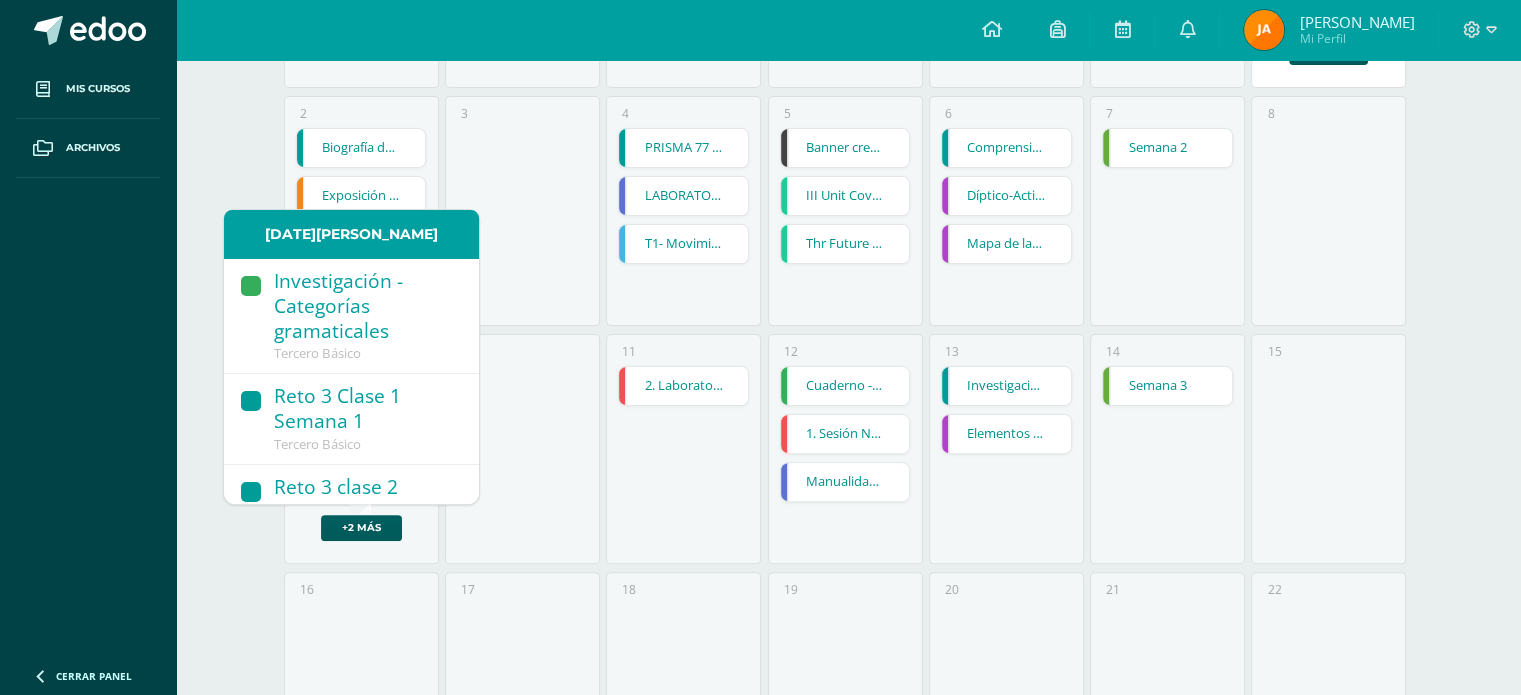 click on "Reto 3 Clase 1 Semana 1" at bounding box center (366, 410) 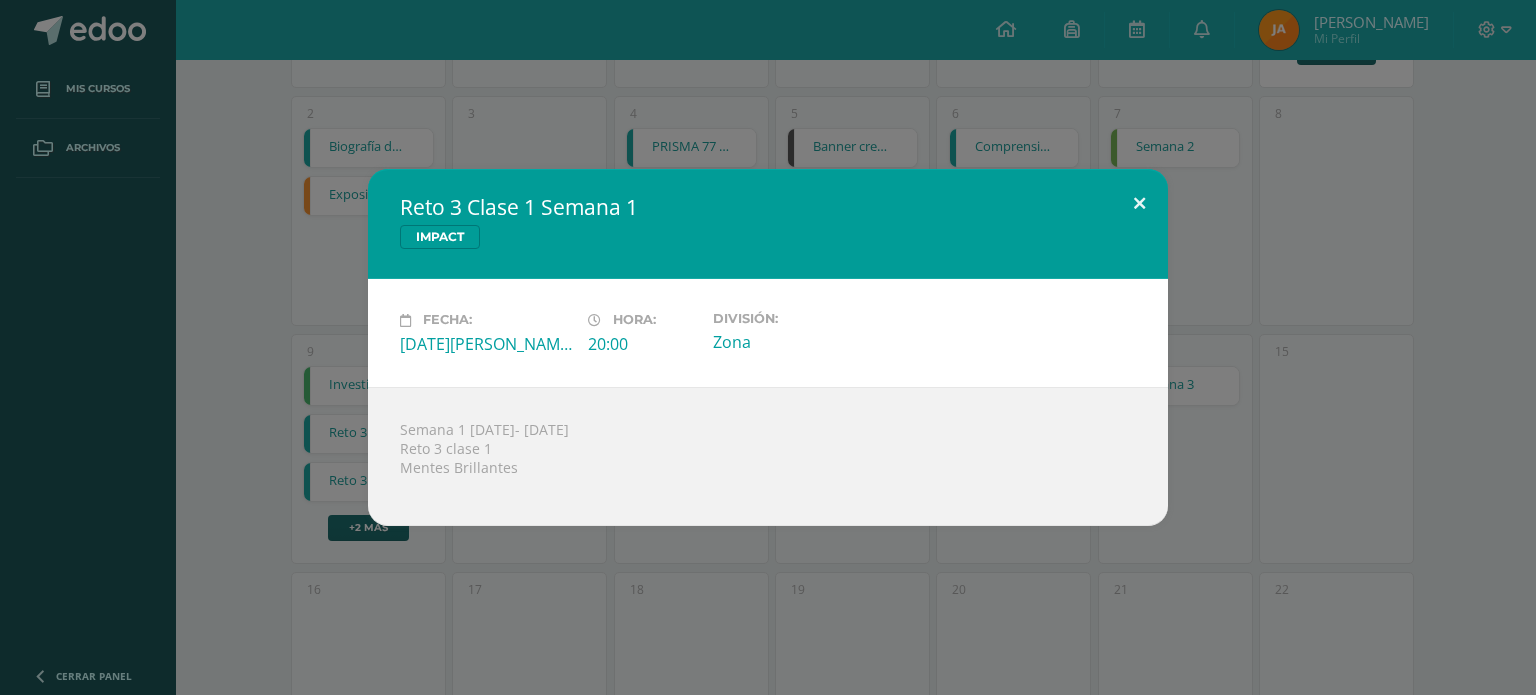 click at bounding box center [1139, 203] 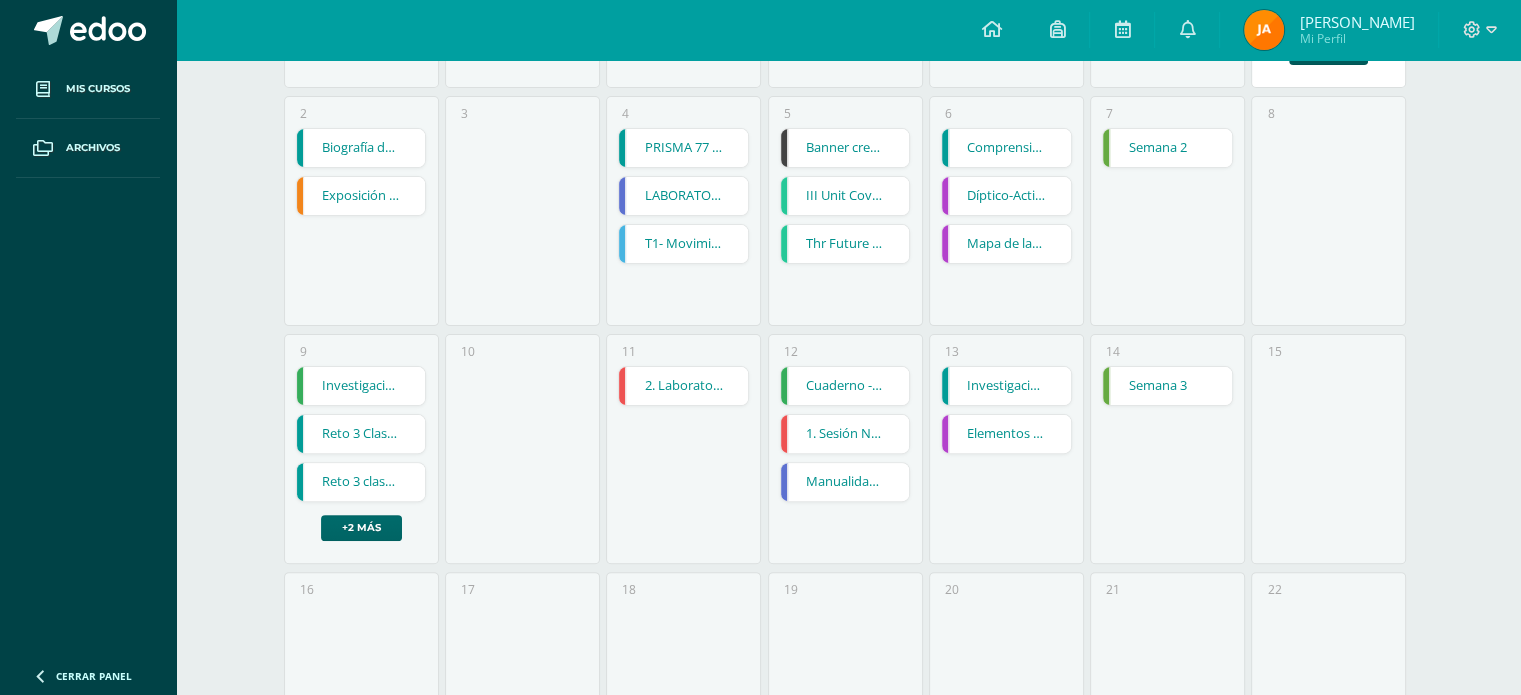 click on "+2 más" at bounding box center (361, 528) 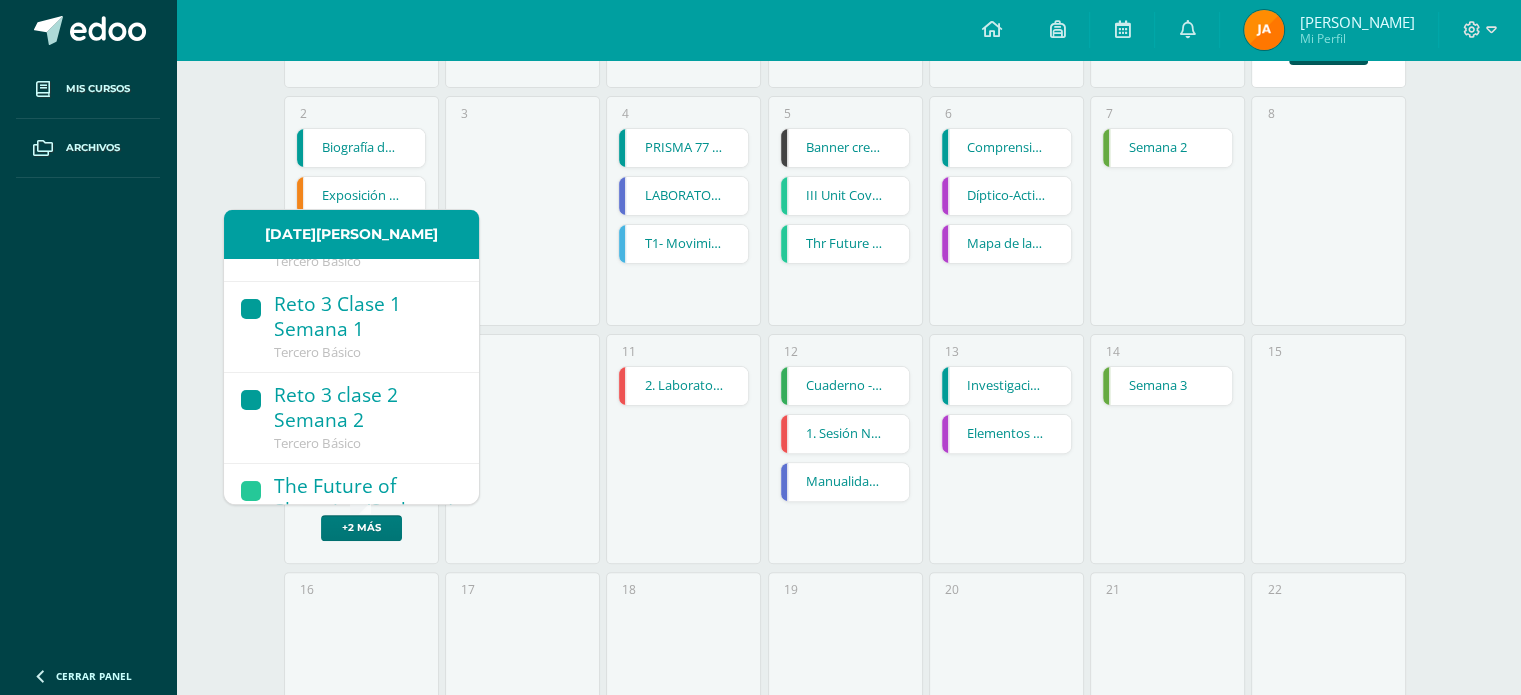 scroll, scrollTop: 95, scrollLeft: 0, axis: vertical 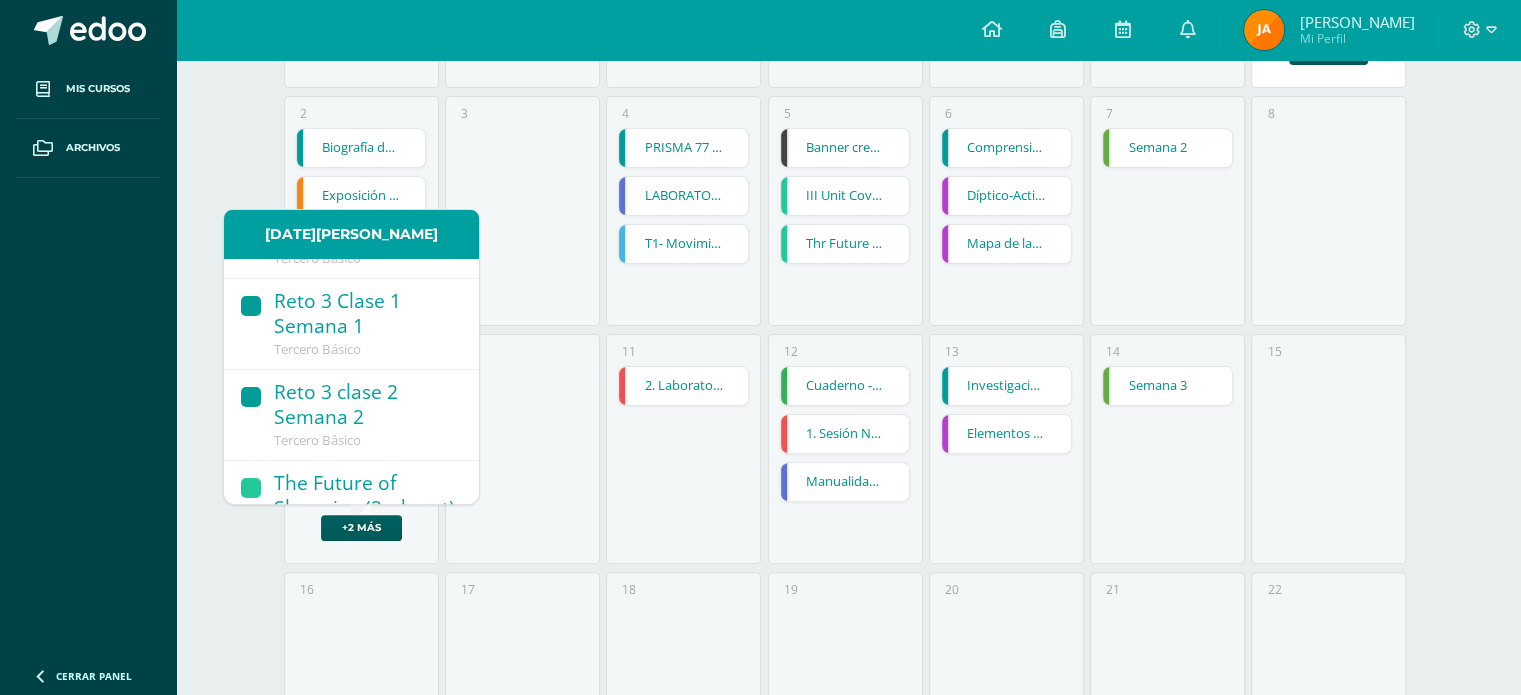 click on "Tercero Básico" at bounding box center [317, 440] 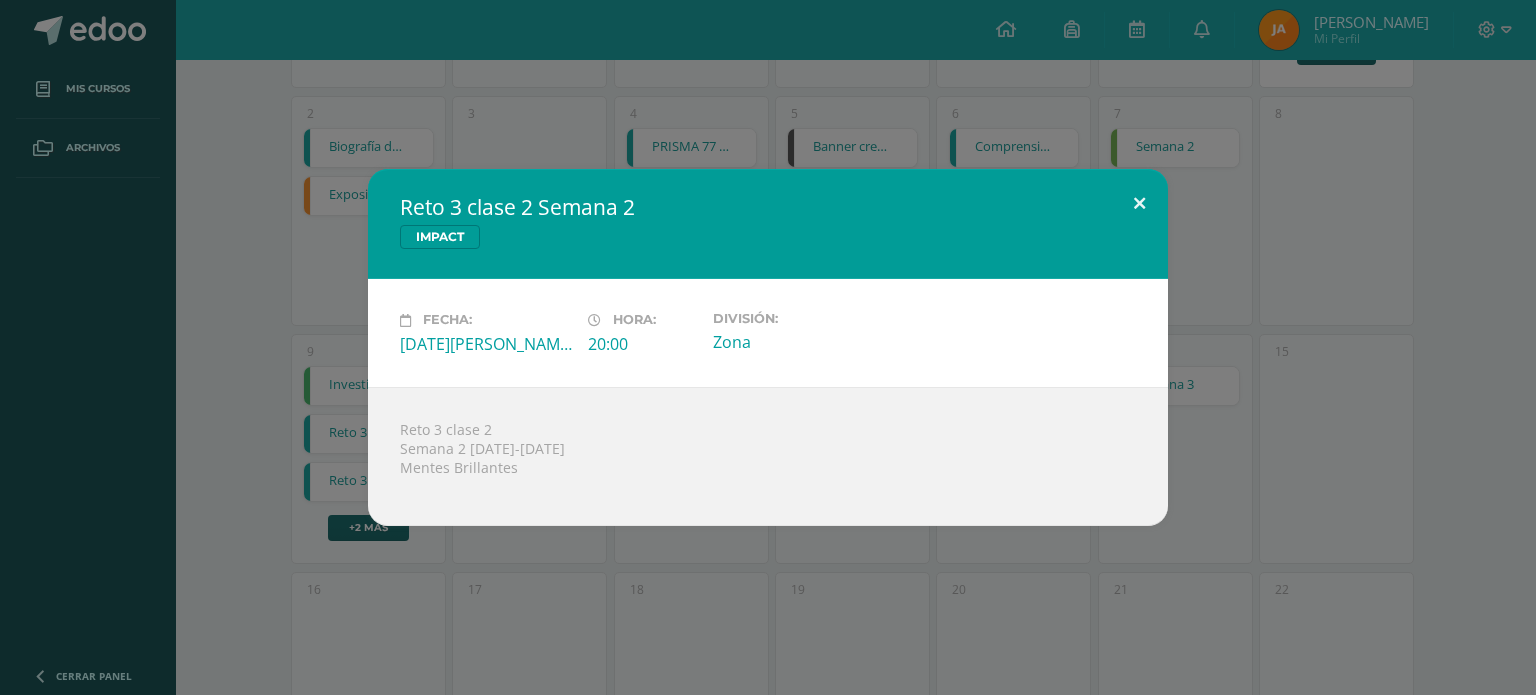 click at bounding box center [1139, 203] 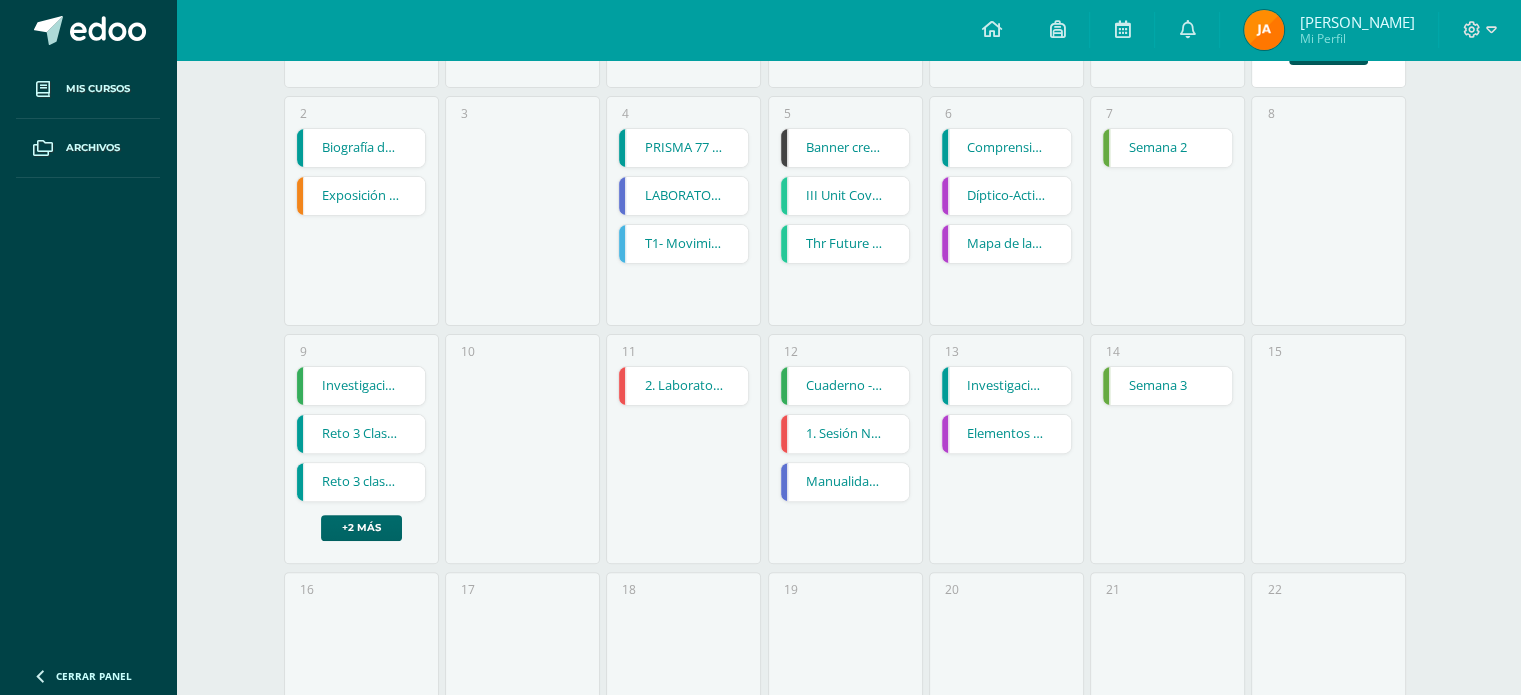 click on "+2 más" at bounding box center (361, 528) 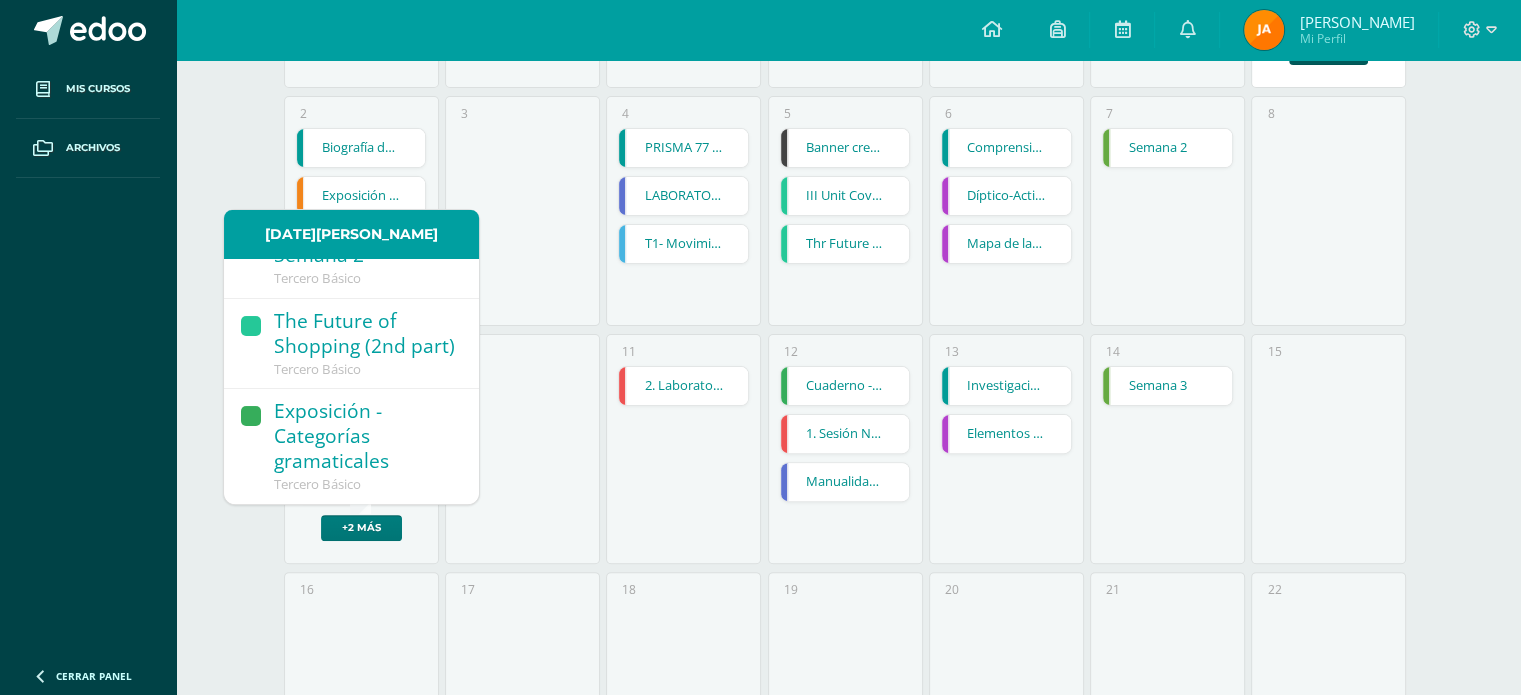 scroll, scrollTop: 280, scrollLeft: 0, axis: vertical 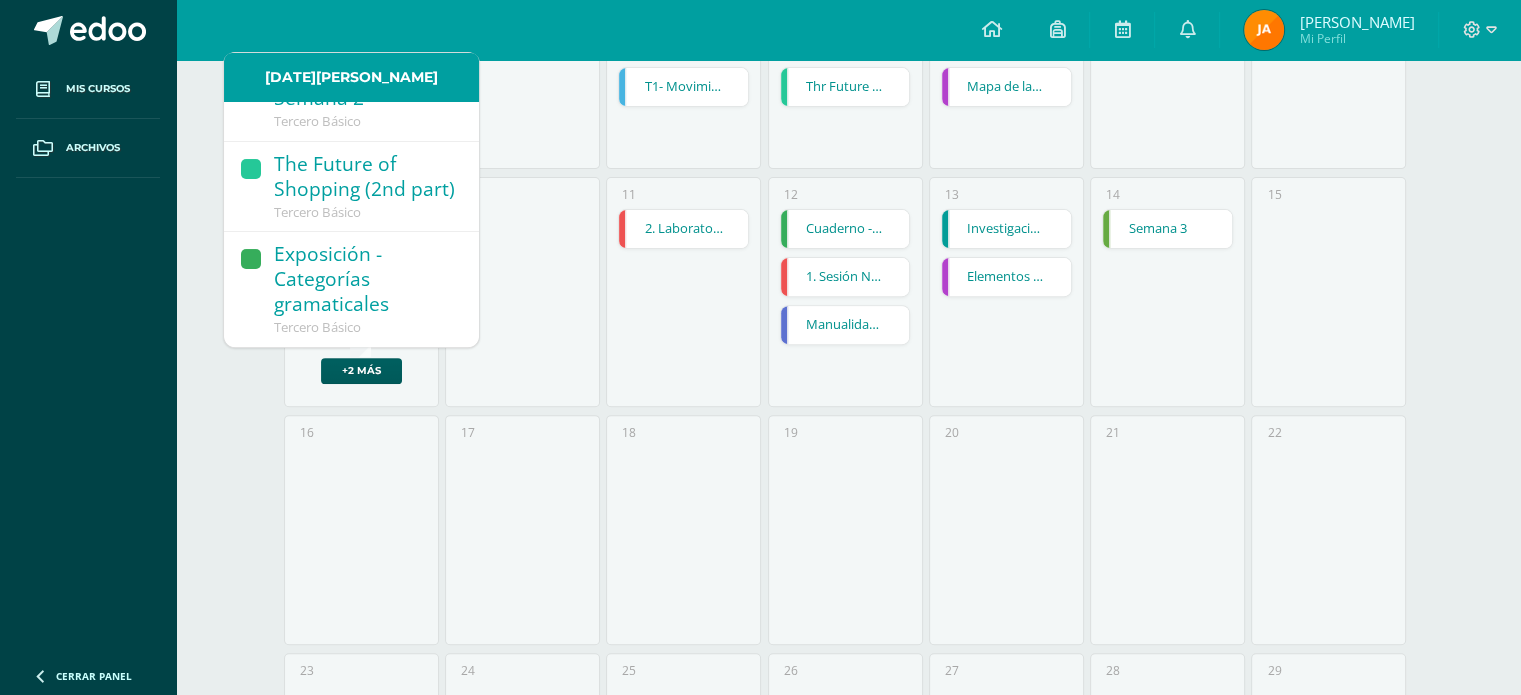 click on "19" at bounding box center (845, 530) 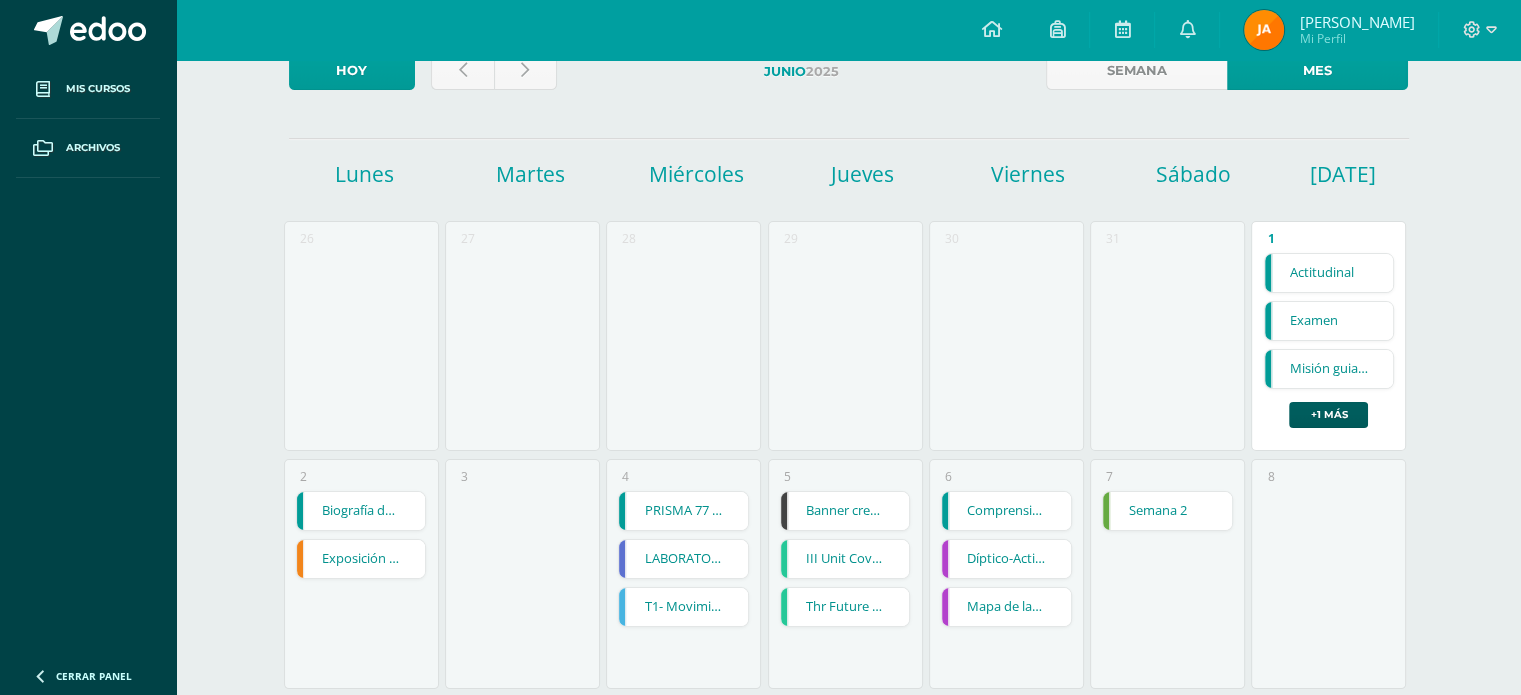 scroll, scrollTop: 144, scrollLeft: 0, axis: vertical 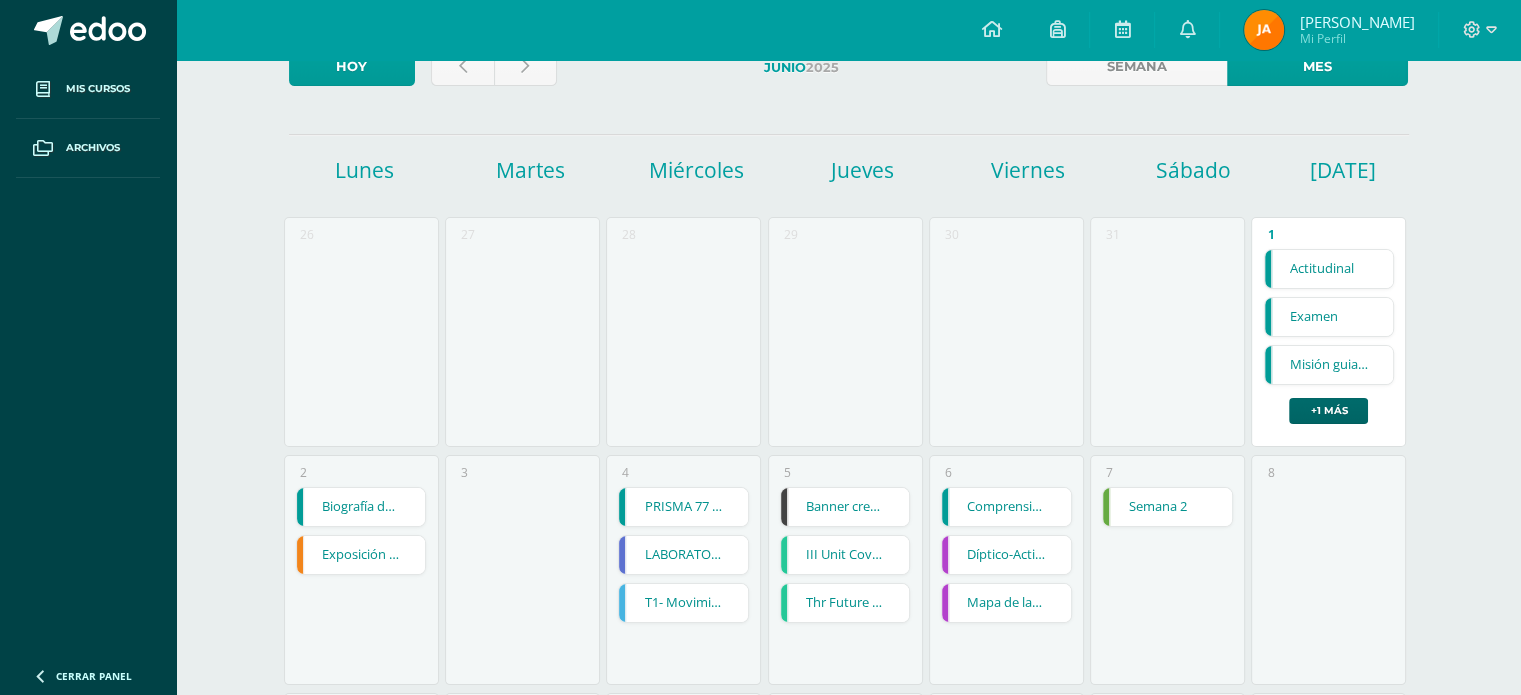 click on "+1 más" at bounding box center [1328, 411] 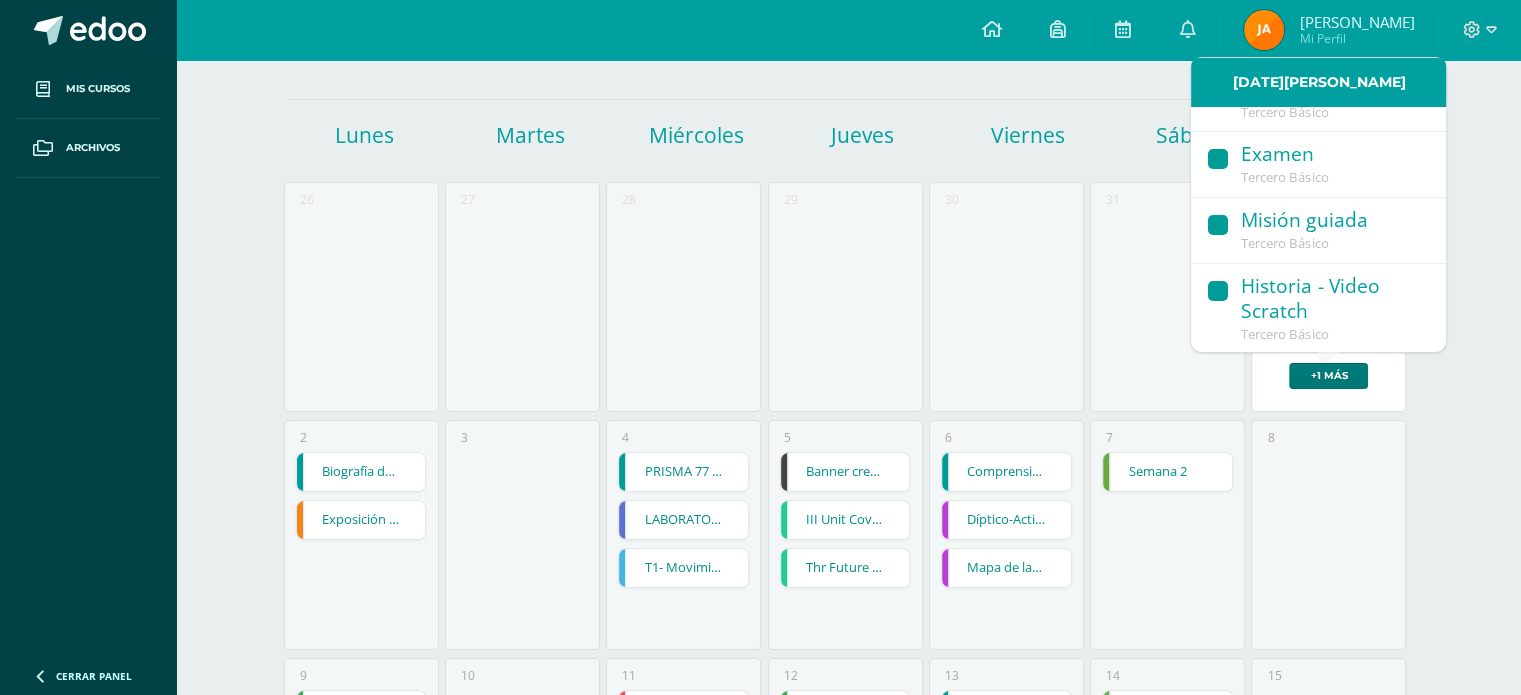 scroll, scrollTop: 183, scrollLeft: 0, axis: vertical 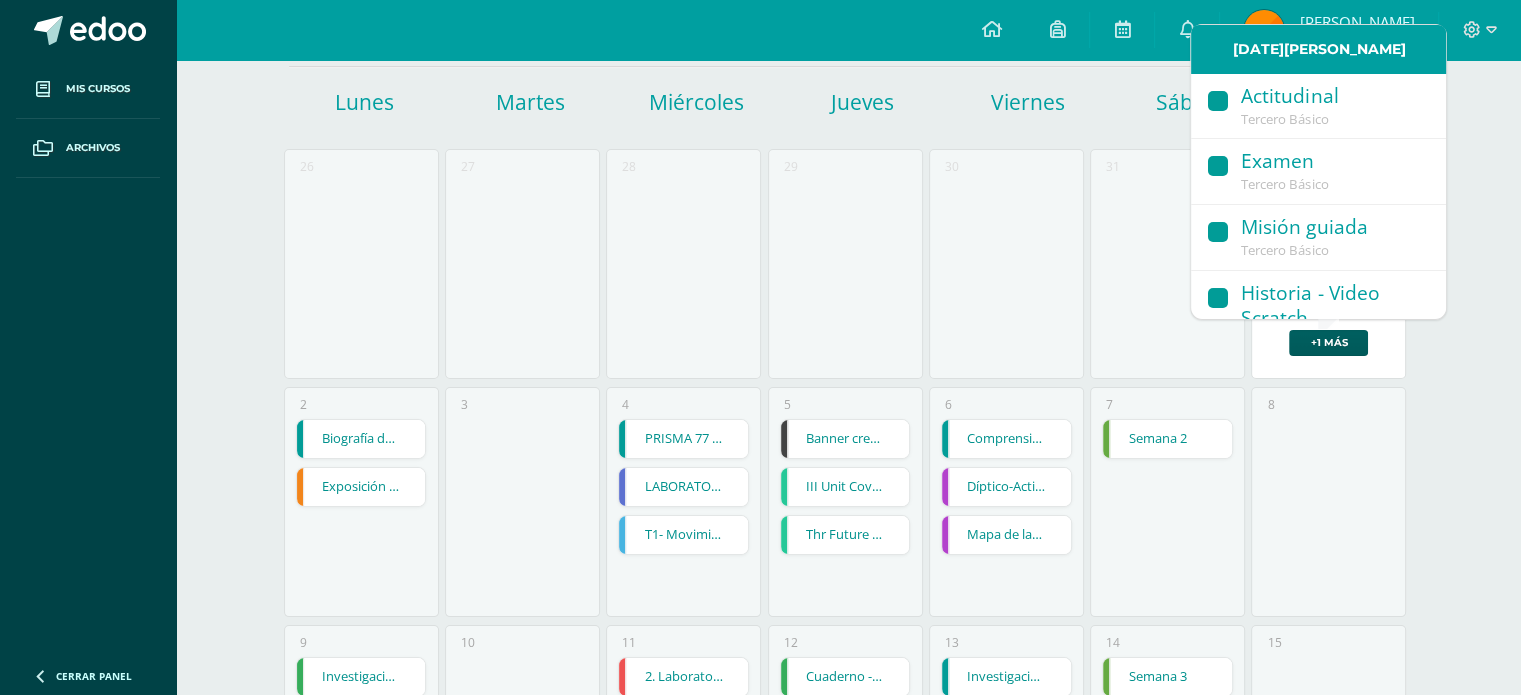 click on "Comprensión lectora" at bounding box center [1006, 439] 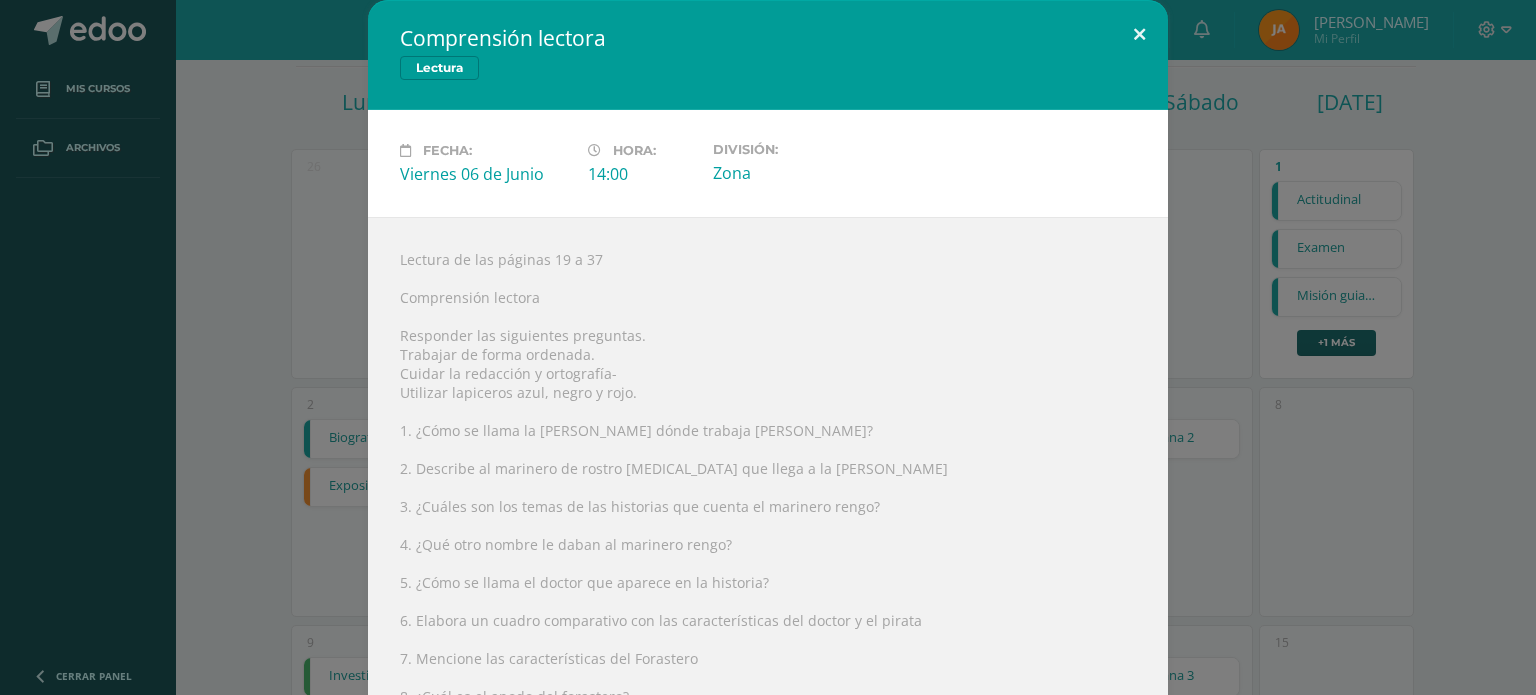click at bounding box center [1139, 34] 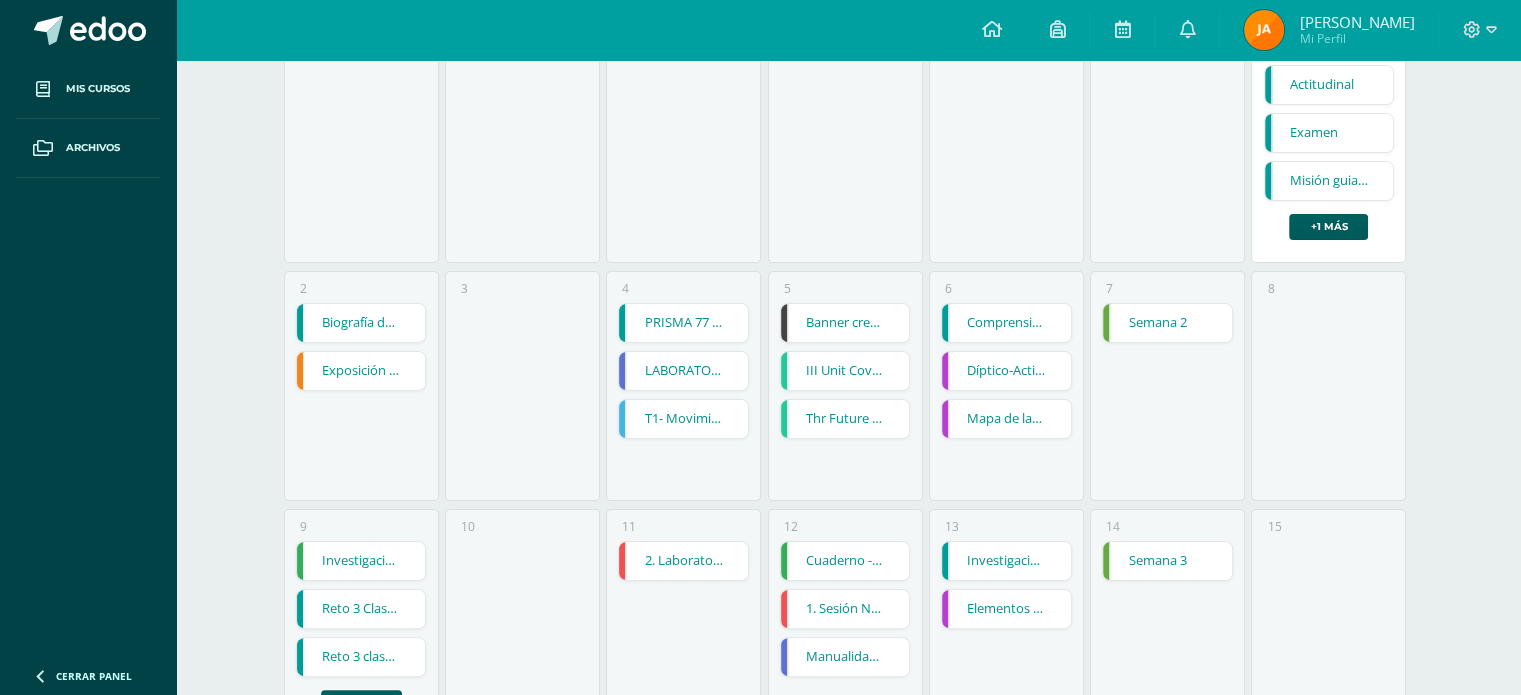 scroll, scrollTop: 420, scrollLeft: 0, axis: vertical 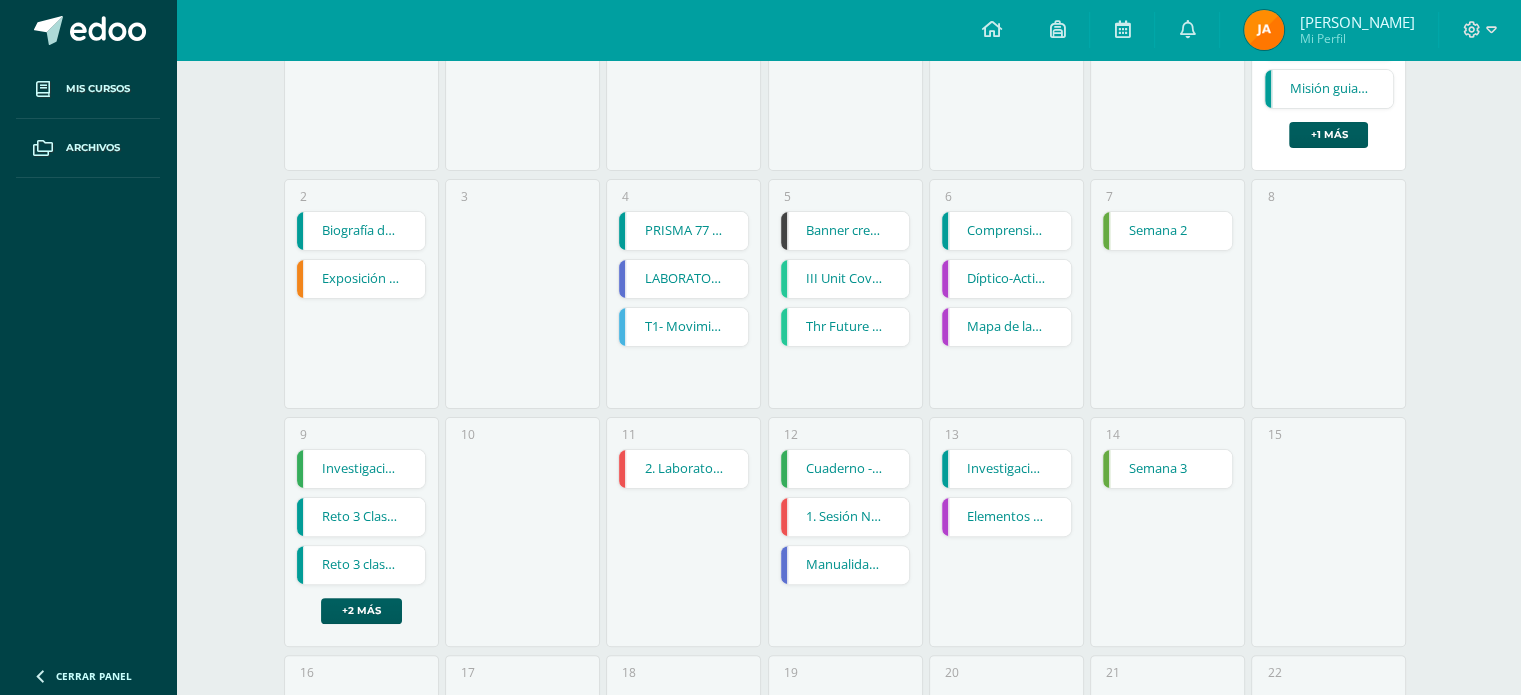 click on "Investigación e historieta" at bounding box center [1006, 469] 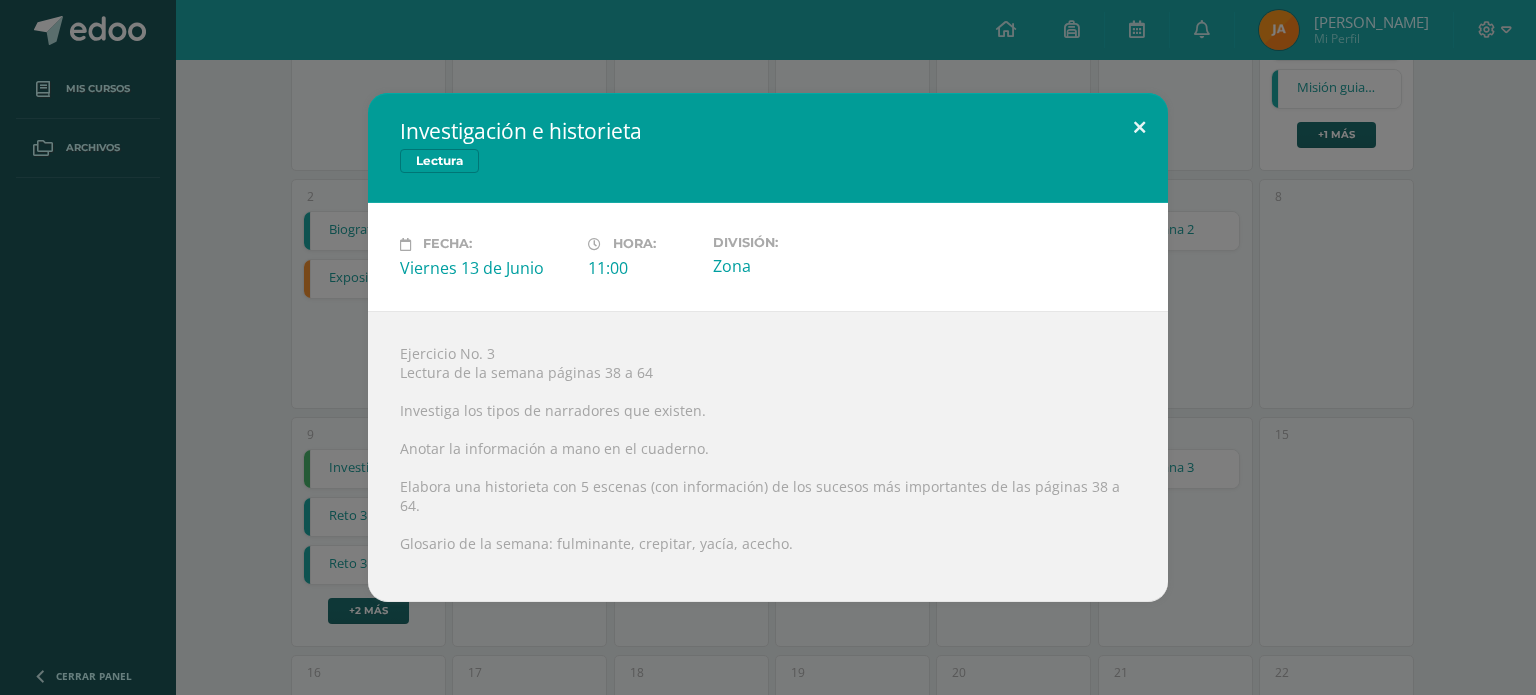 click at bounding box center (1139, 127) 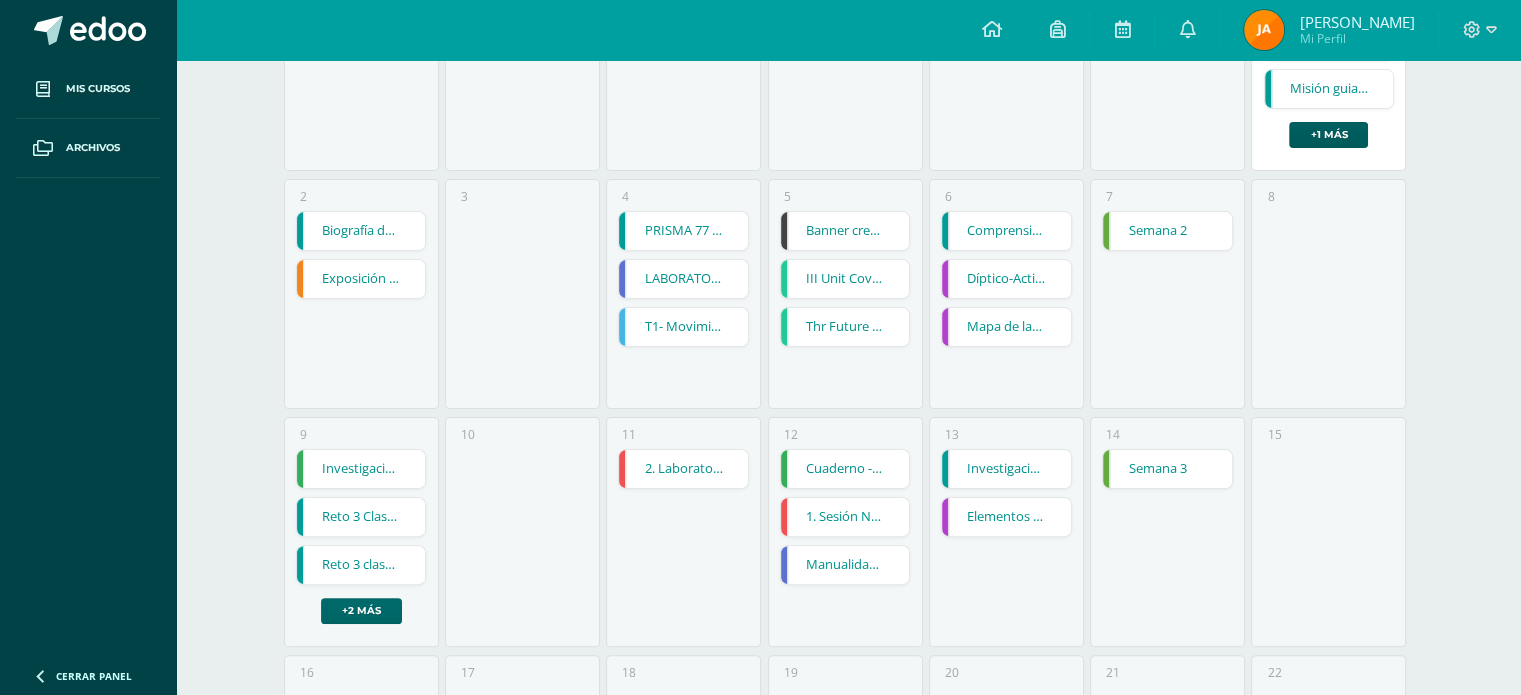 click on "+2 más" at bounding box center [361, 611] 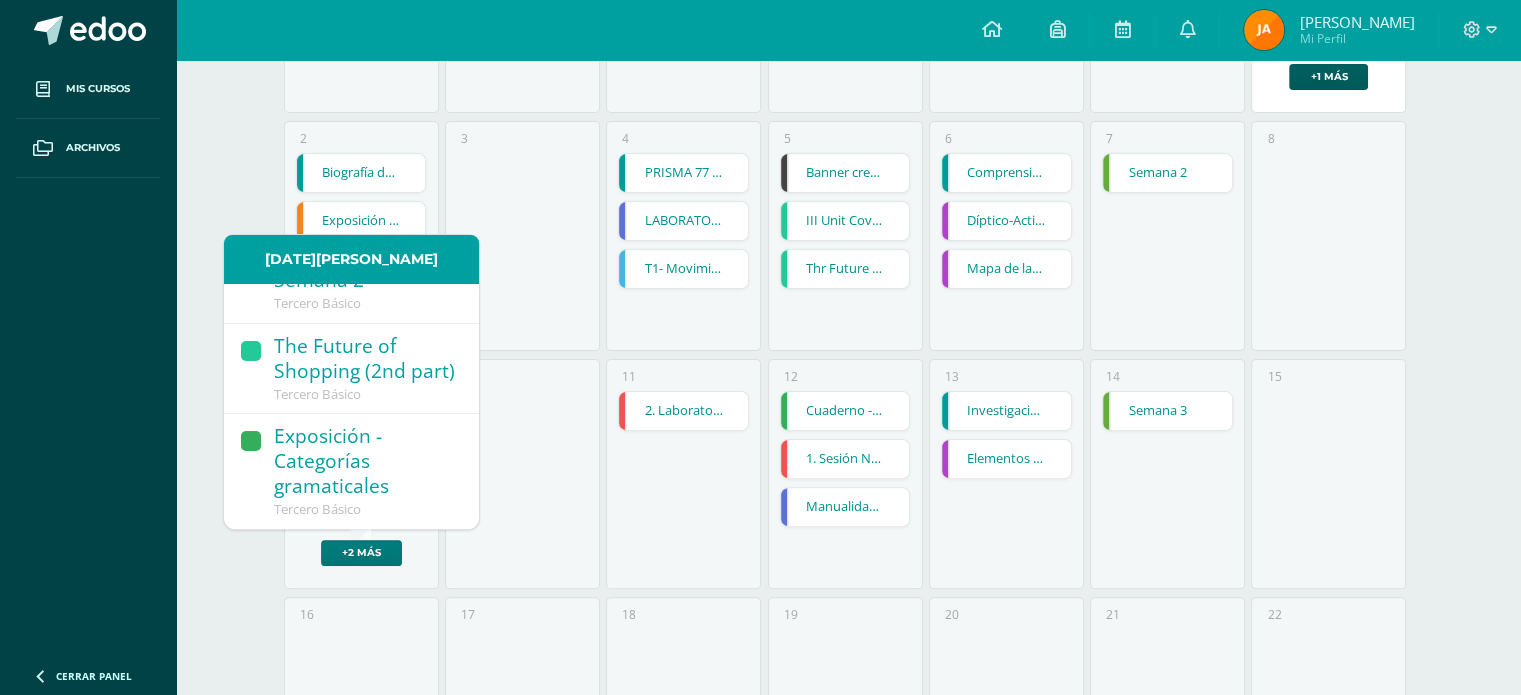 scroll, scrollTop: 472, scrollLeft: 0, axis: vertical 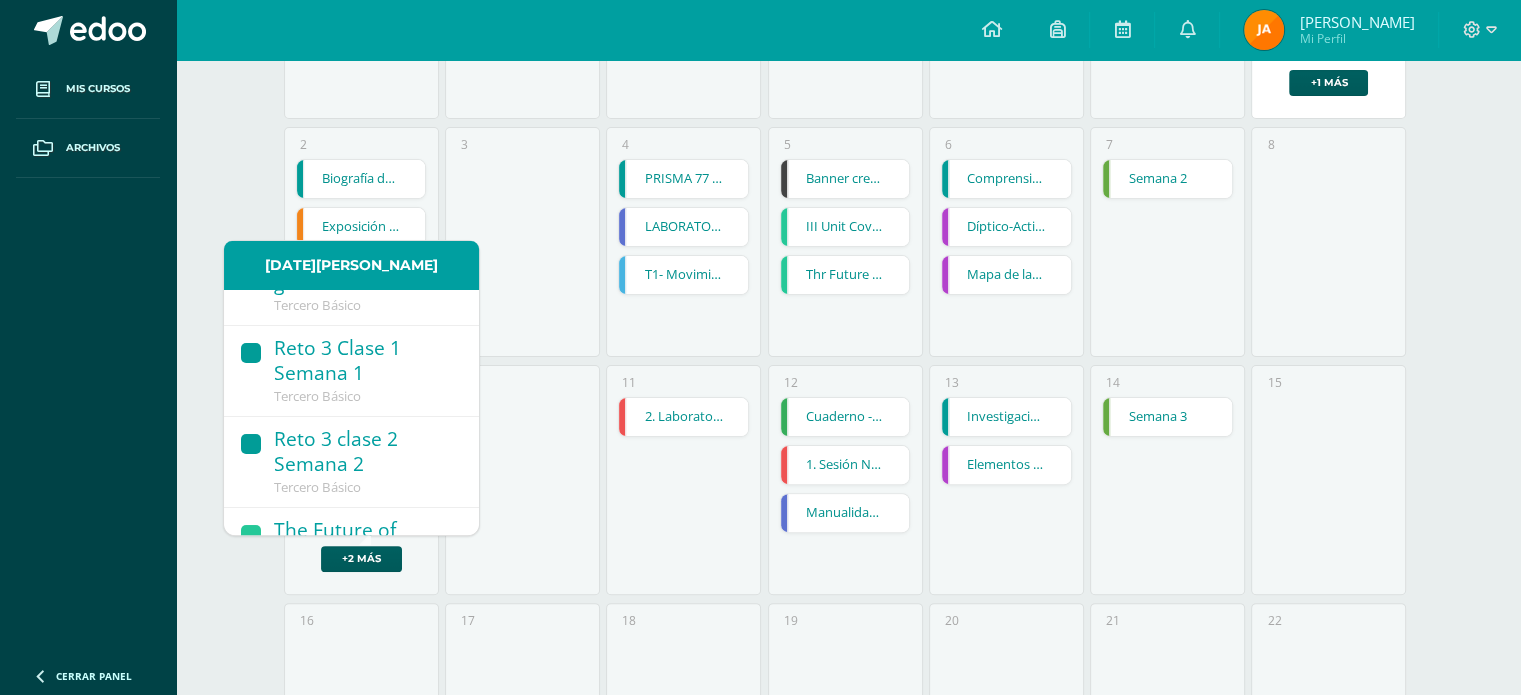 click on "Tercero Básico" at bounding box center (366, 488) 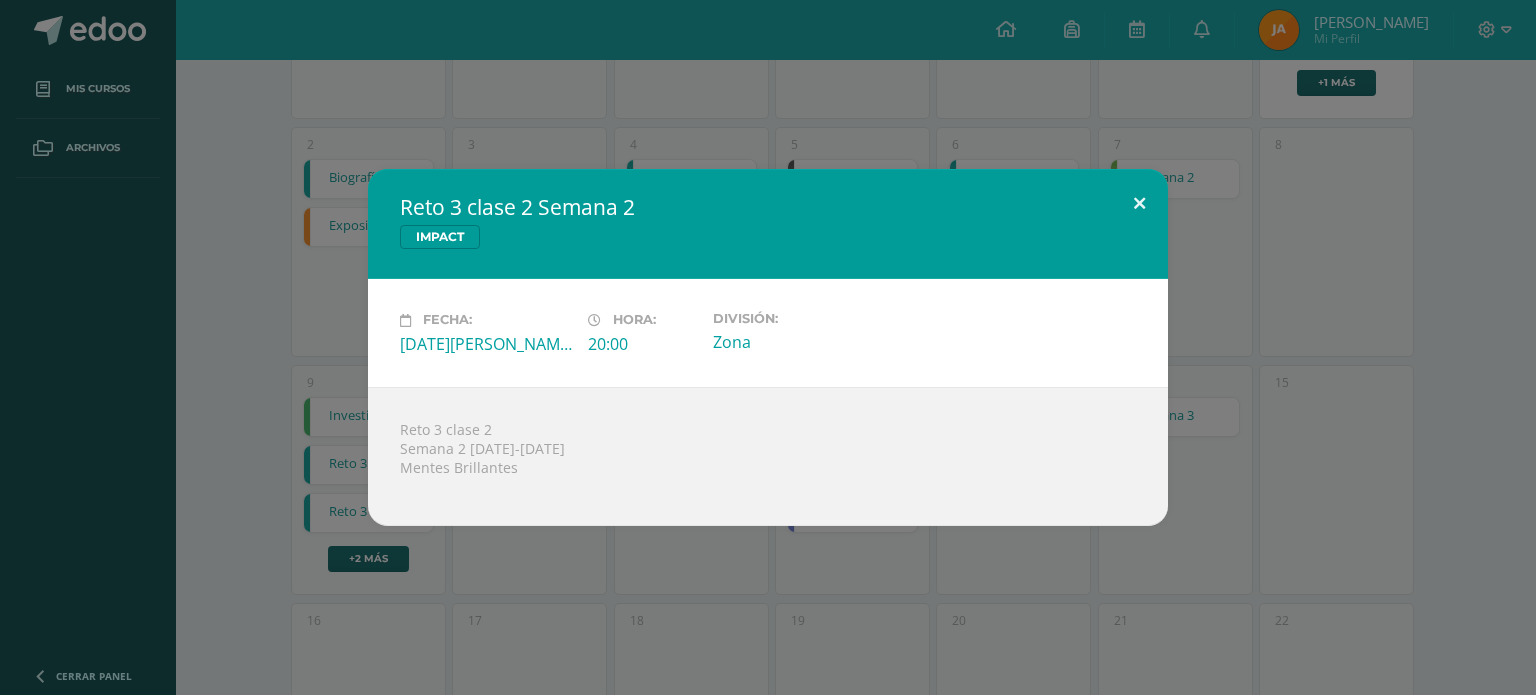 click at bounding box center [1139, 203] 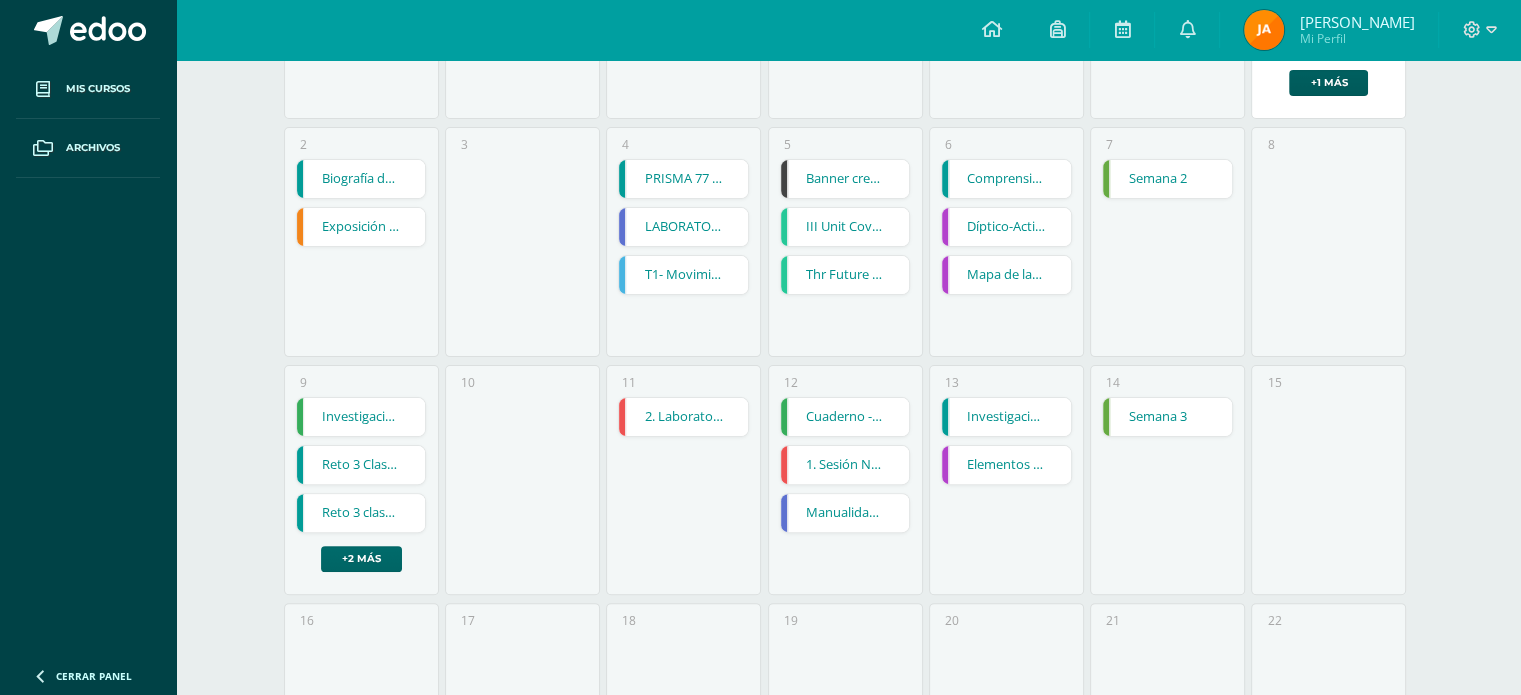 click on "+2 más" at bounding box center [361, 559] 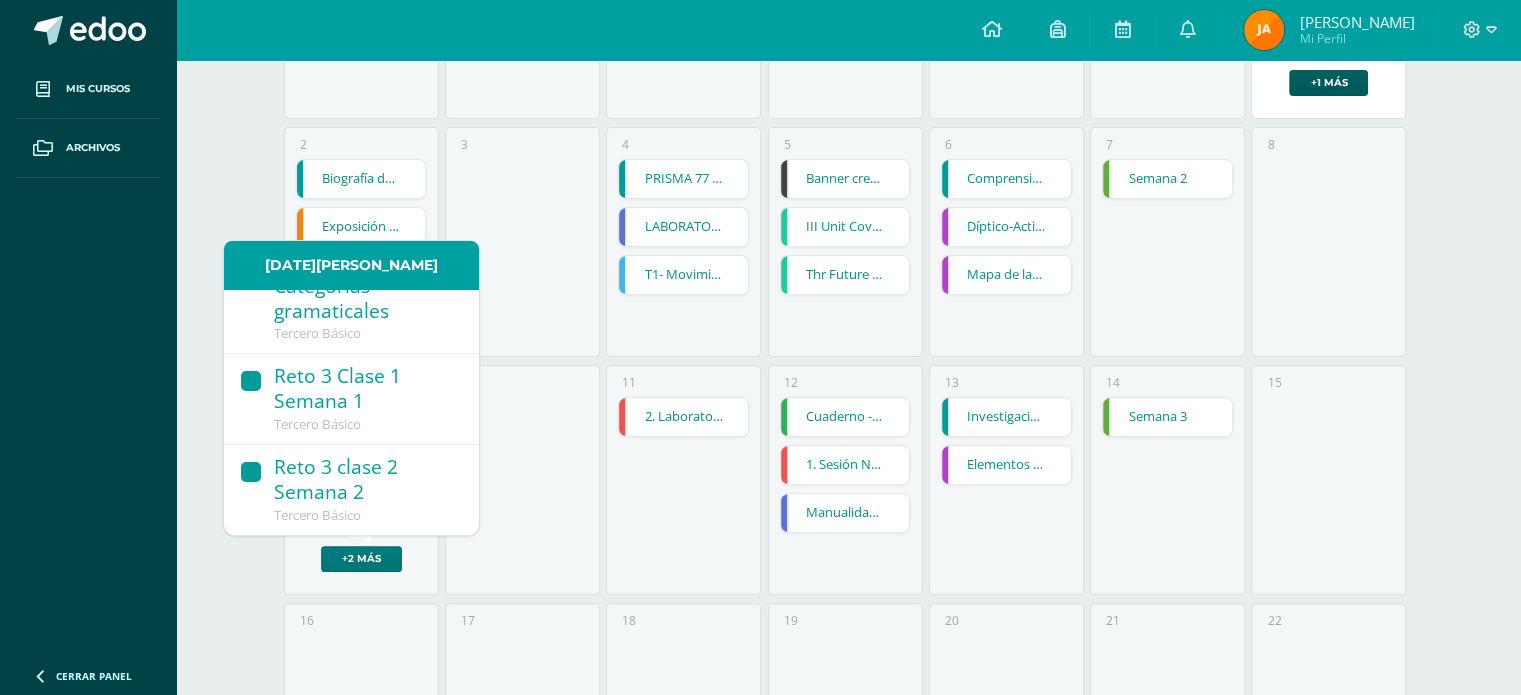 scroll, scrollTop: 50, scrollLeft: 0, axis: vertical 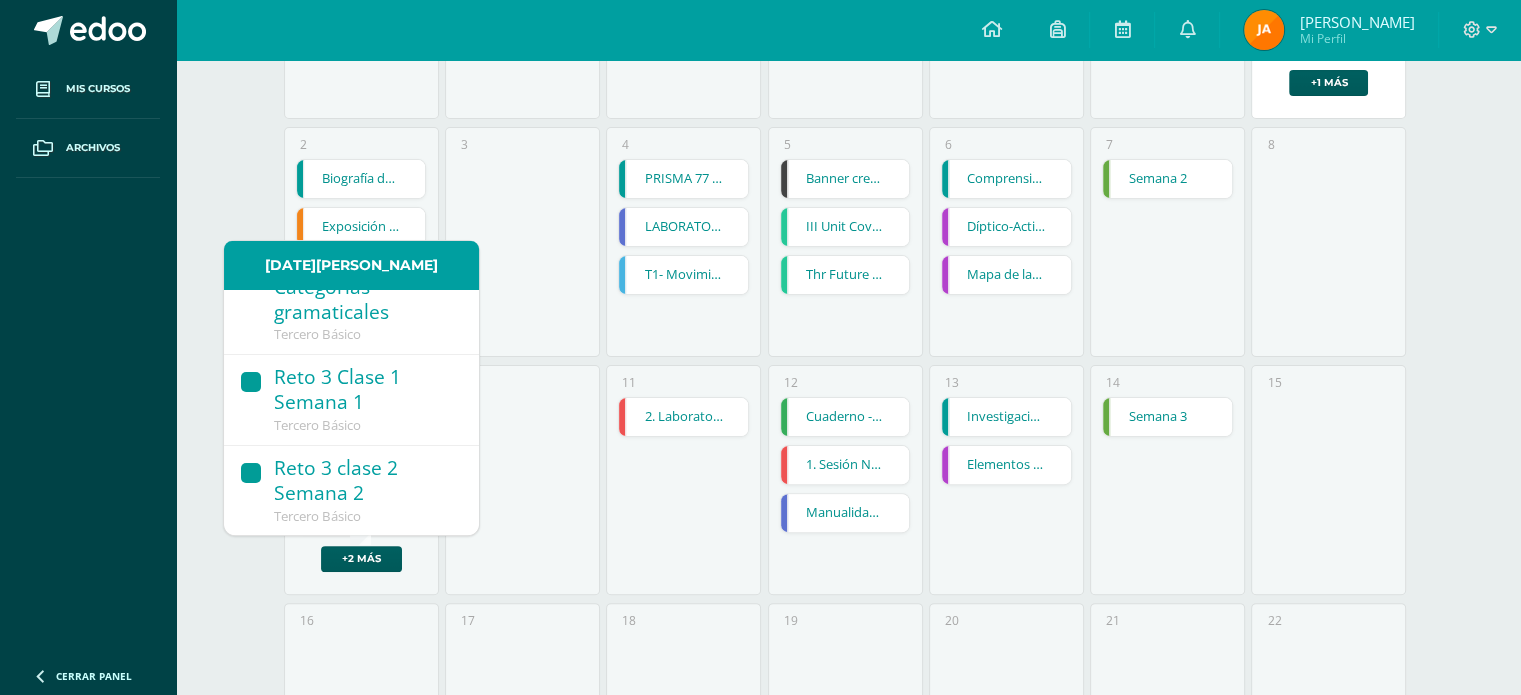 click on "Reto 3 Clase 1 Semana 1" at bounding box center [366, 391] 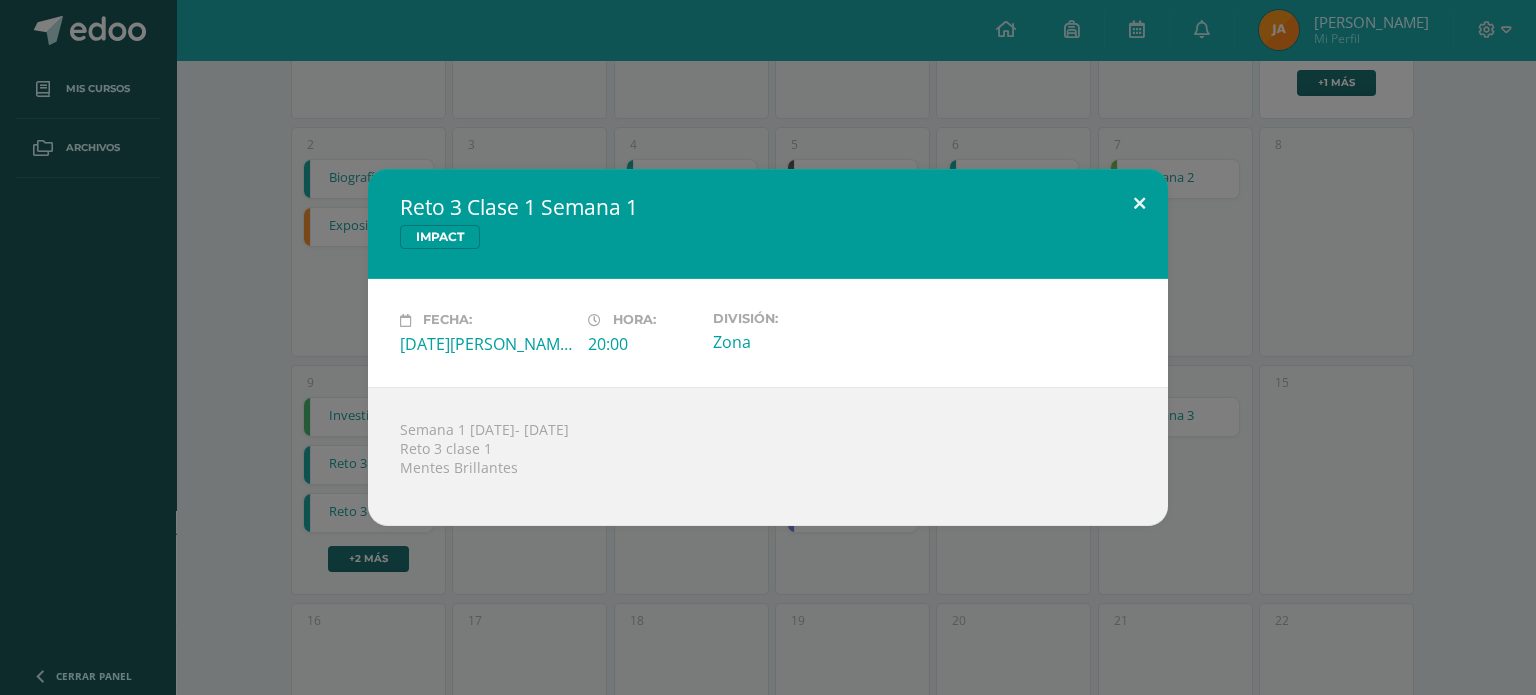 click at bounding box center [1139, 203] 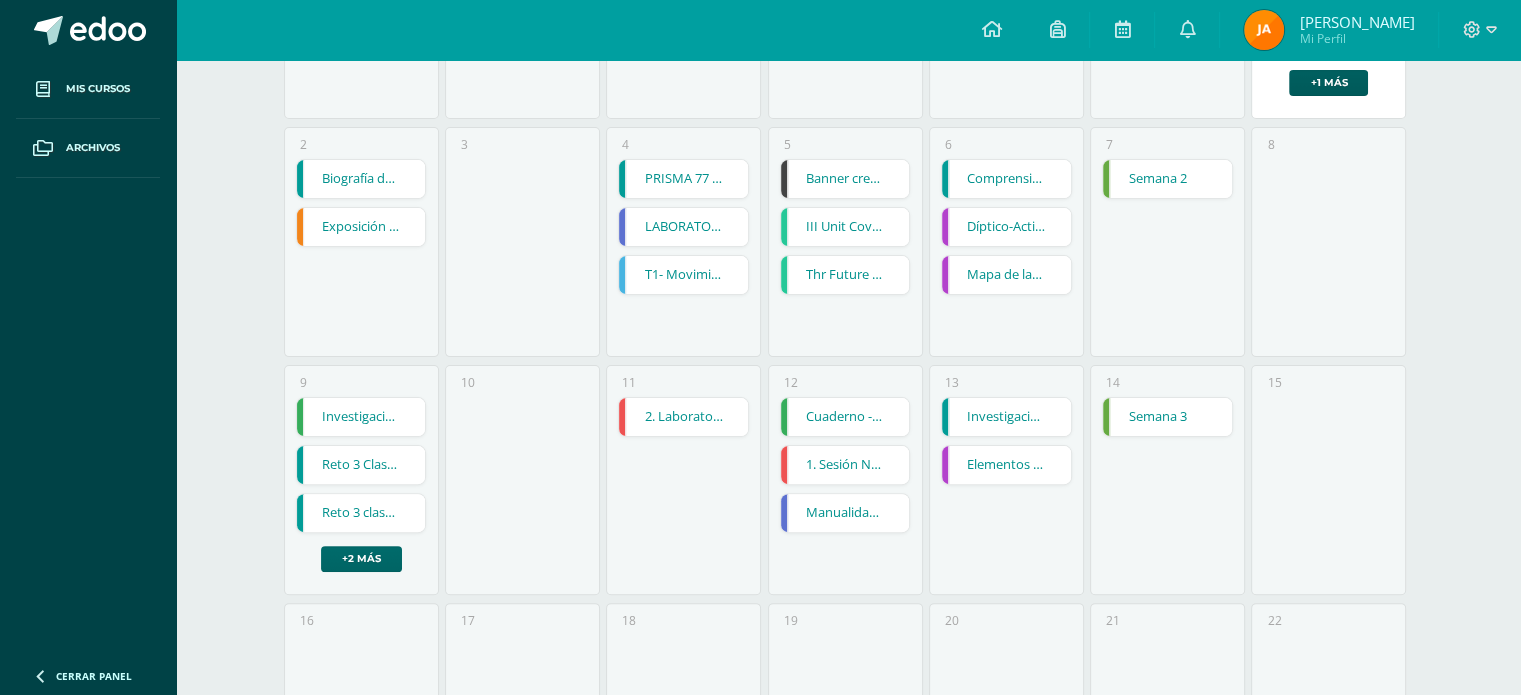 click on "+2 más" at bounding box center [361, 559] 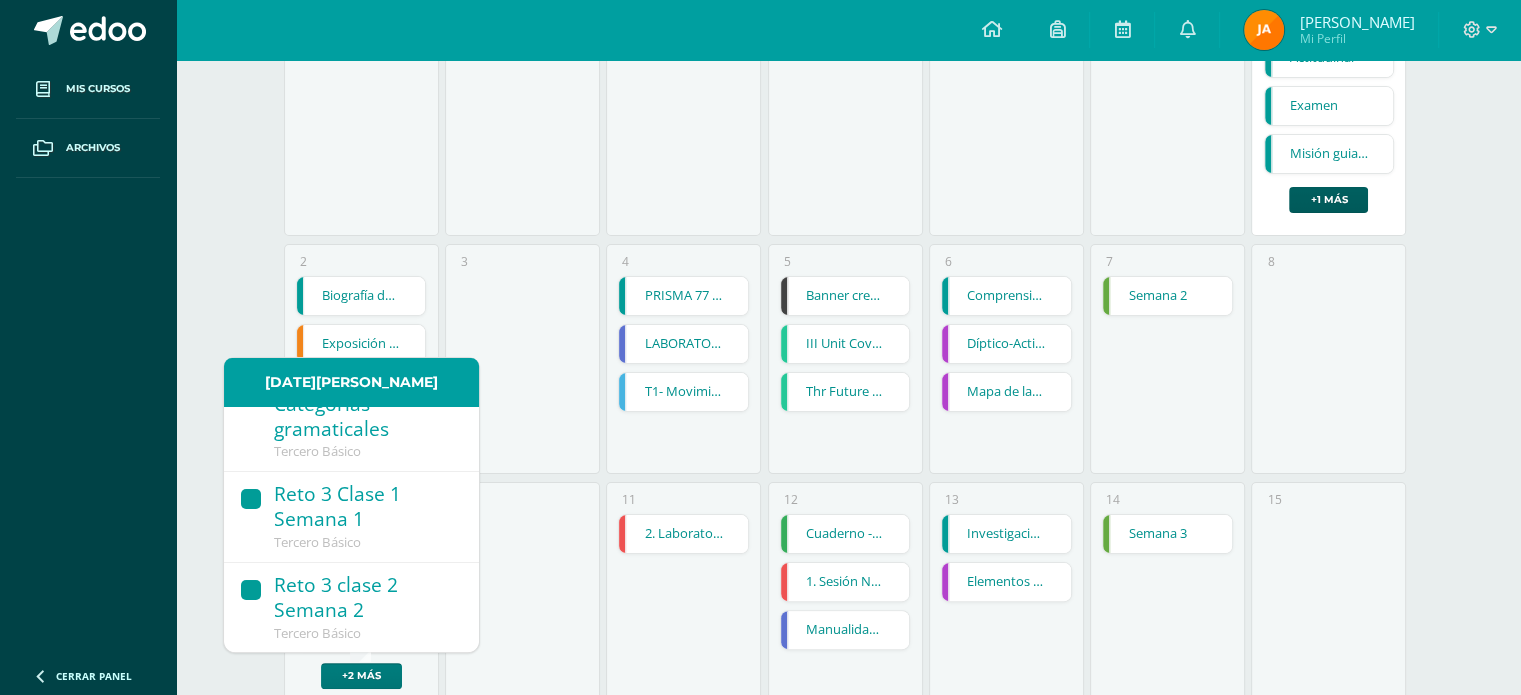 scroll, scrollTop: 352, scrollLeft: 0, axis: vertical 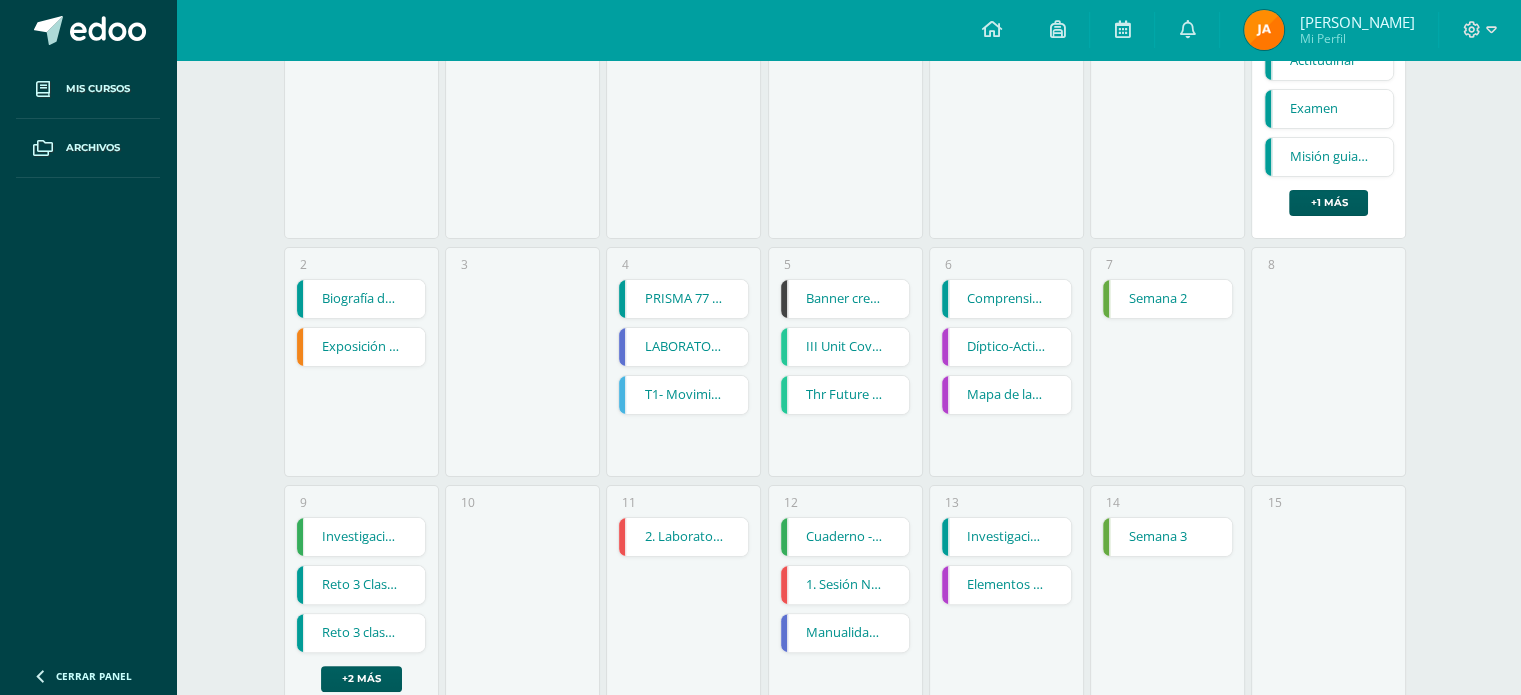 click on "10" at bounding box center (522, 600) 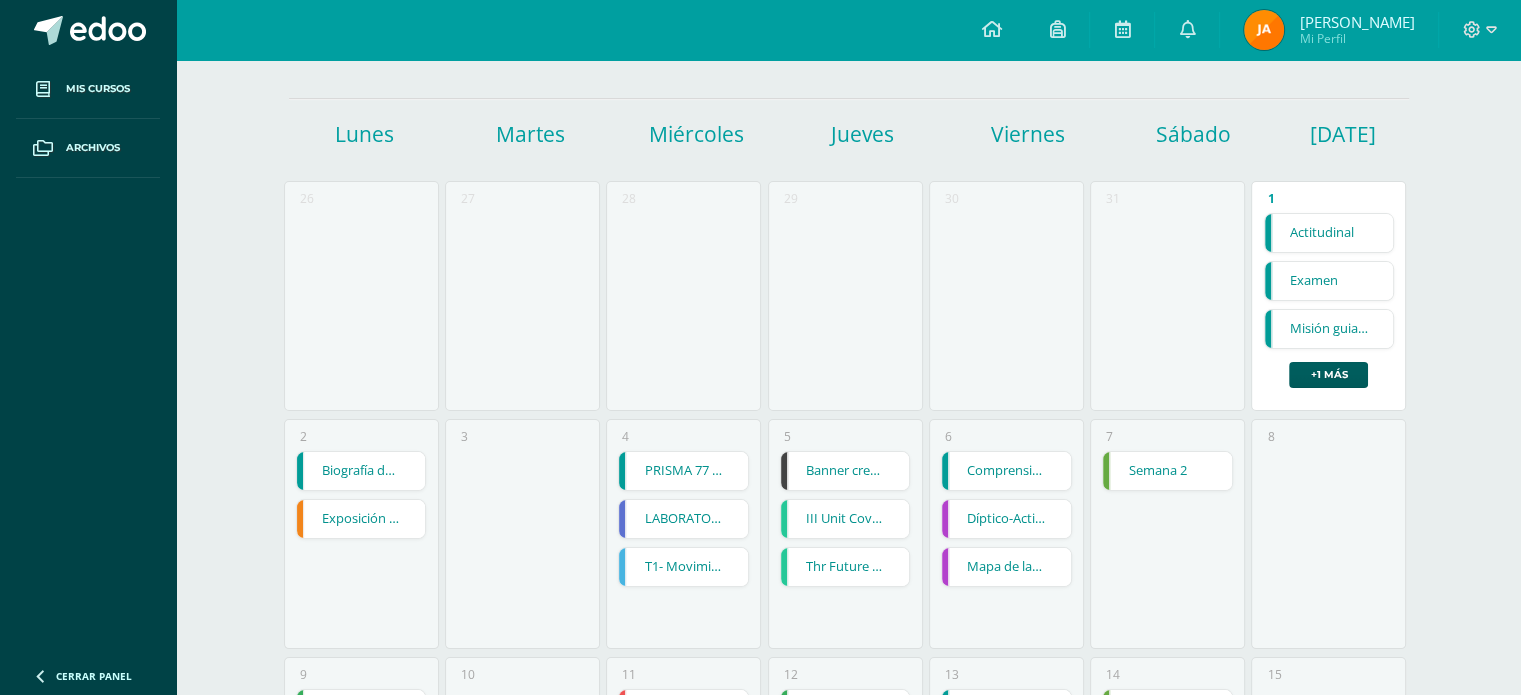 scroll, scrollTop: 0, scrollLeft: 0, axis: both 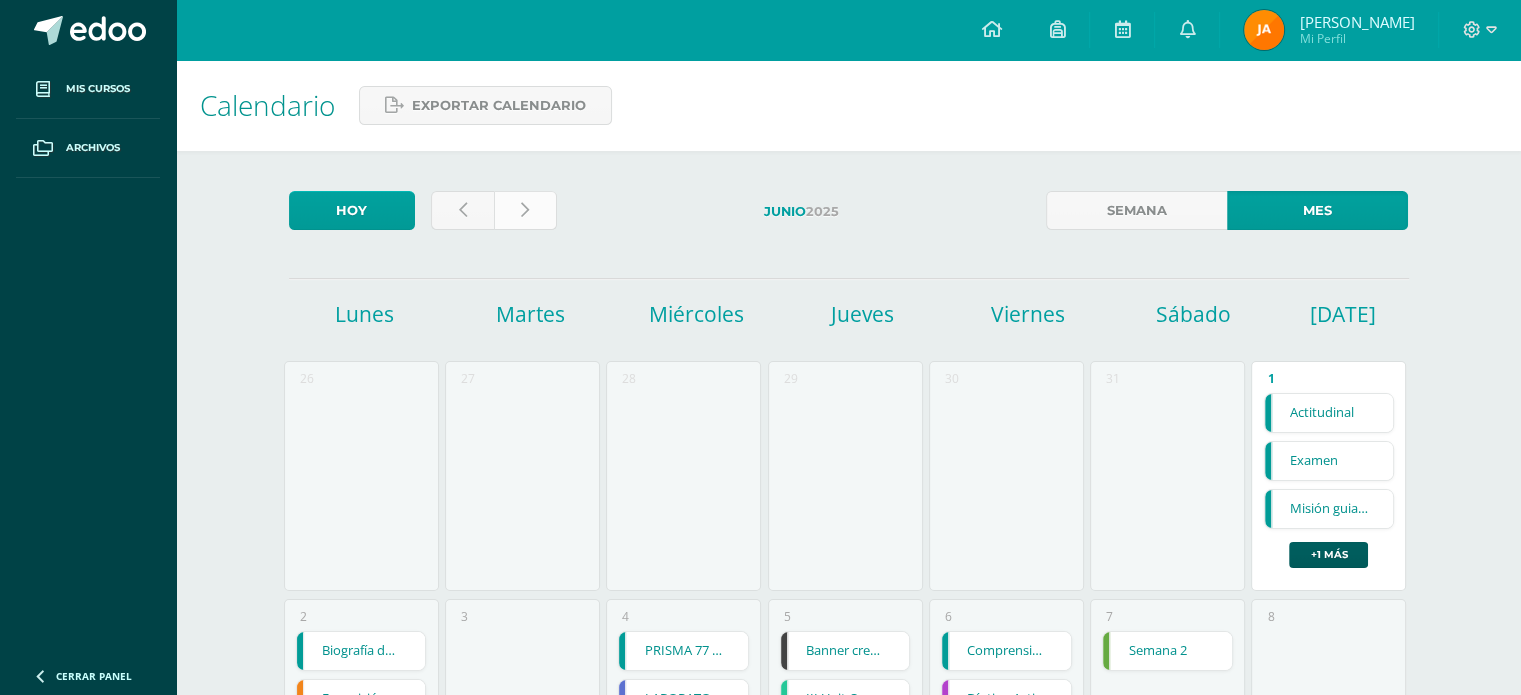 click at bounding box center (525, 210) 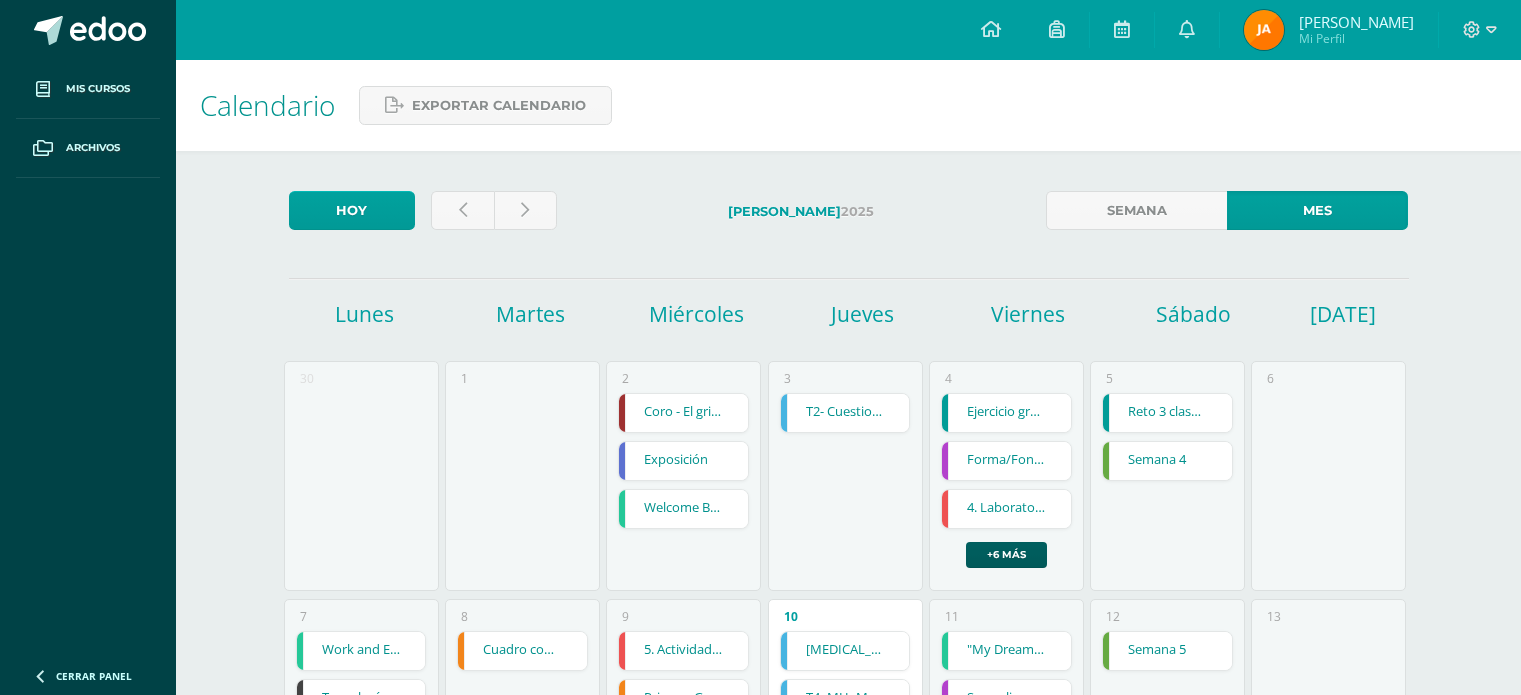scroll, scrollTop: 0, scrollLeft: 0, axis: both 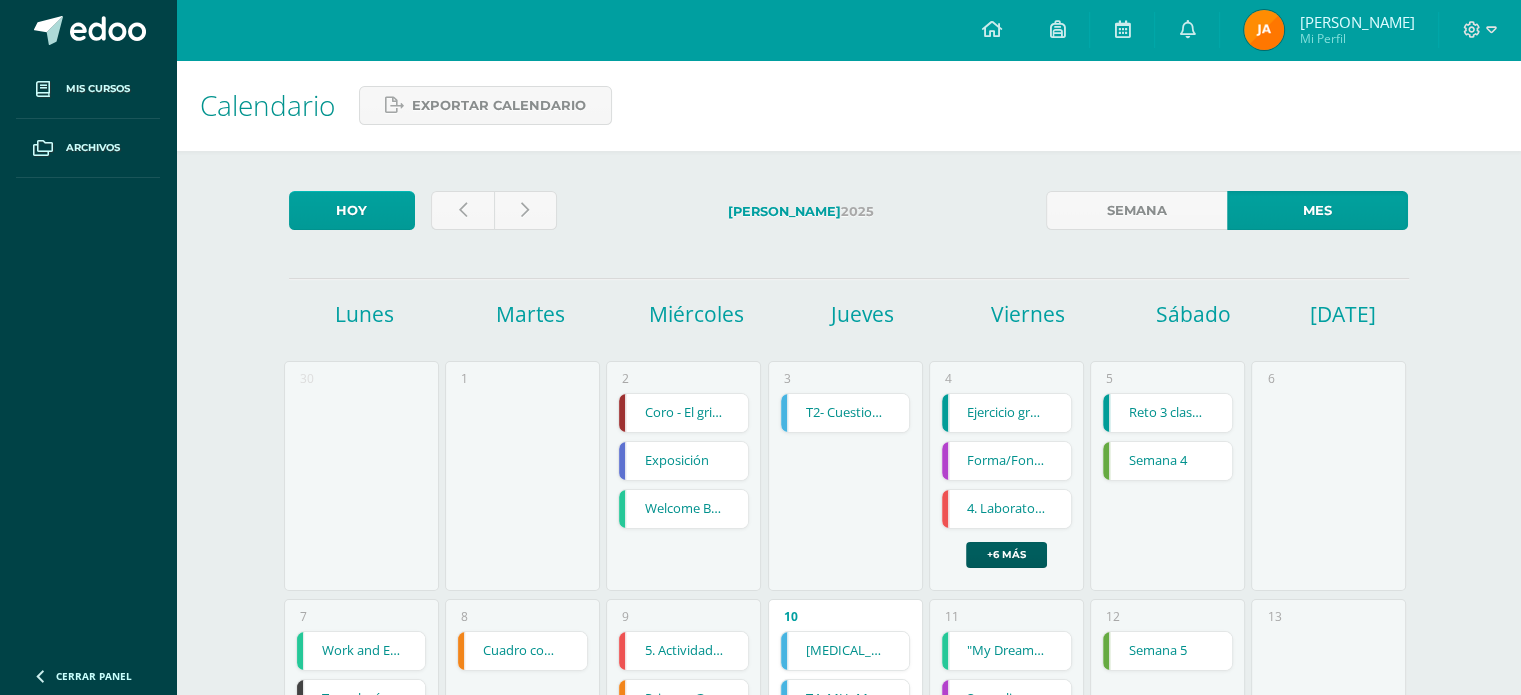click on "Reto 3 clase 3 Semana 3" at bounding box center (1167, 413) 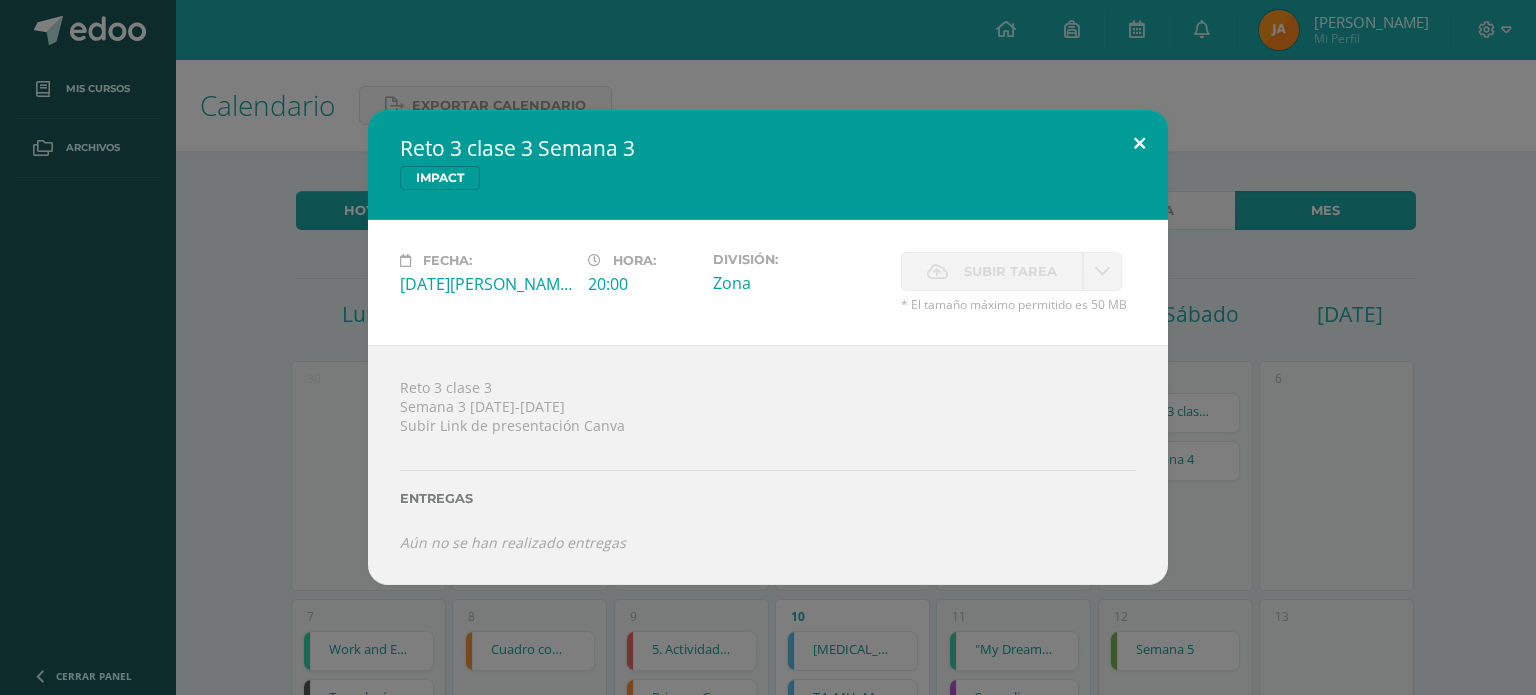 click at bounding box center (1139, 144) 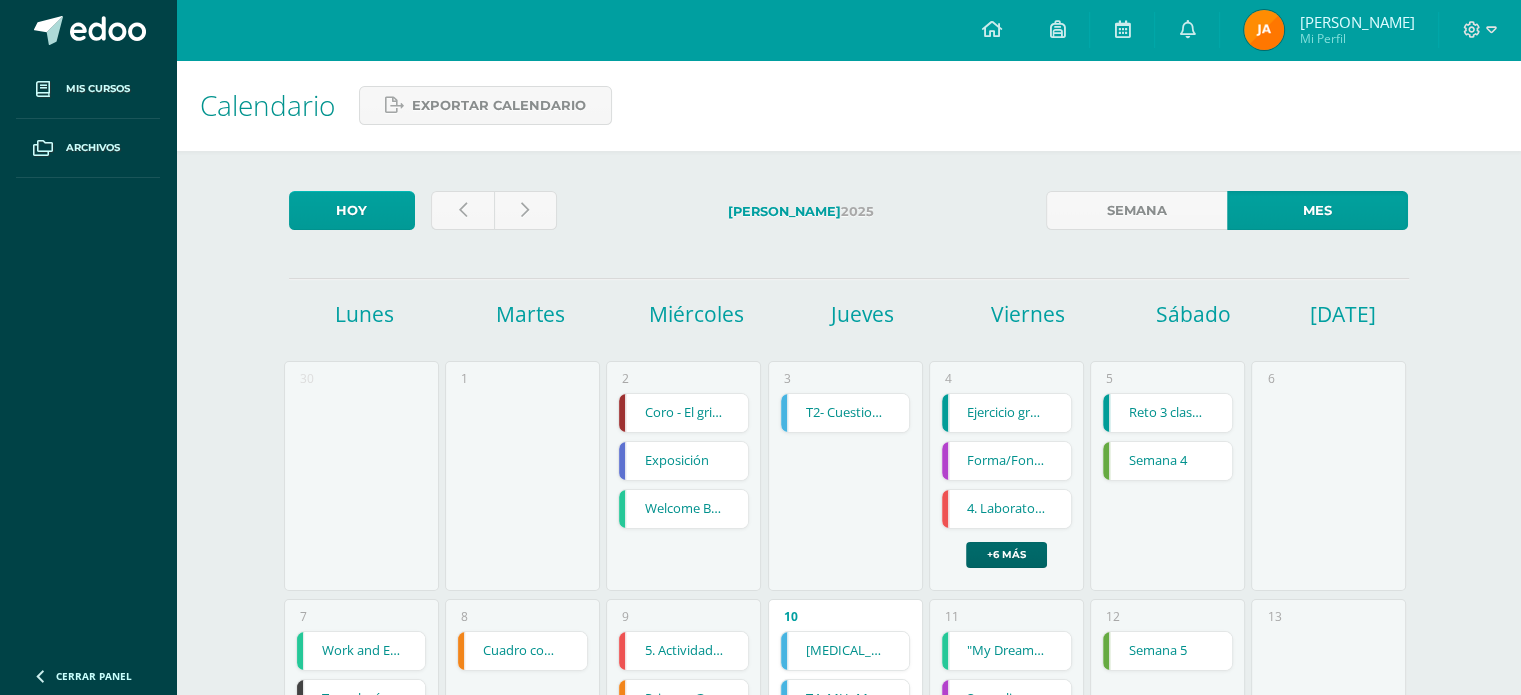 click on "+6 más" at bounding box center [1006, 555] 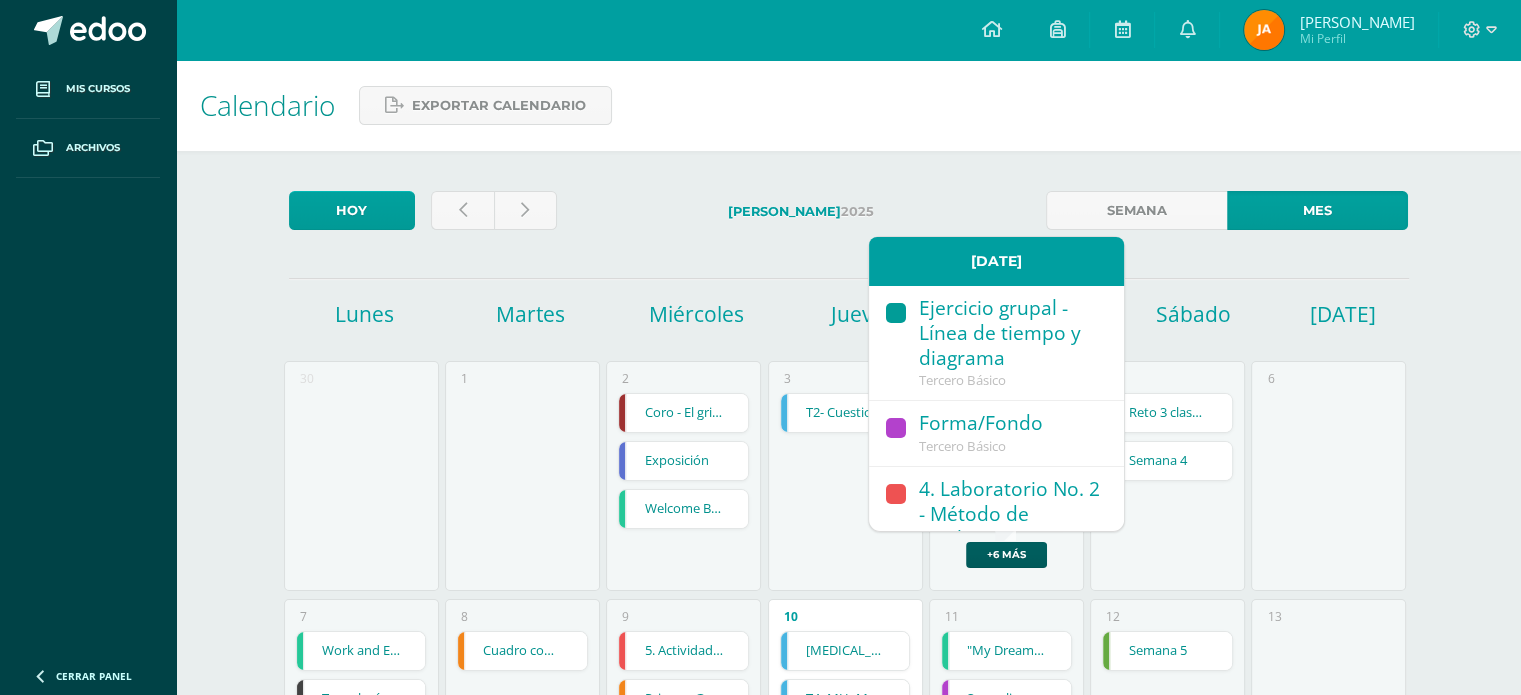 click on "Ejercicio grupal - Línea de tiempo y diagrama" at bounding box center (1011, 334) 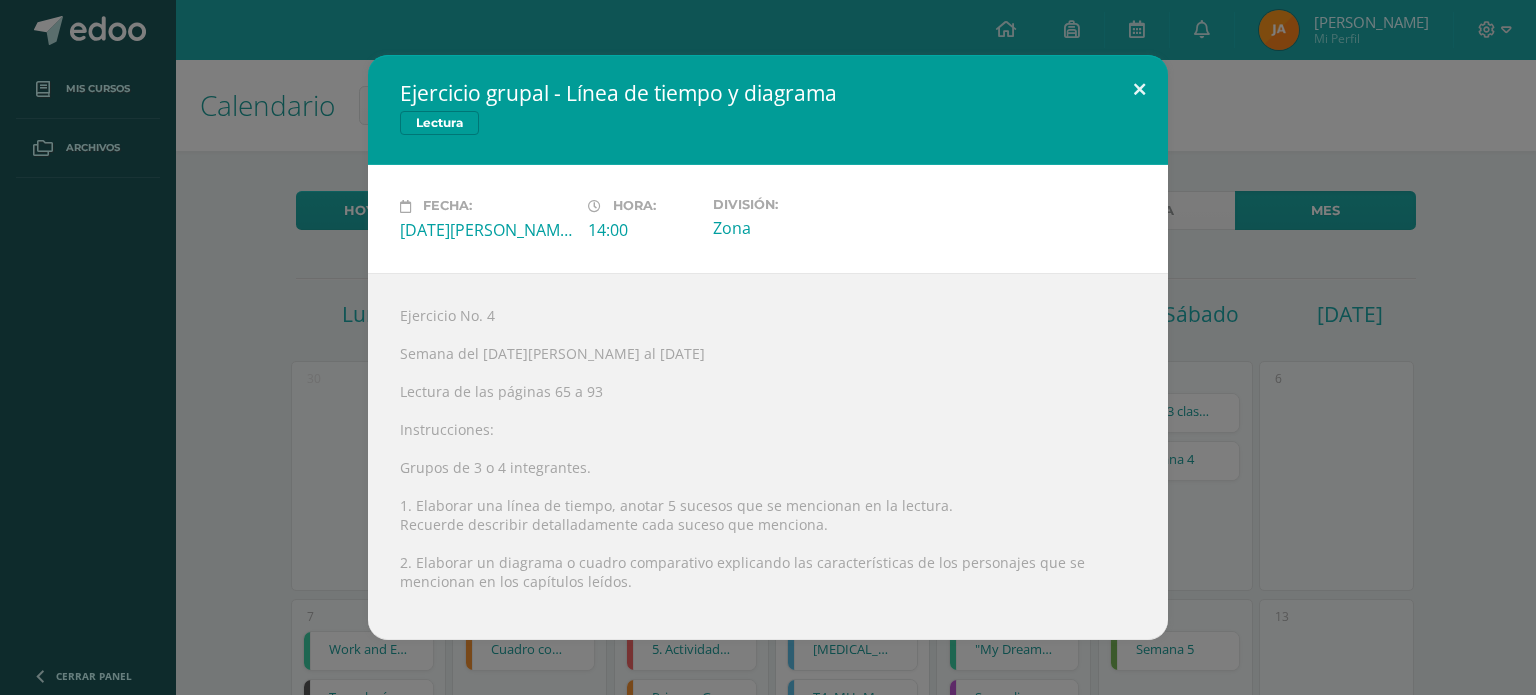 click at bounding box center (1139, 89) 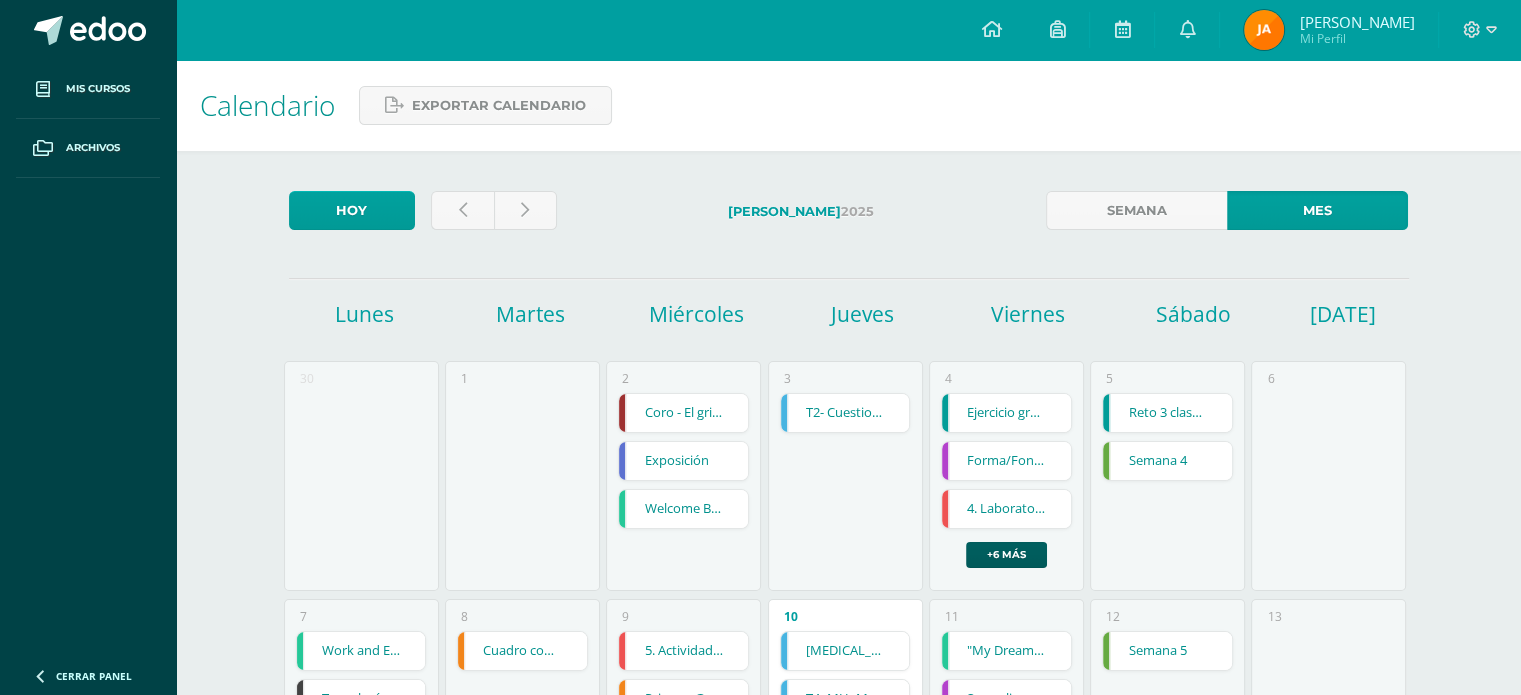 click on "Exposición" at bounding box center [683, 461] 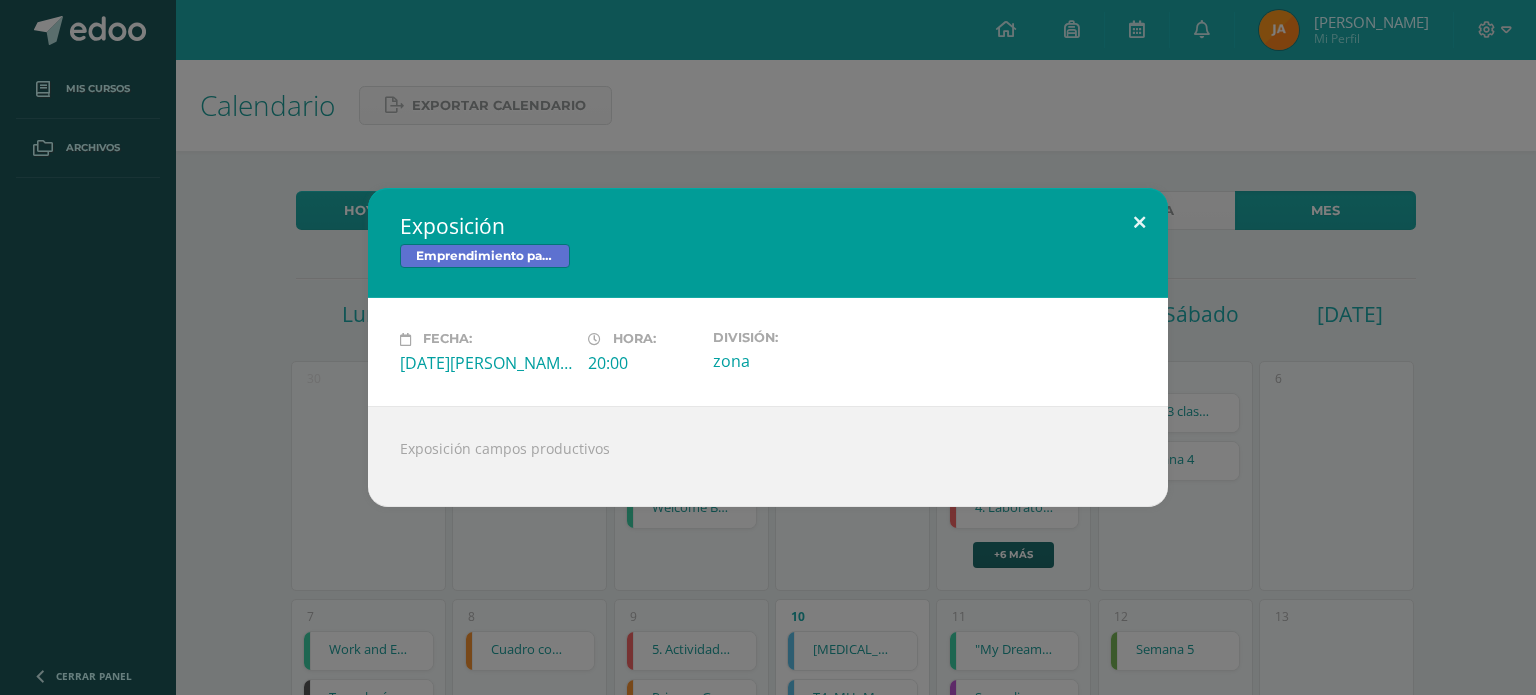 click at bounding box center (1139, 222) 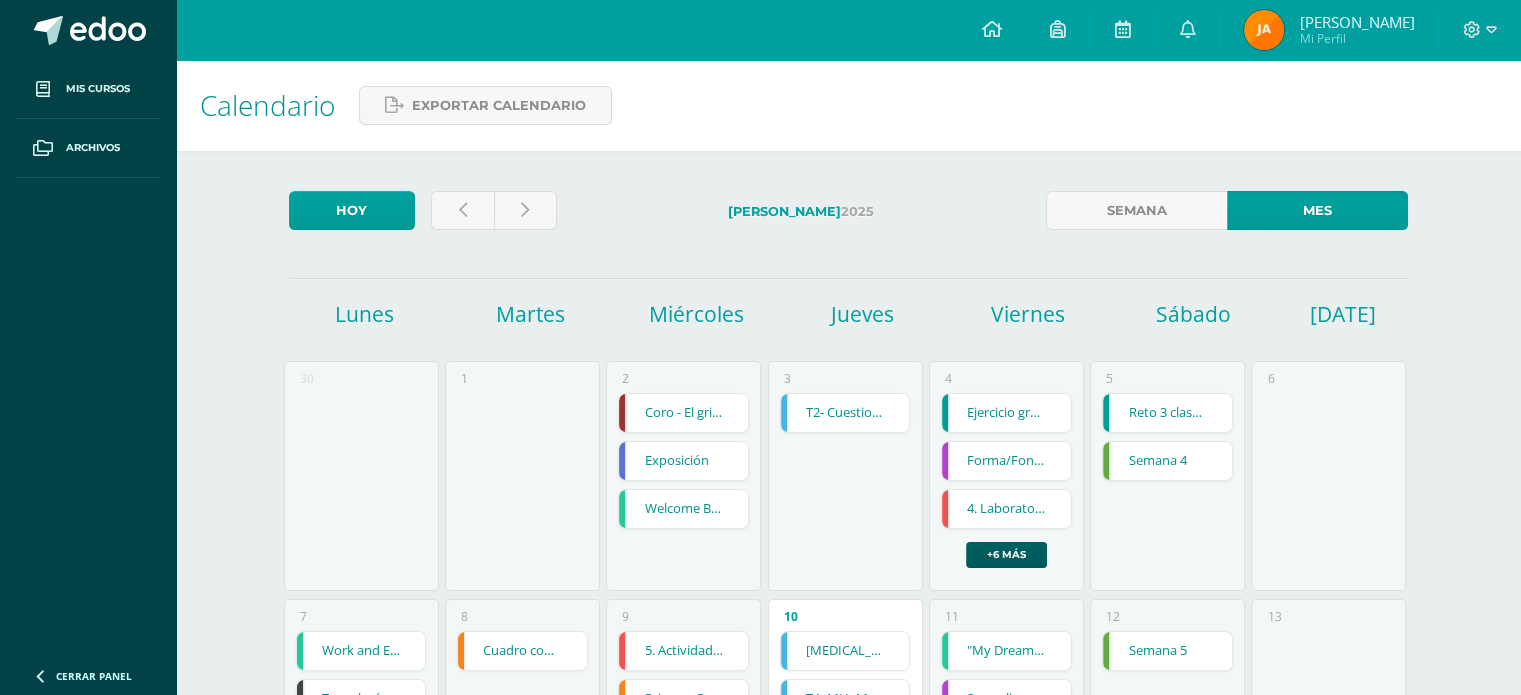 click on "Coro - El grito" at bounding box center (683, 413) 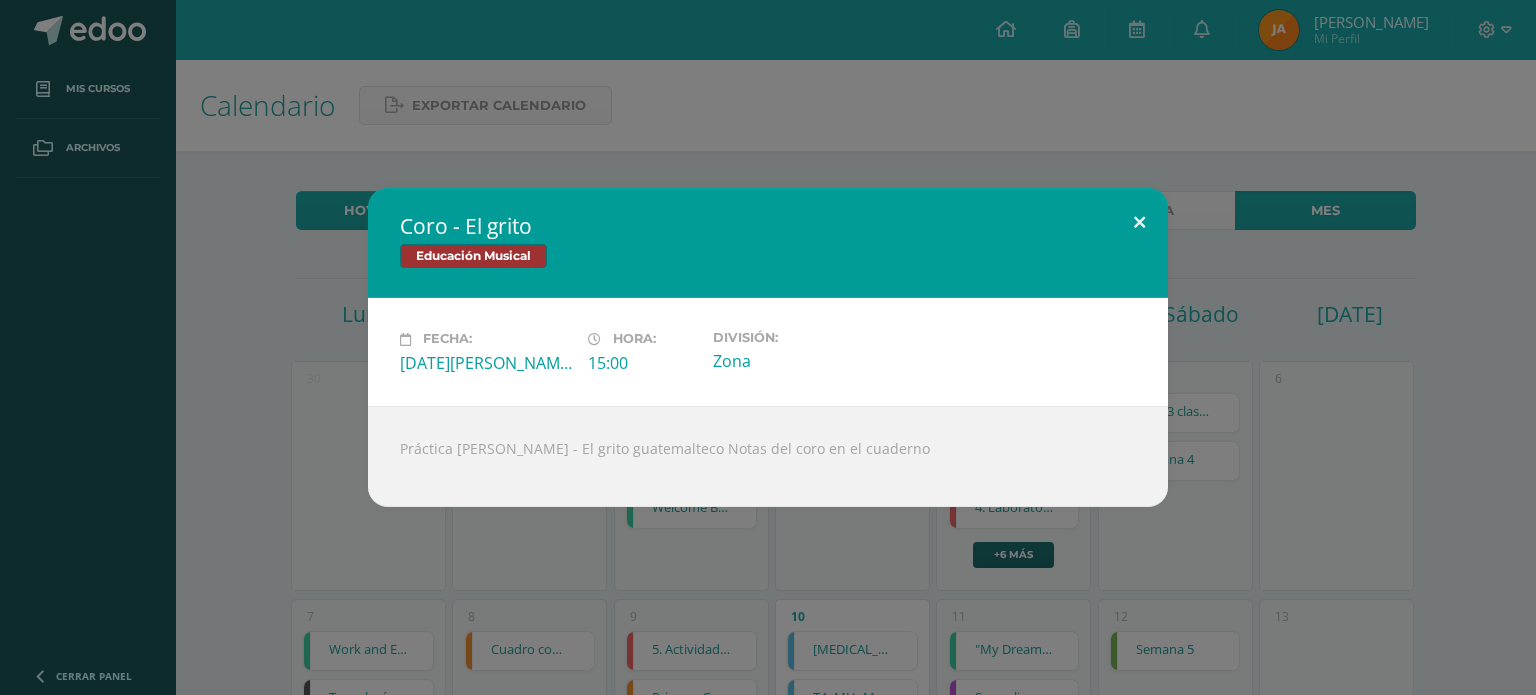 click at bounding box center [1139, 222] 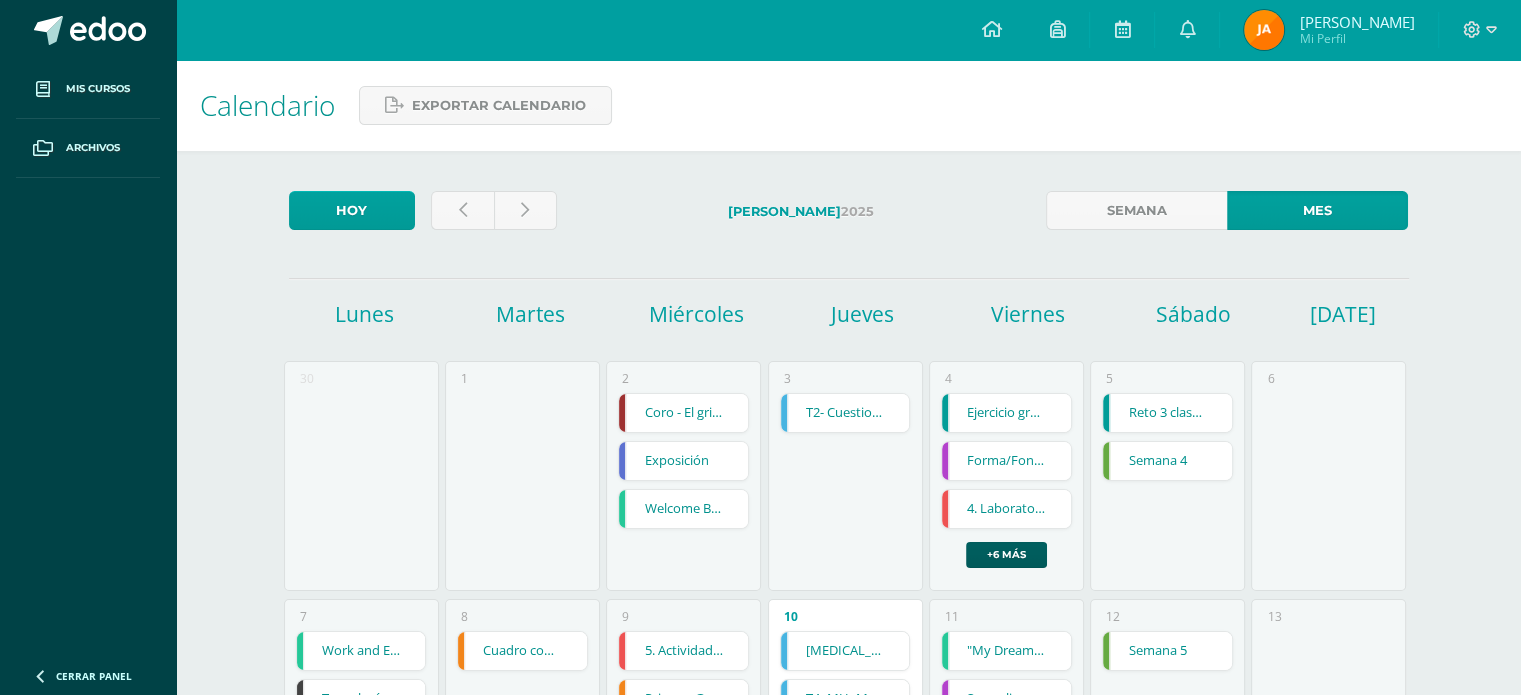 click on "Welcome Back to School activity" at bounding box center [683, 509] 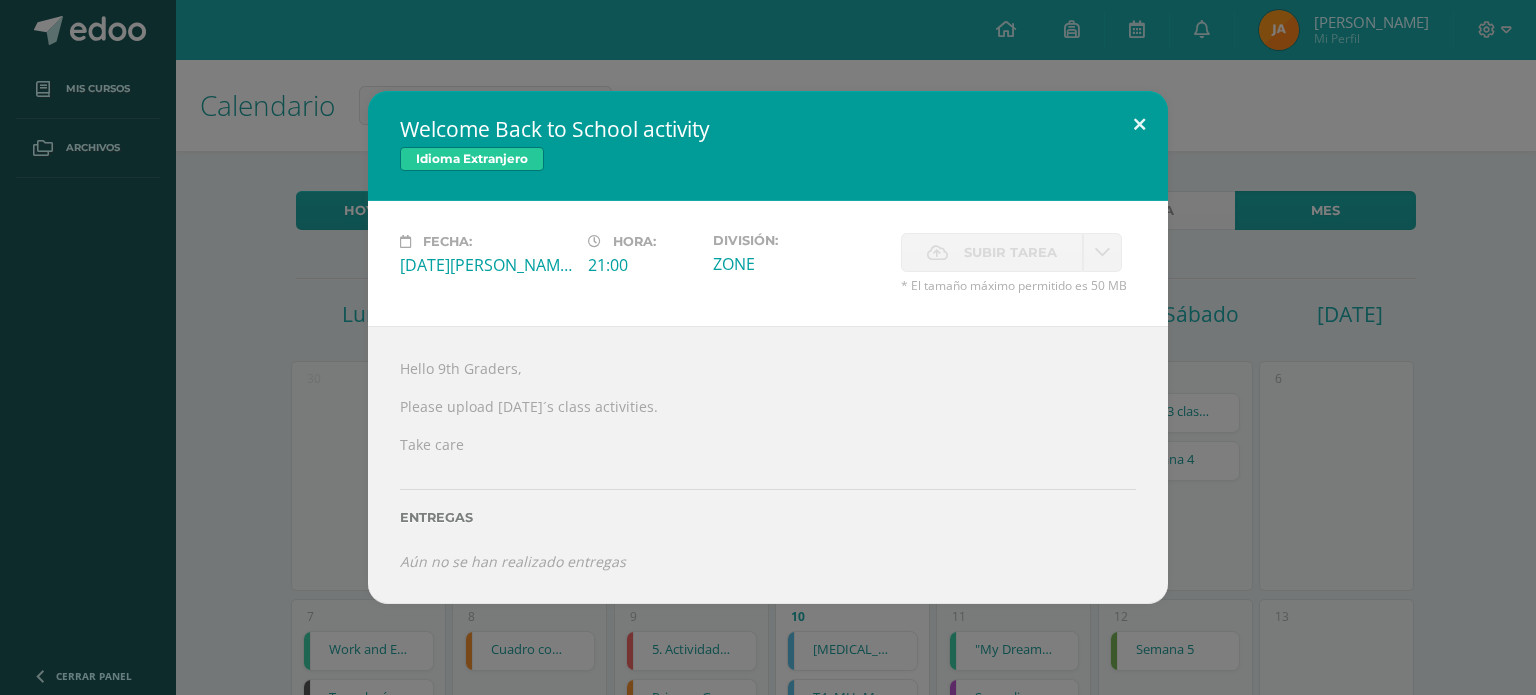 click at bounding box center [1139, 125] 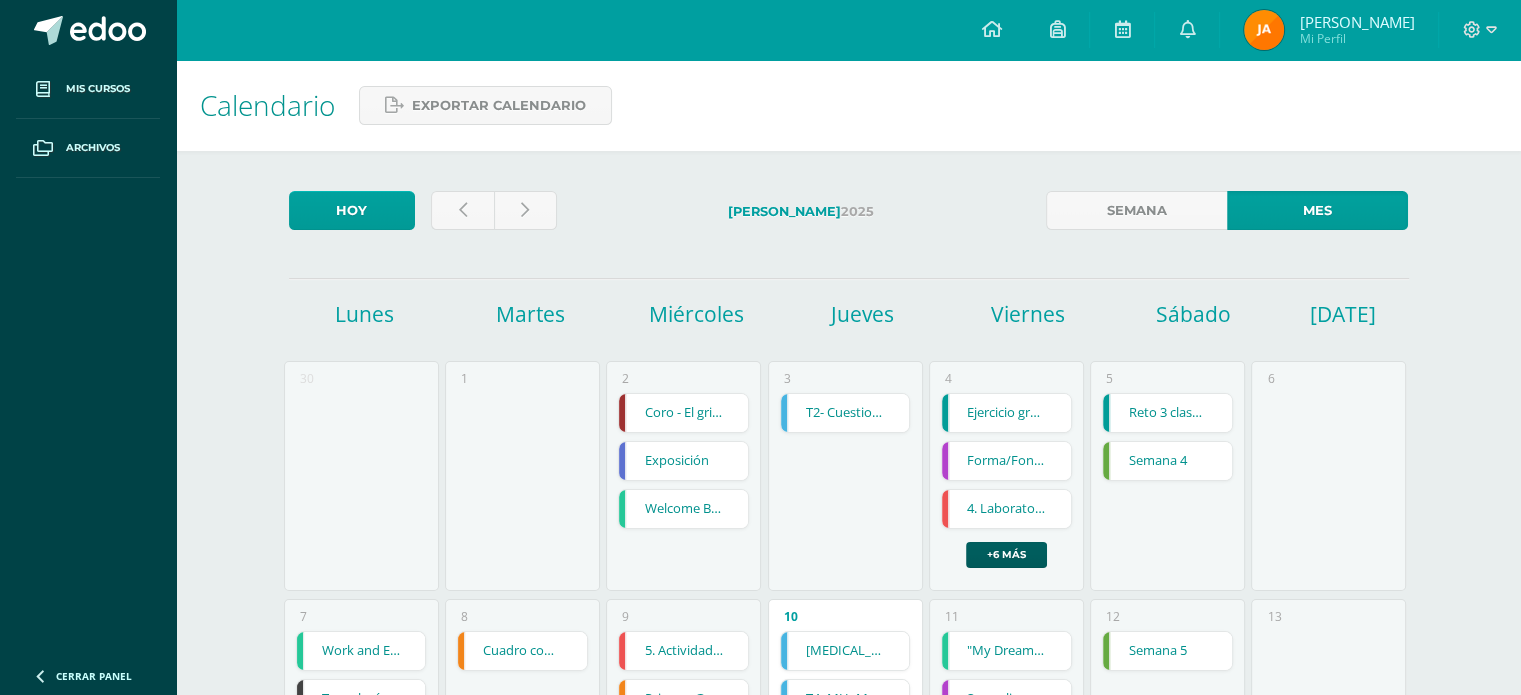 click on "Reto 3 clase 3 Semana 3" at bounding box center [1167, 413] 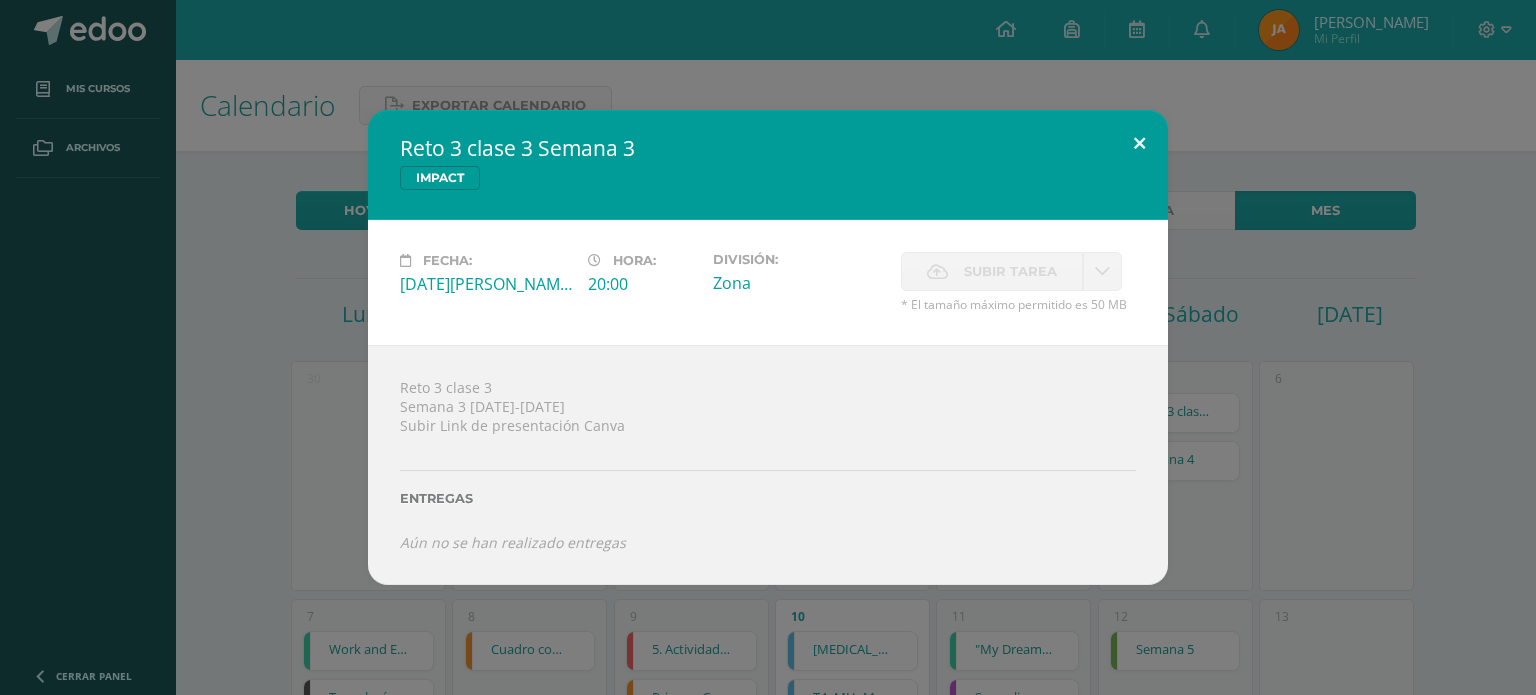 click at bounding box center [1139, 144] 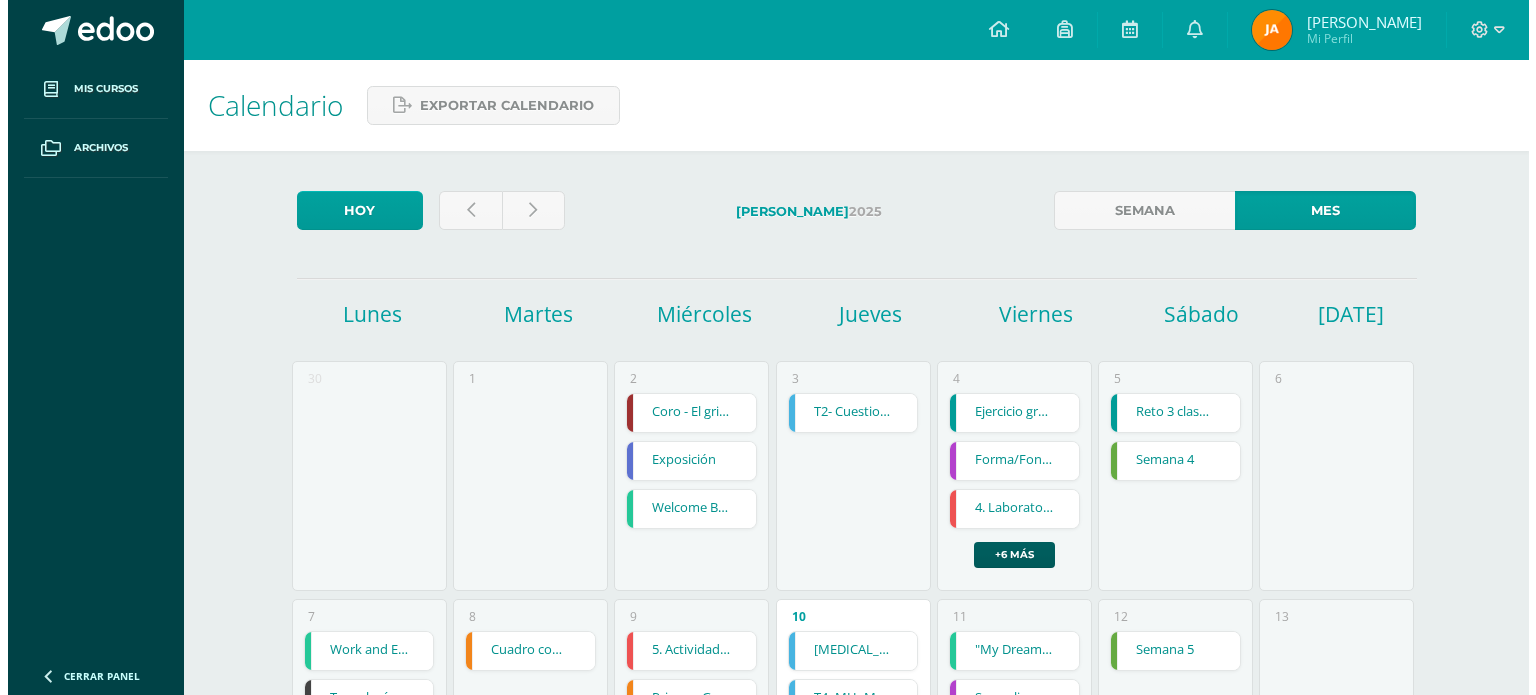 scroll, scrollTop: 0, scrollLeft: 0, axis: both 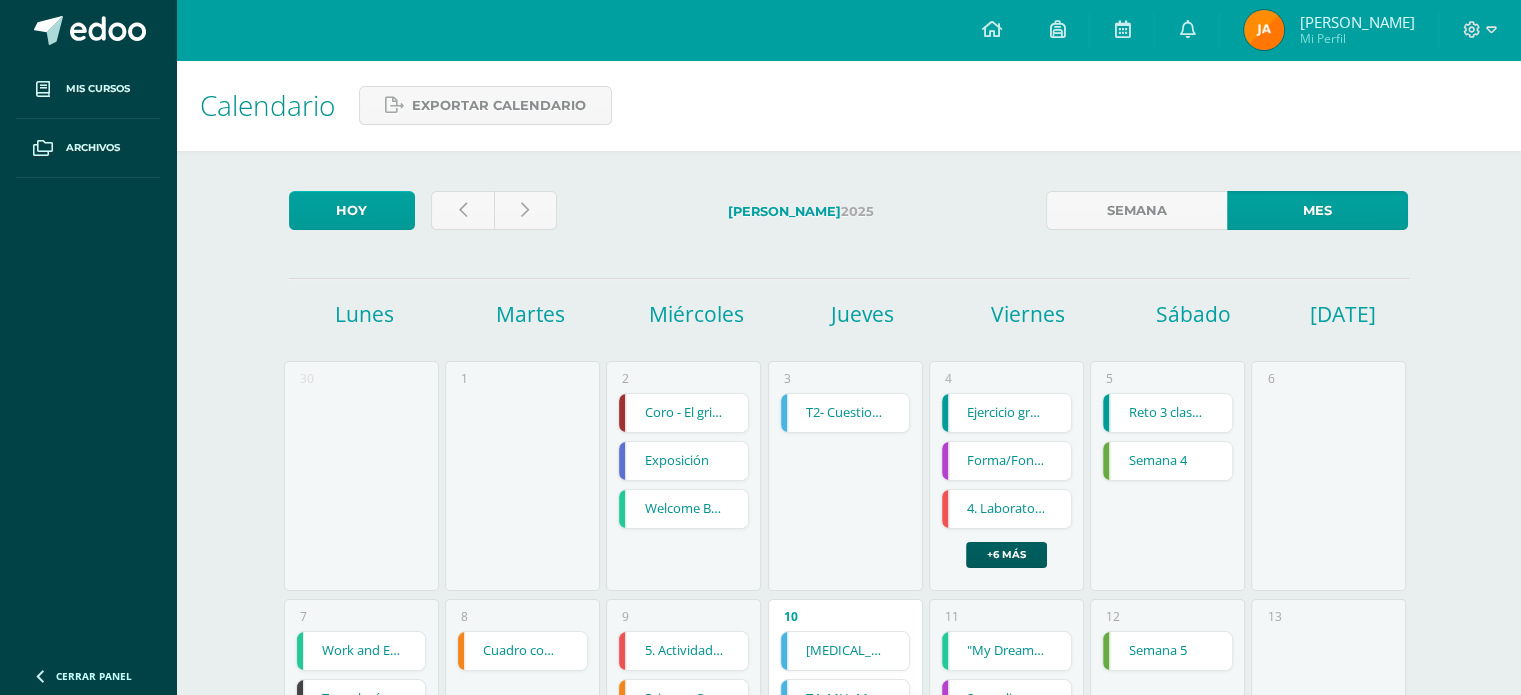 click on "Reto 3 clase 3 Semana 3" at bounding box center (1167, 413) 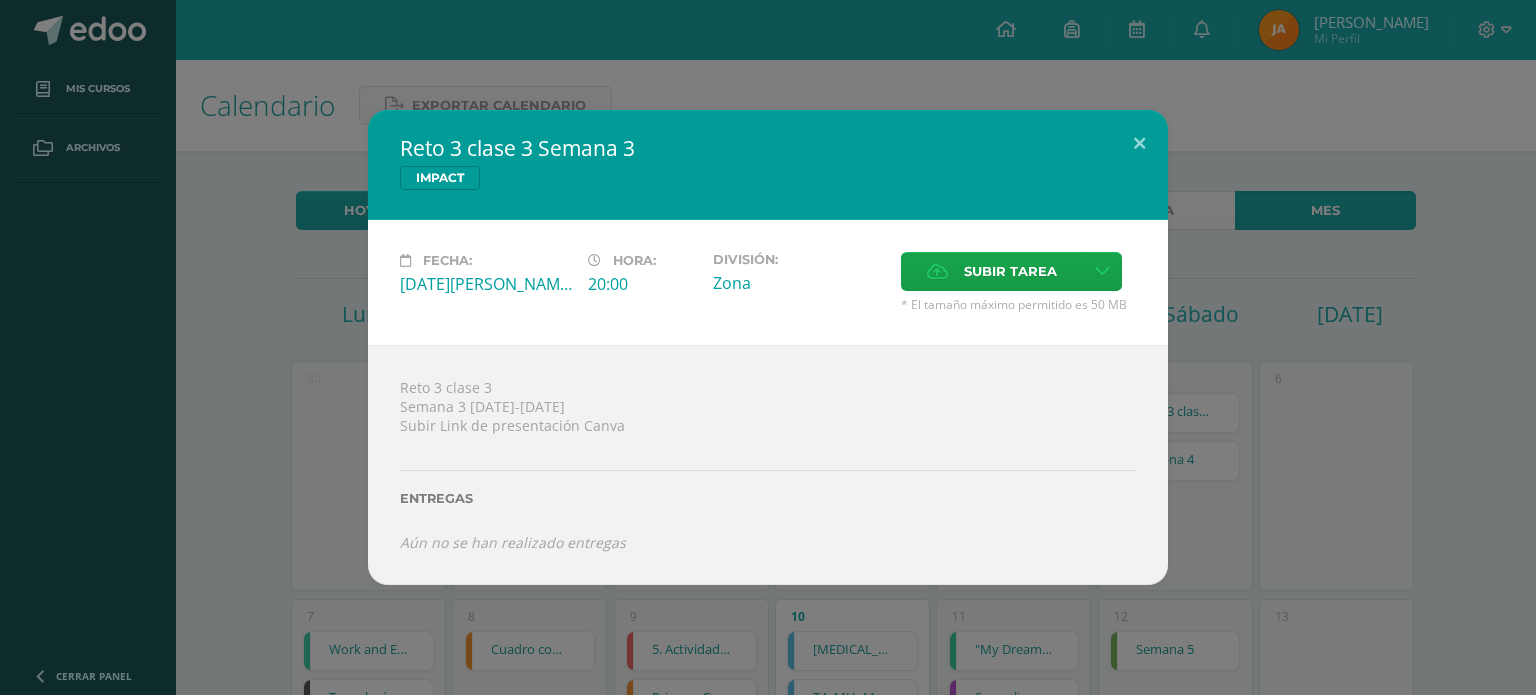 click on "Subir tarea" at bounding box center (1018, 274) 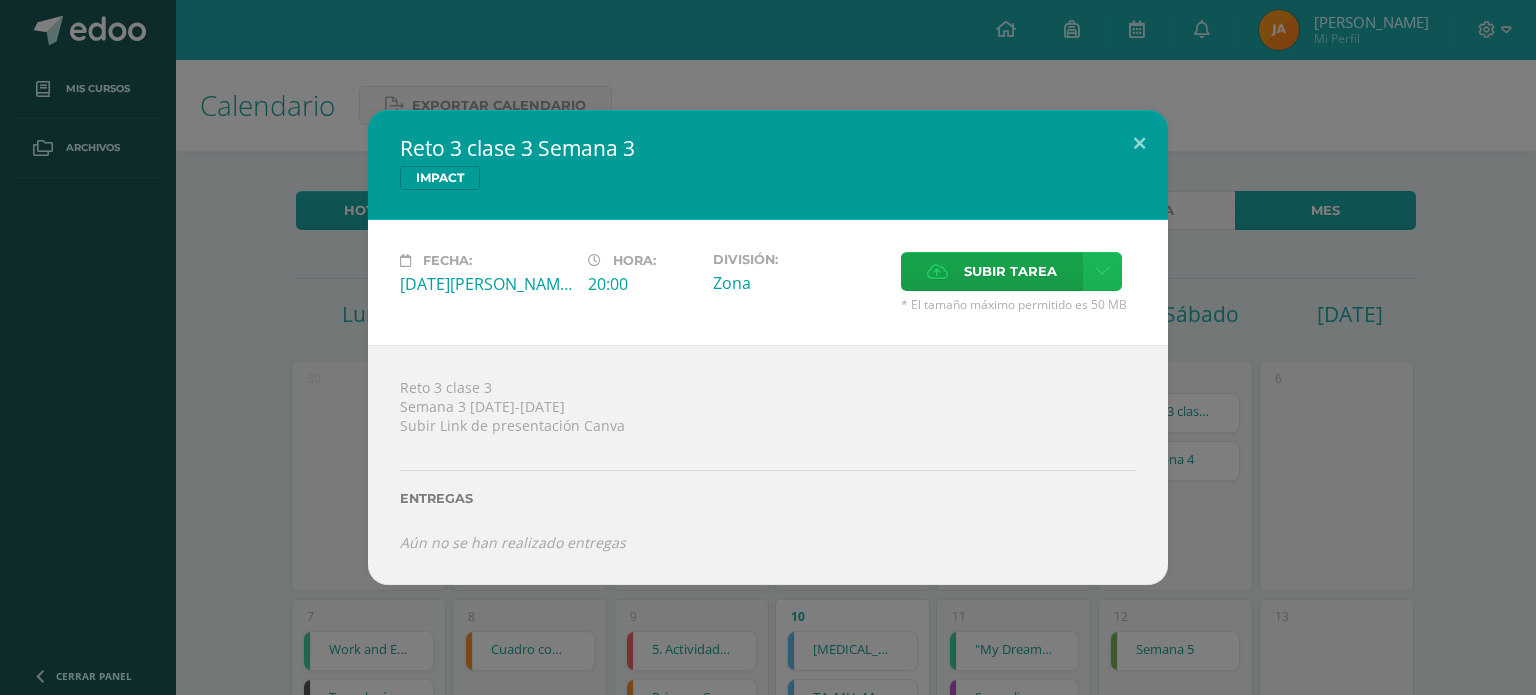 click at bounding box center (1102, 271) 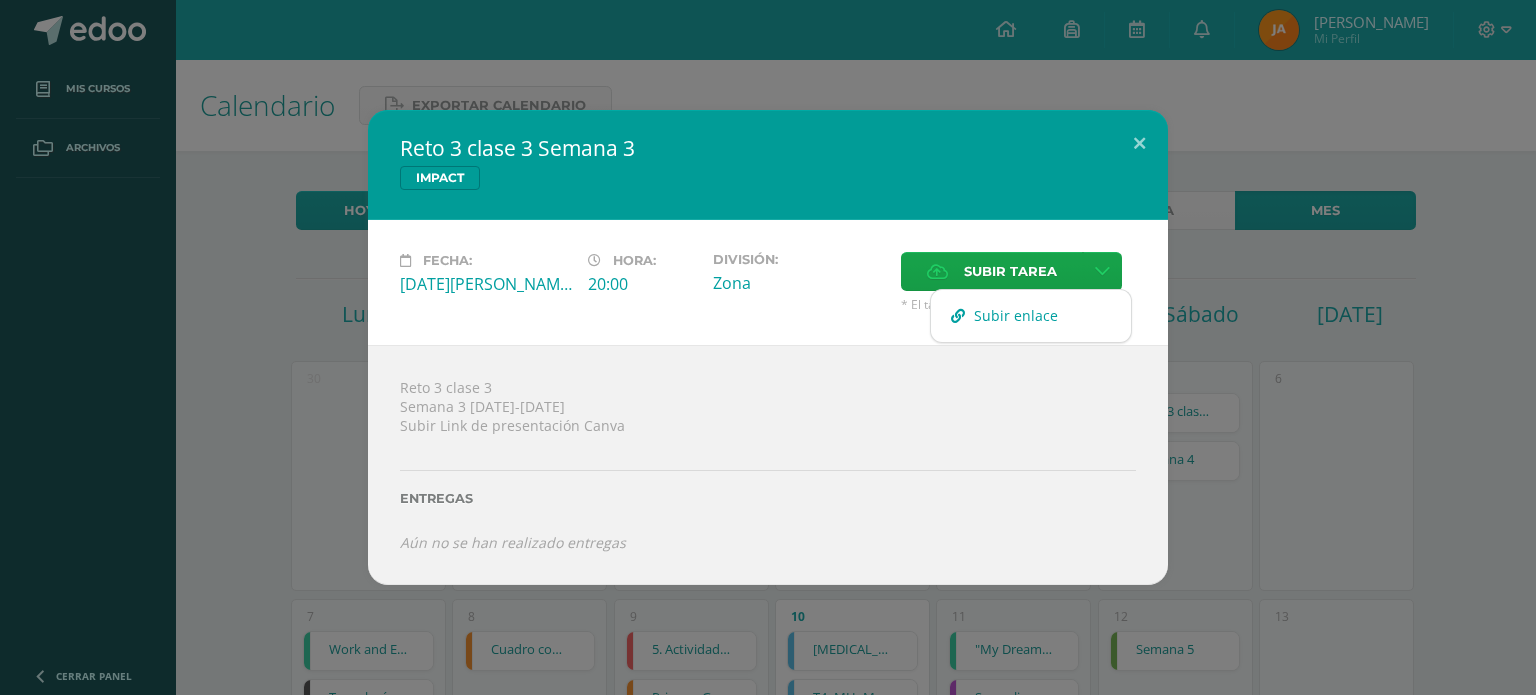 click at bounding box center [958, 316] 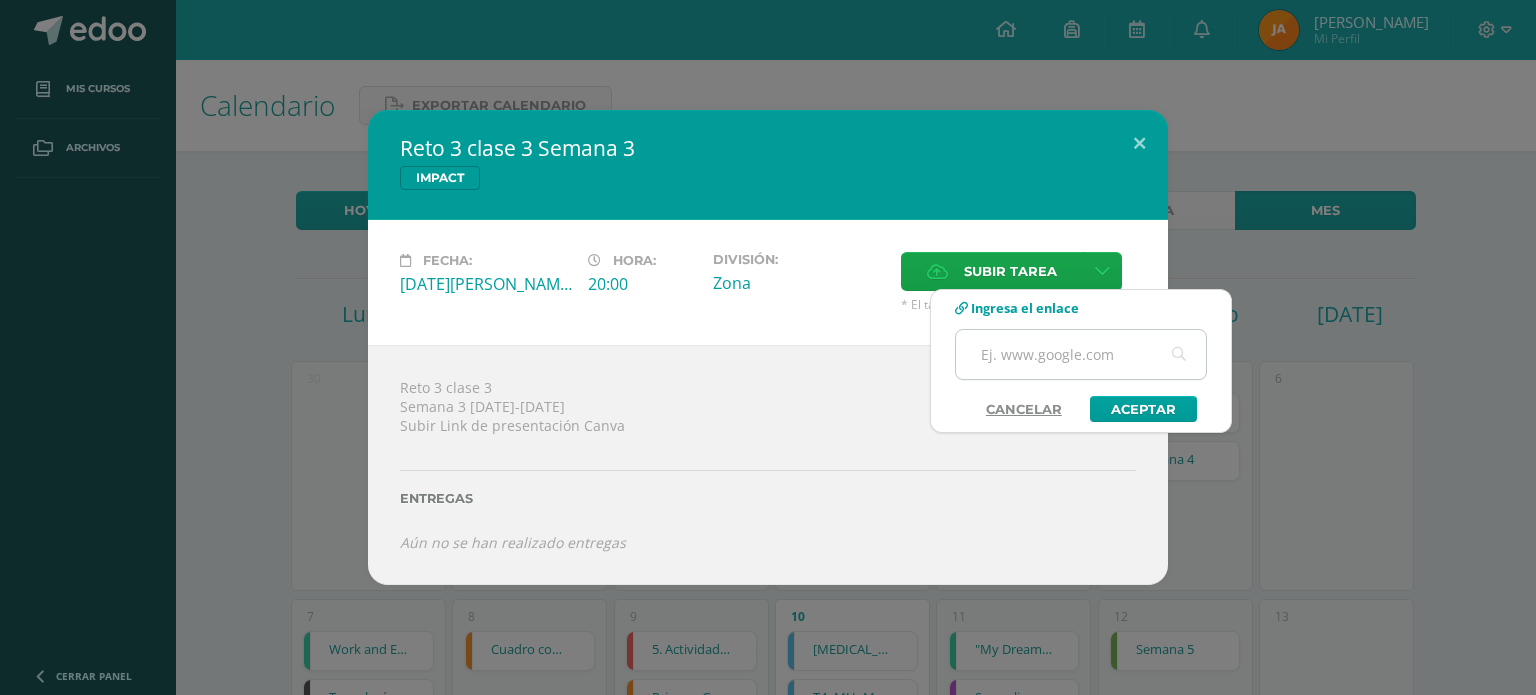 click at bounding box center [1081, 354] 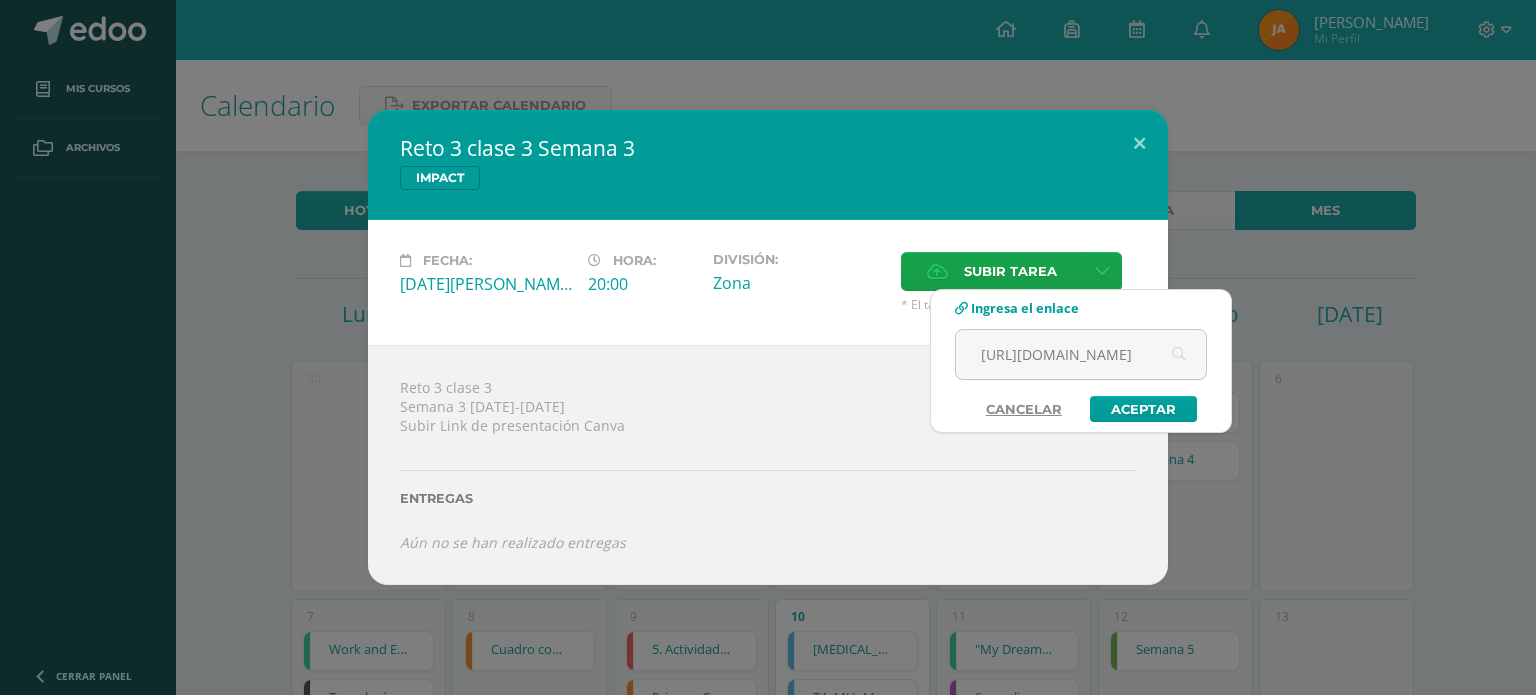 scroll, scrollTop: 0, scrollLeft: 1040, axis: horizontal 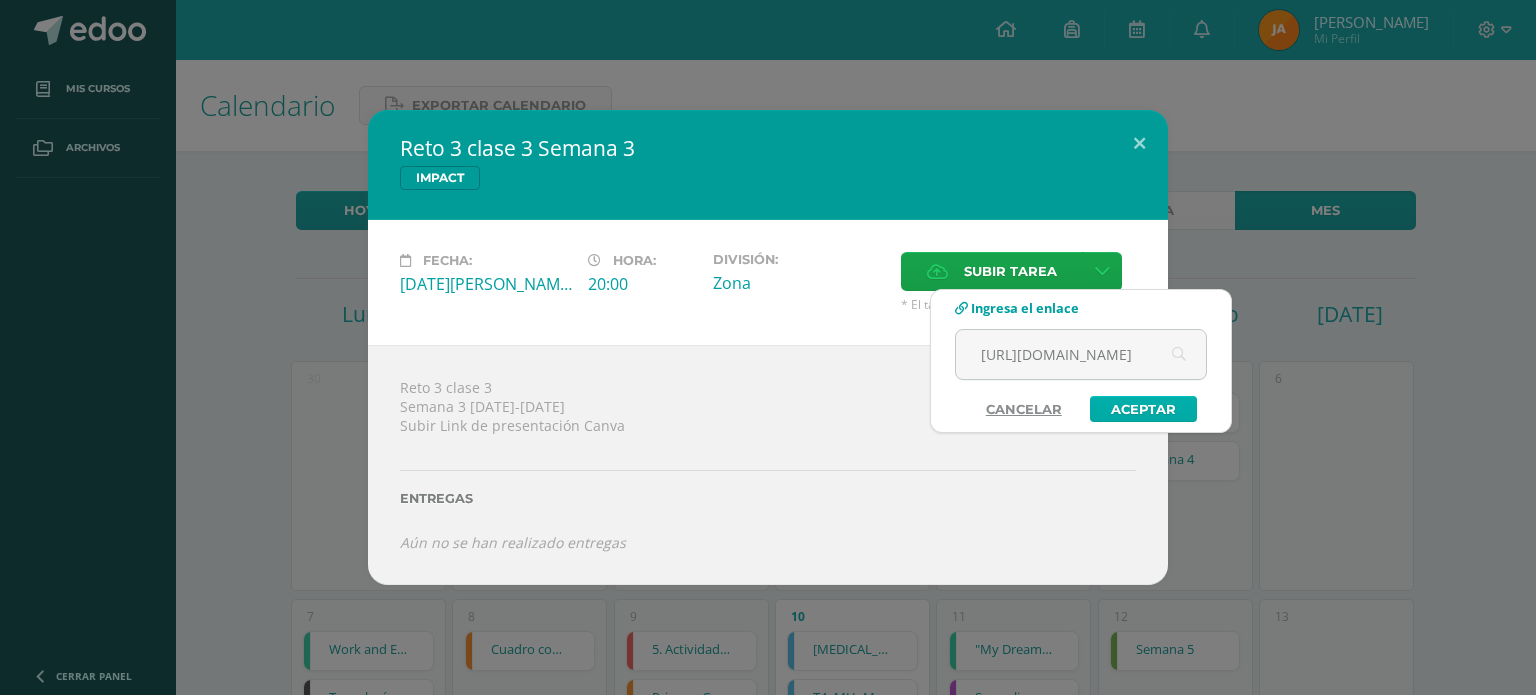 type on "[URL][DOMAIN_NAME]" 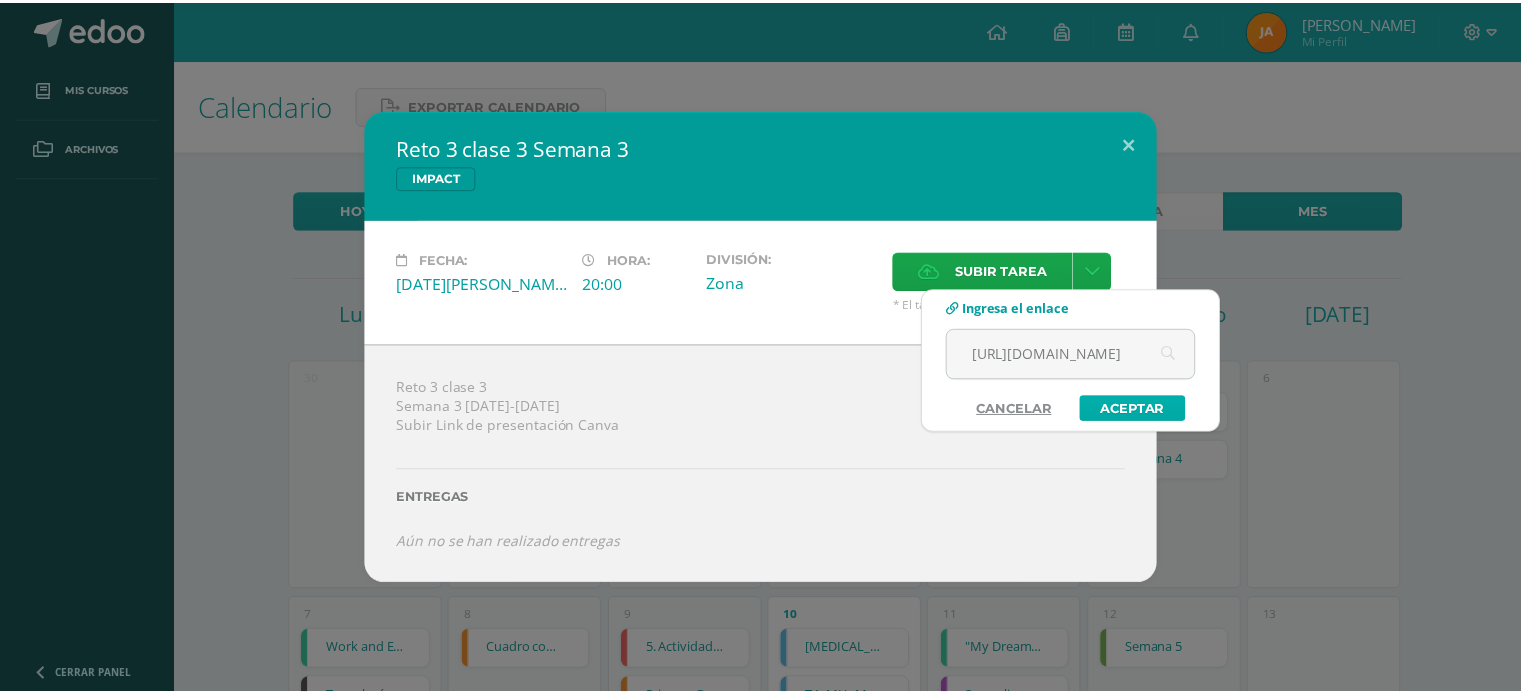 scroll, scrollTop: 0, scrollLeft: 0, axis: both 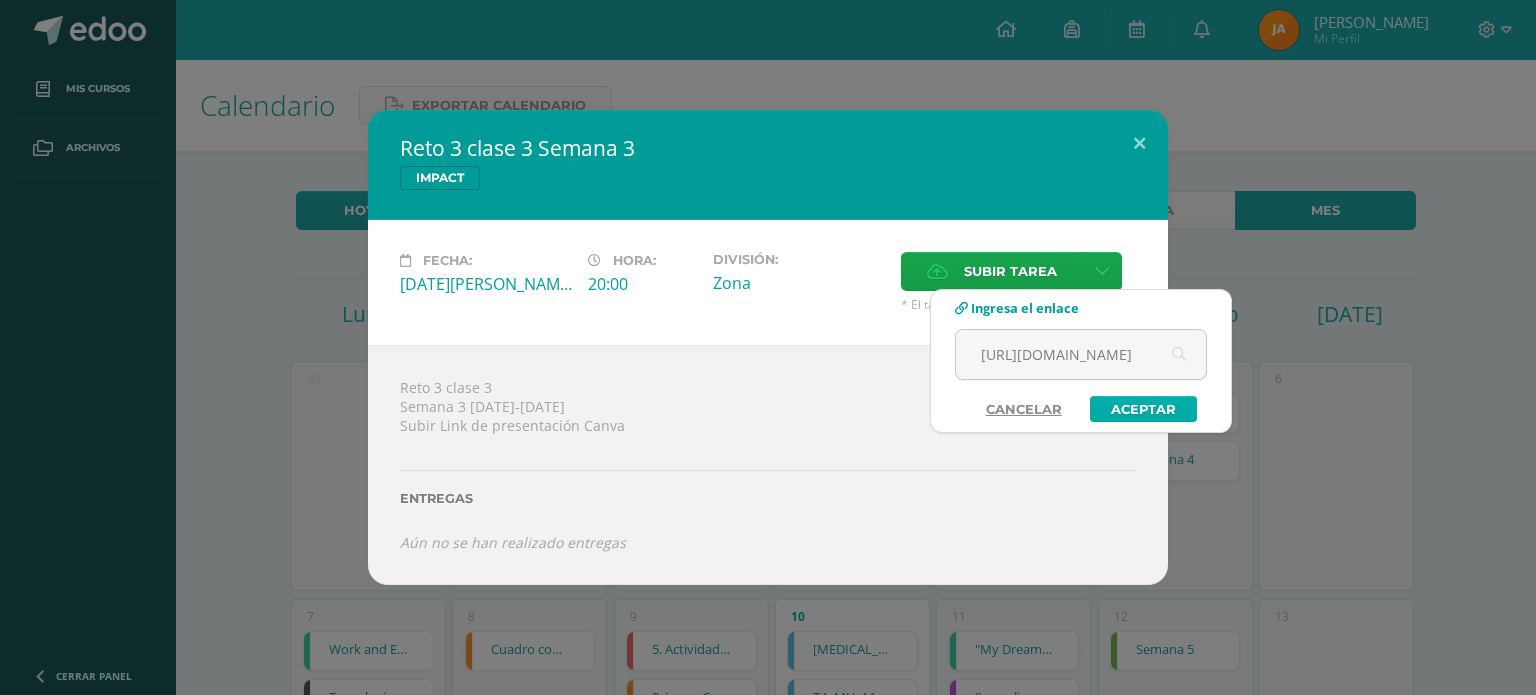 click on "Aceptar" at bounding box center (1143, 409) 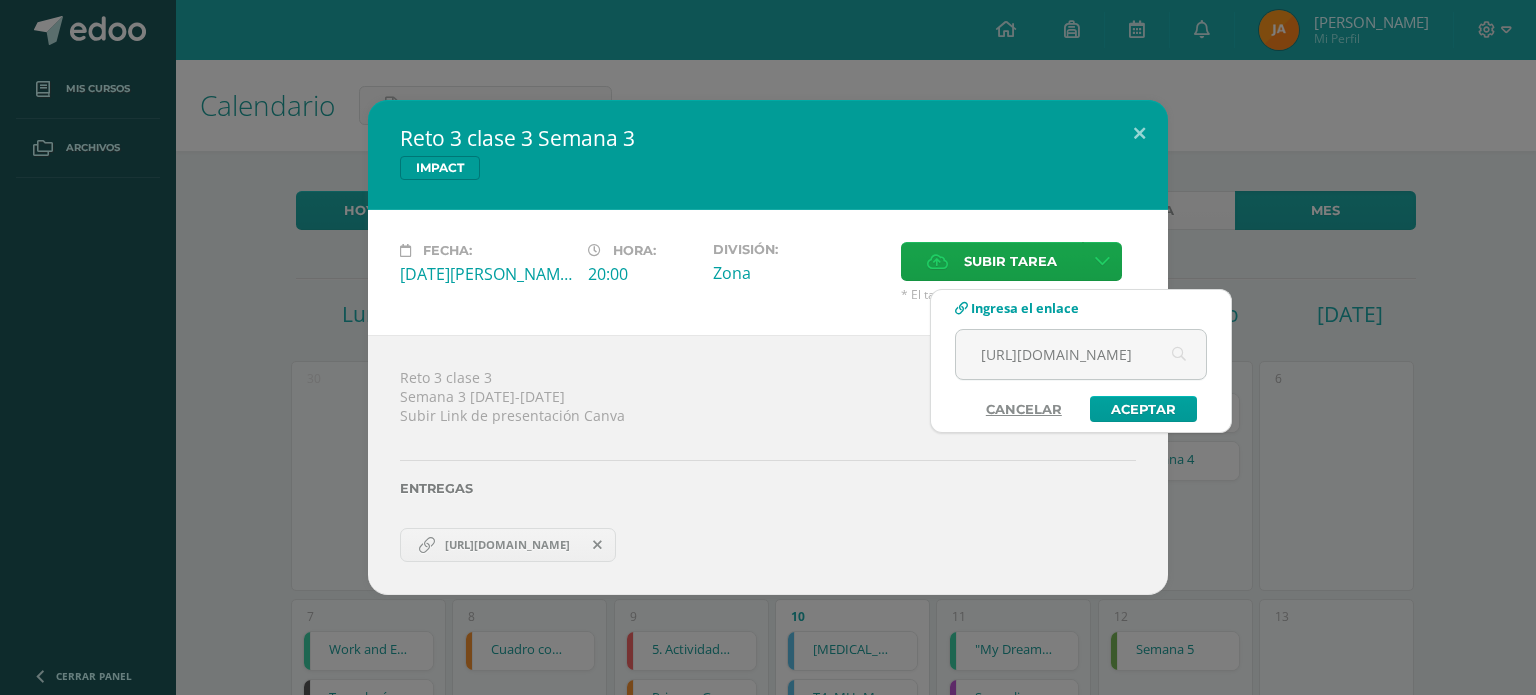 type 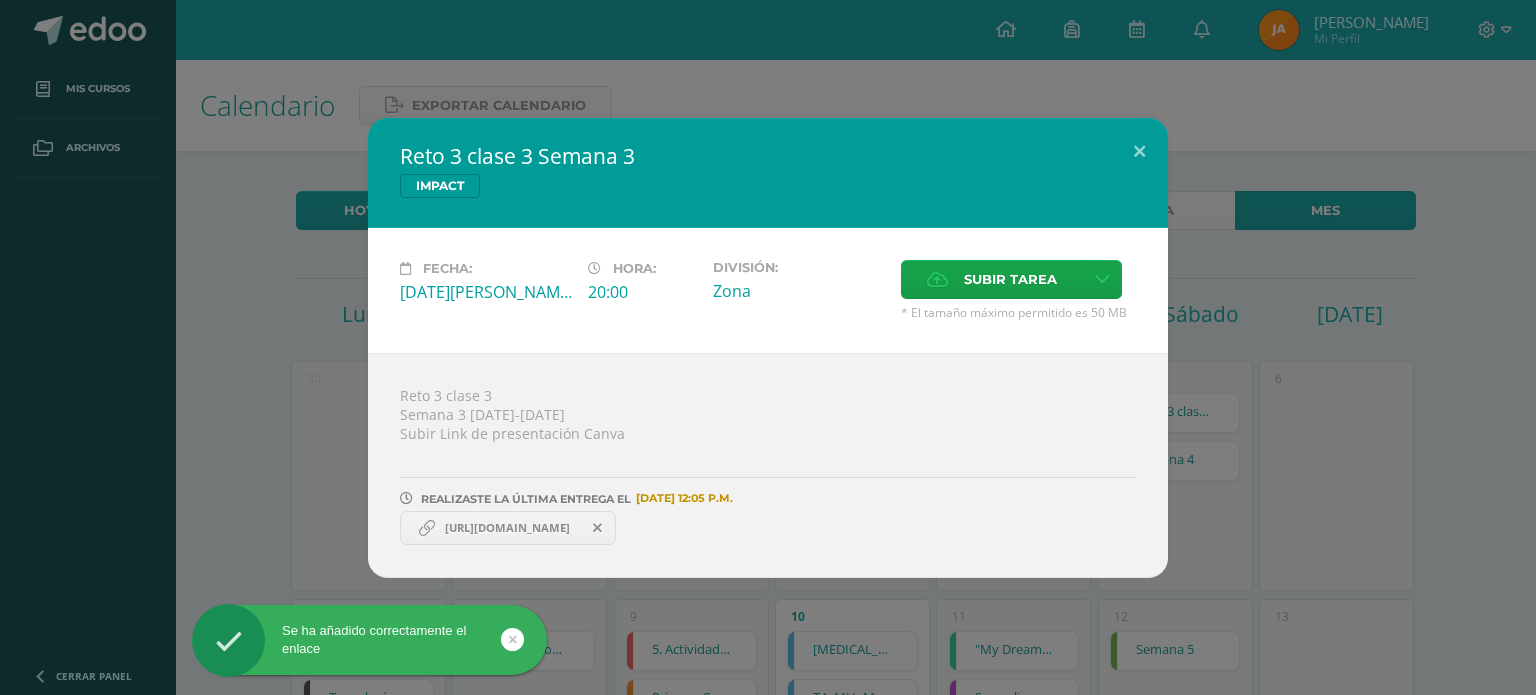 click on "[URL][DOMAIN_NAME]" at bounding box center [507, 528] 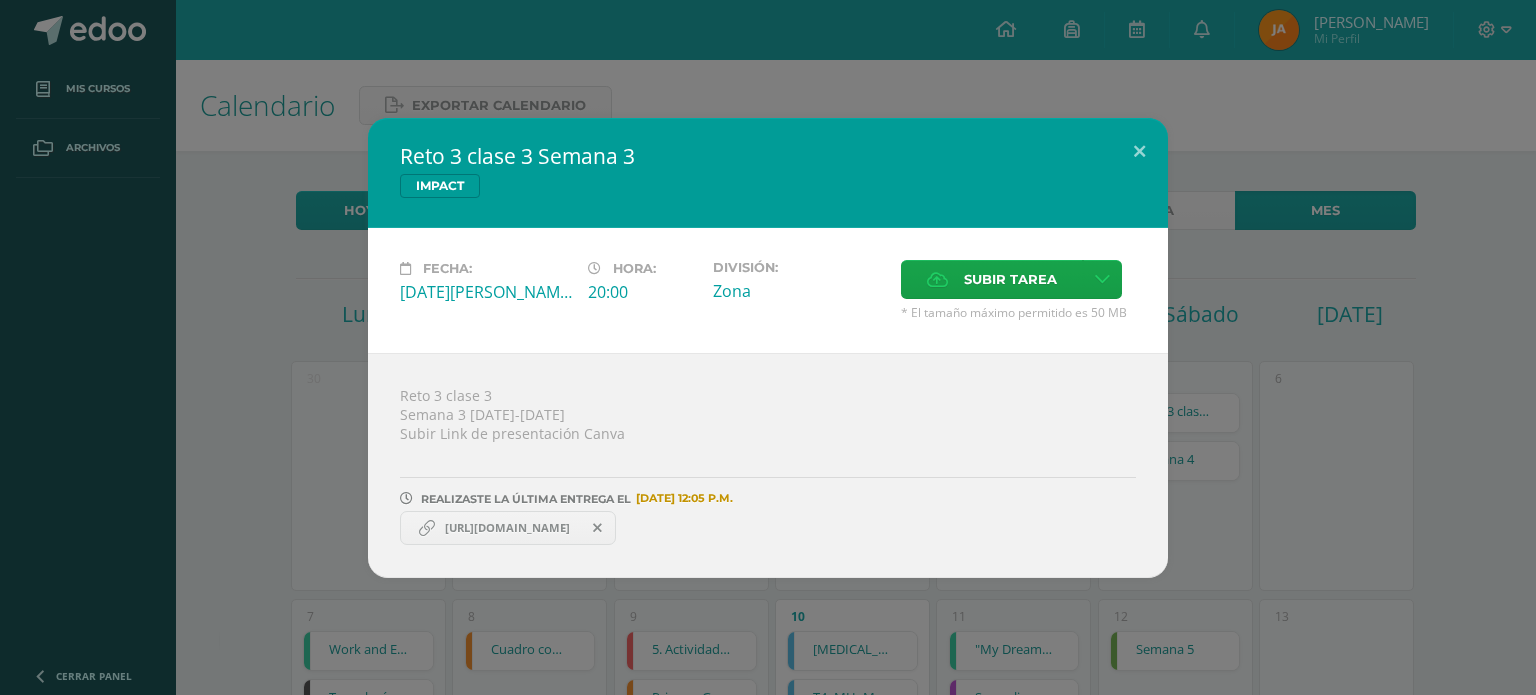 click on "[URL][DOMAIN_NAME]" at bounding box center (507, 528) 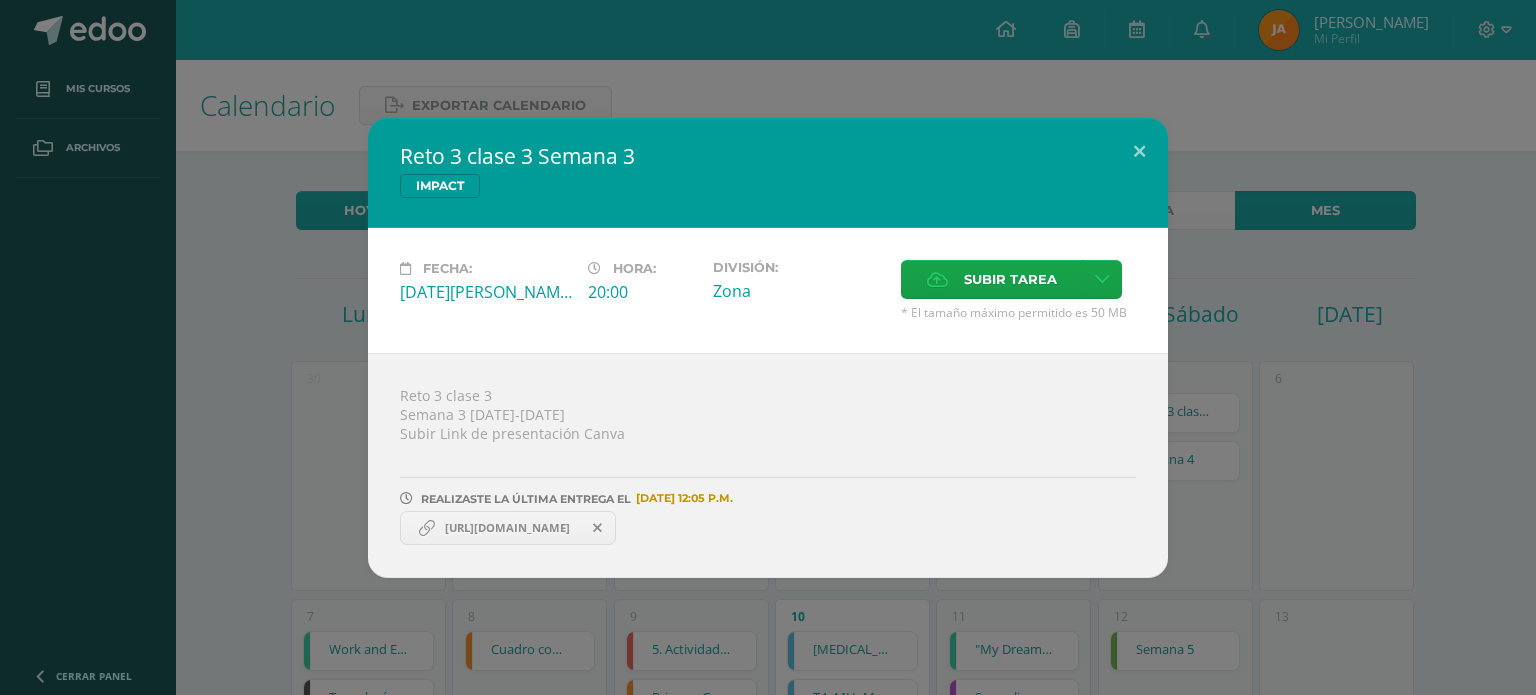 click on "[URL][DOMAIN_NAME]" at bounding box center [507, 528] 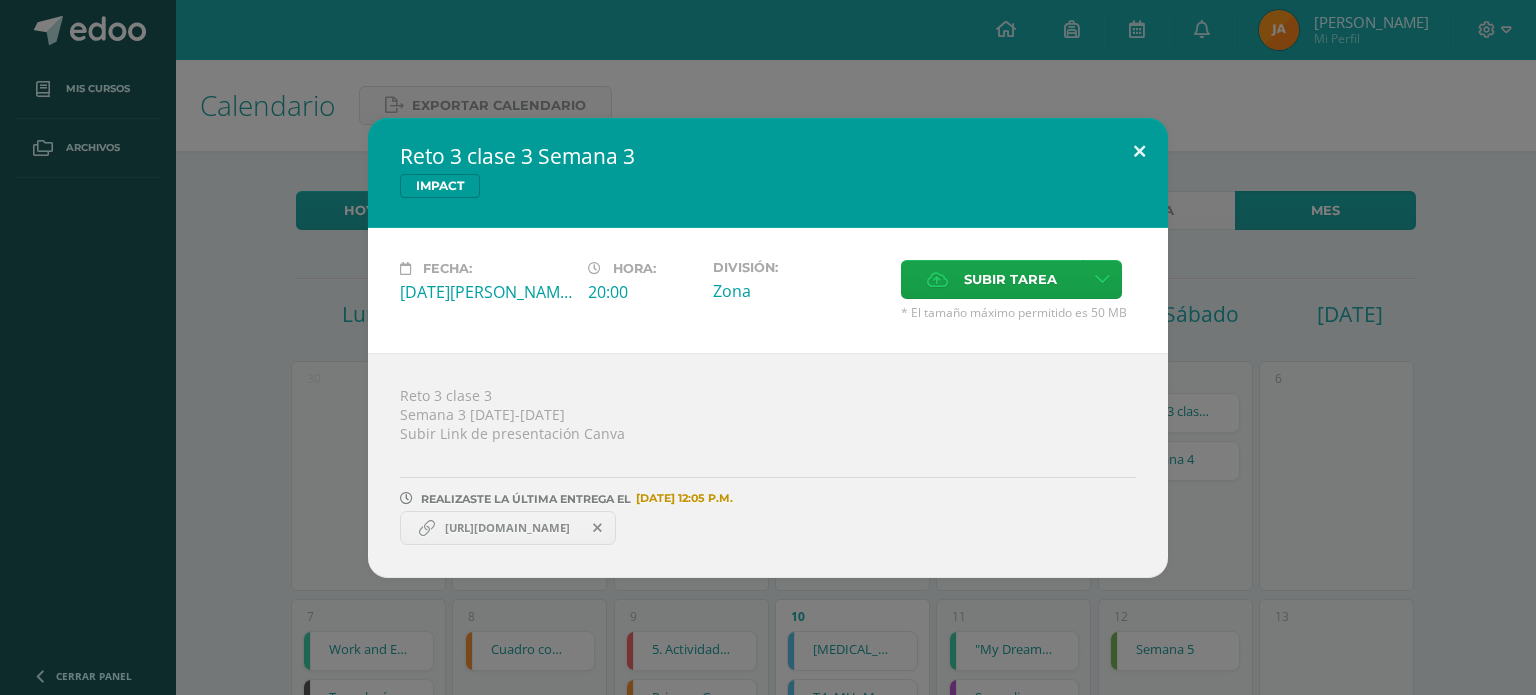 click at bounding box center (1139, 152) 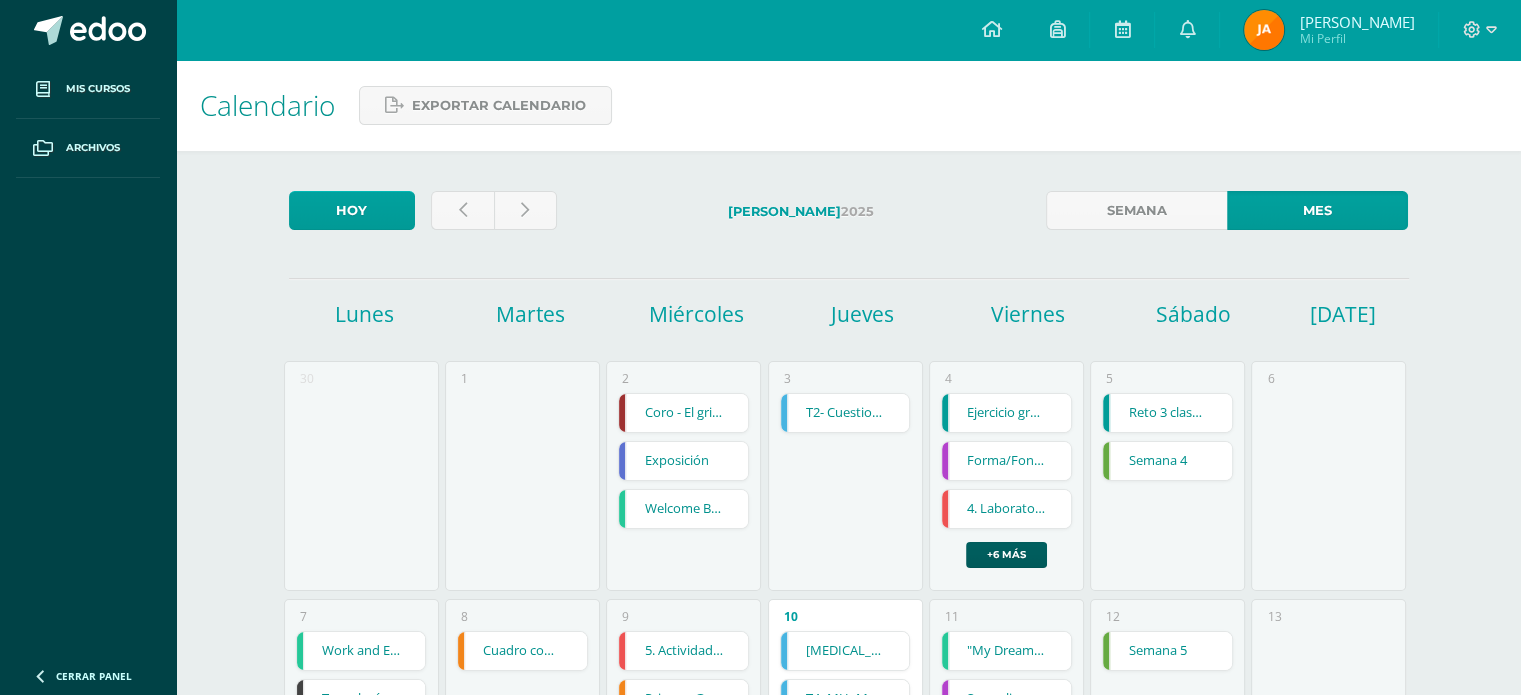 click on "Reto 3 clase 3 Semana 3" at bounding box center (1167, 413) 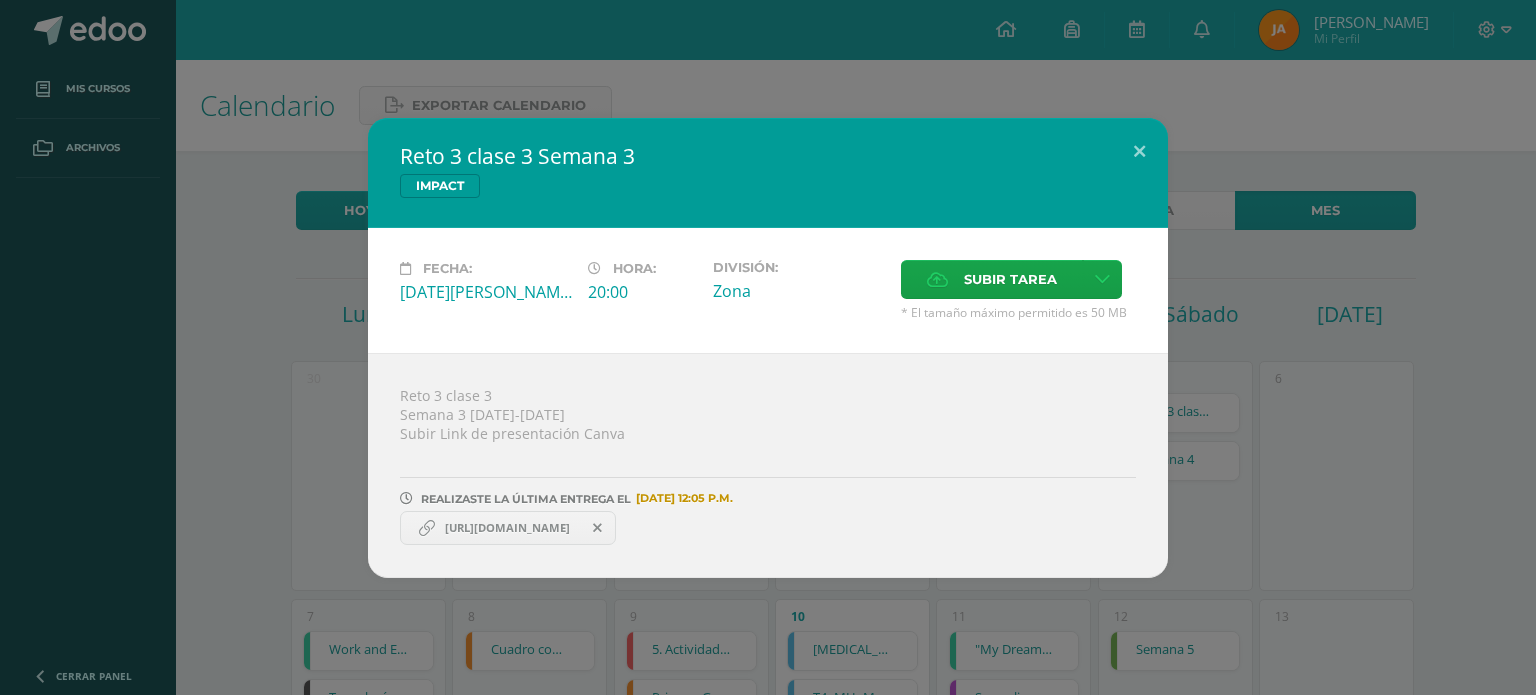click on "[URL][DOMAIN_NAME]" at bounding box center (507, 528) 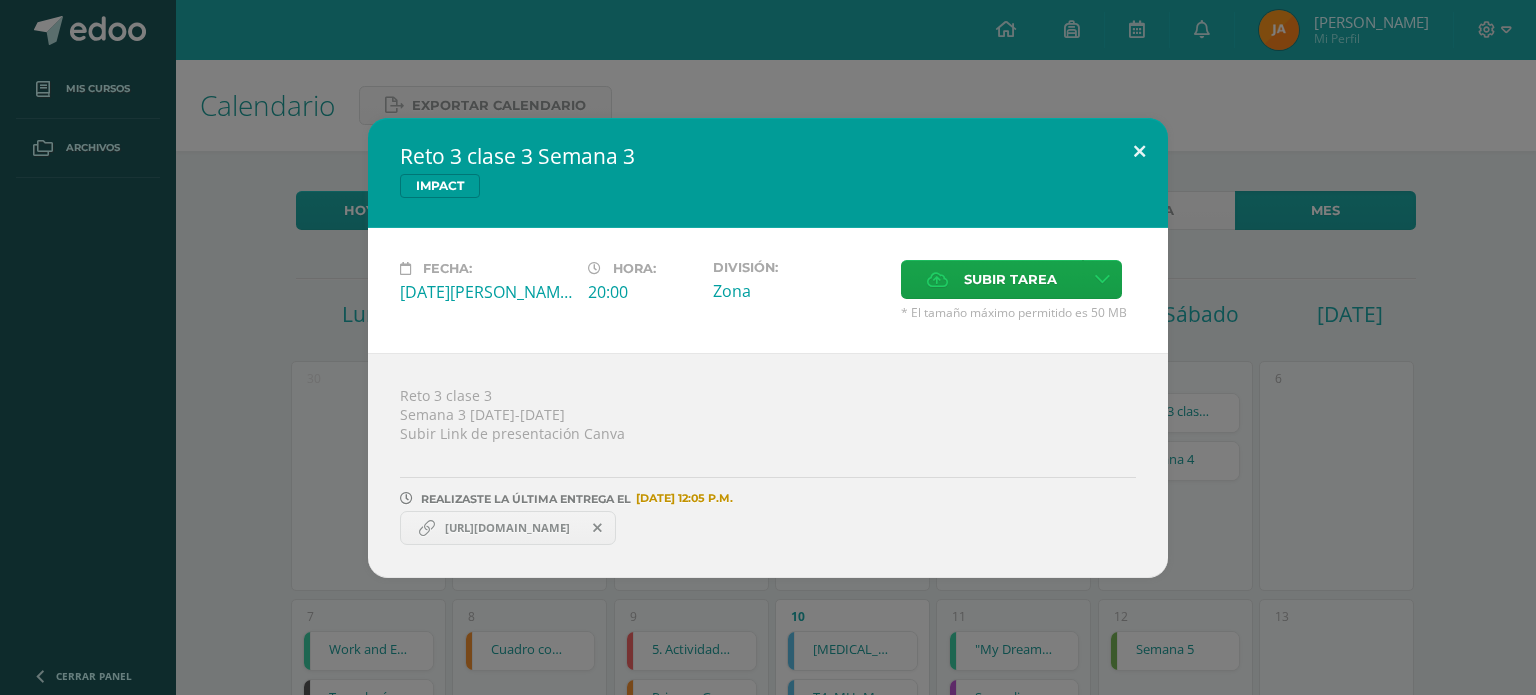 click at bounding box center [1139, 152] 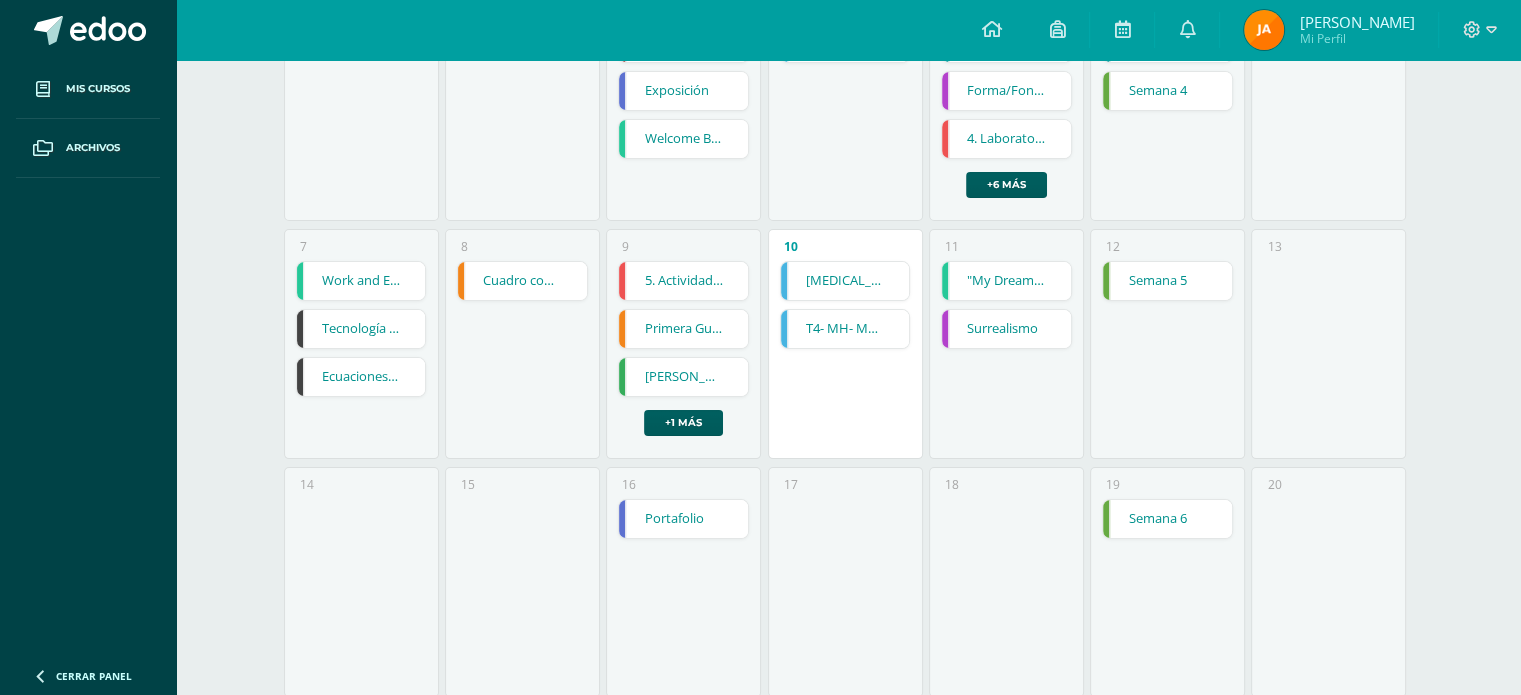 scroll, scrollTop: 372, scrollLeft: 0, axis: vertical 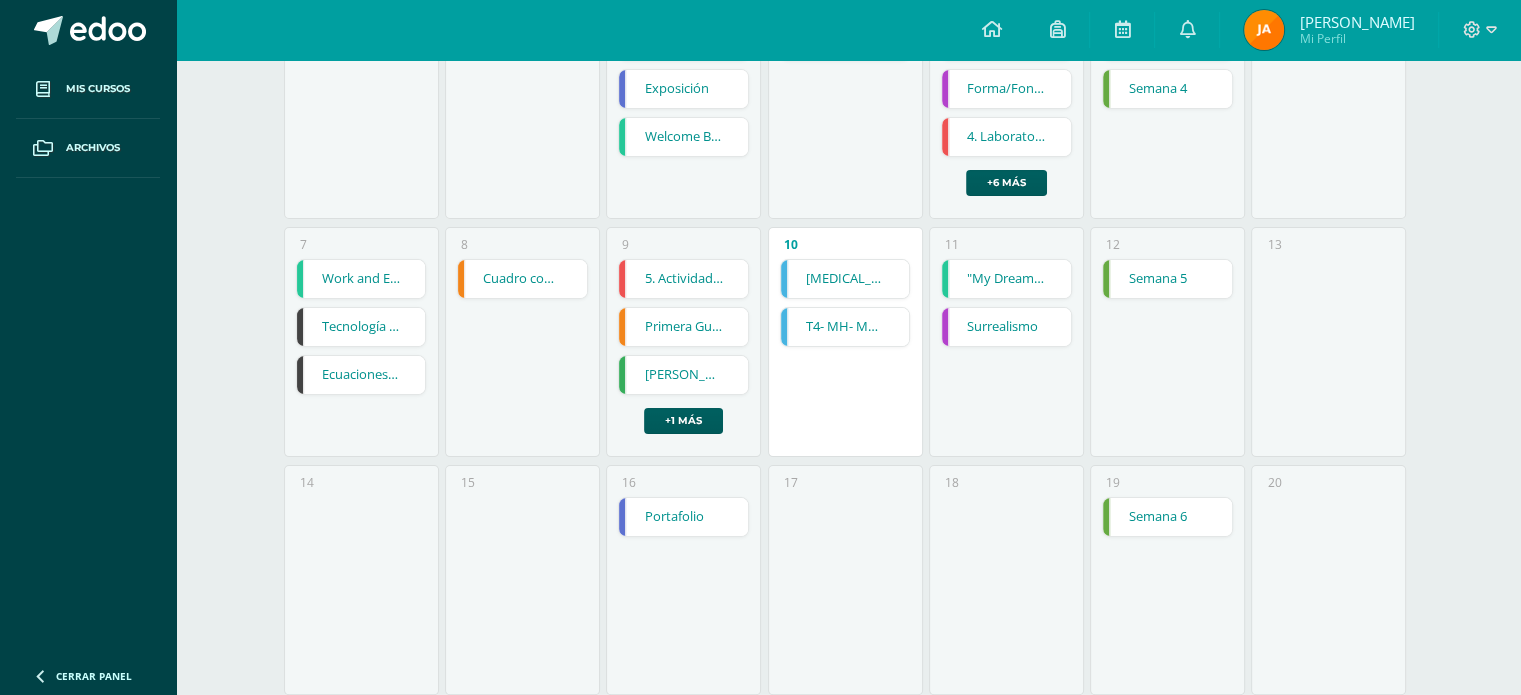 click on "5. Actividad de aprendizaje - Método de Redución o Eliminación
5. Actividad de aprendizaje - Método de Redución o Eliminación
Matemática
Cargando contenido
Primera Guerra Mundial
Primera Guerra Mundial
Ciencias Sociales
Cargando contenido
Sustantivos y adverbios
Sustantivos y adverbios
Idioma Español
Cargando contenido Clasificación de voces
Educación Musical
Cargando contenido
+1 más
[DATE]" at bounding box center [683, 346] 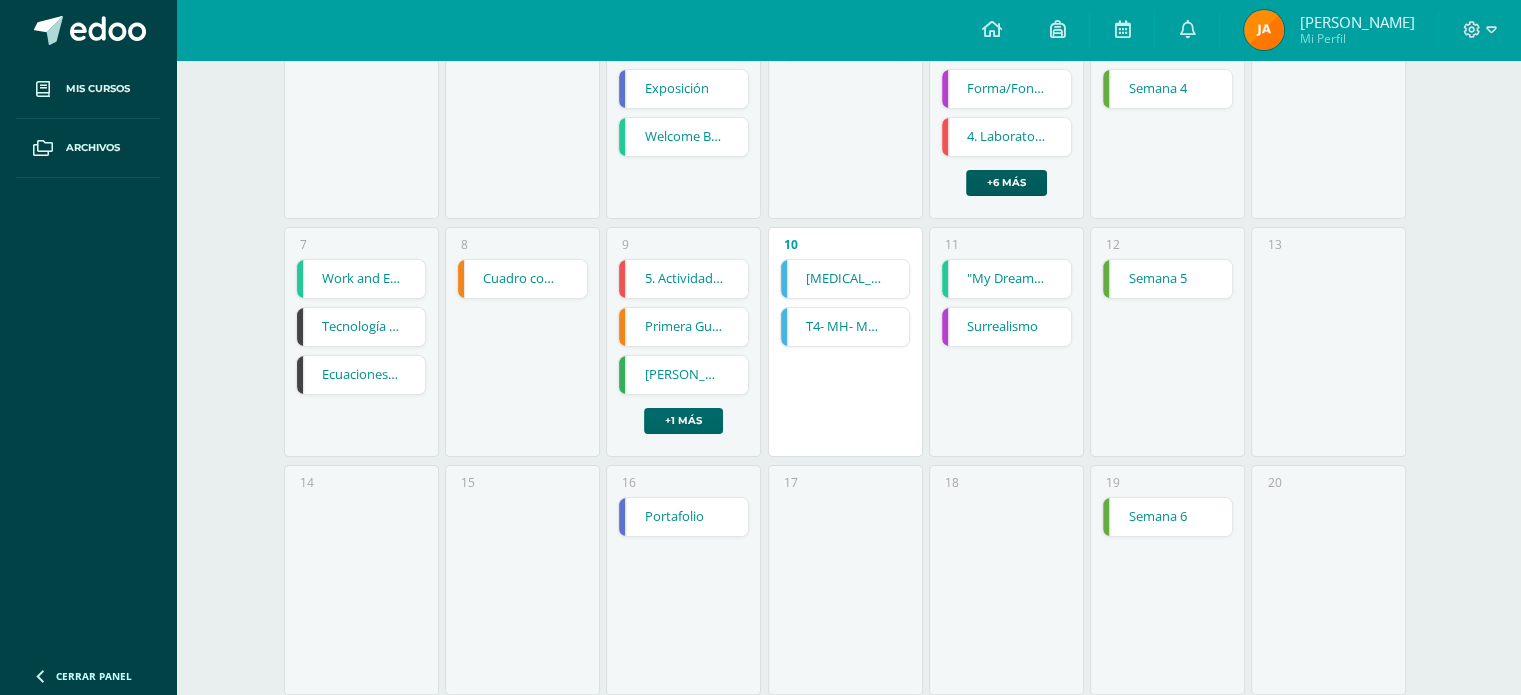 click on "+1 más" at bounding box center [683, 421] 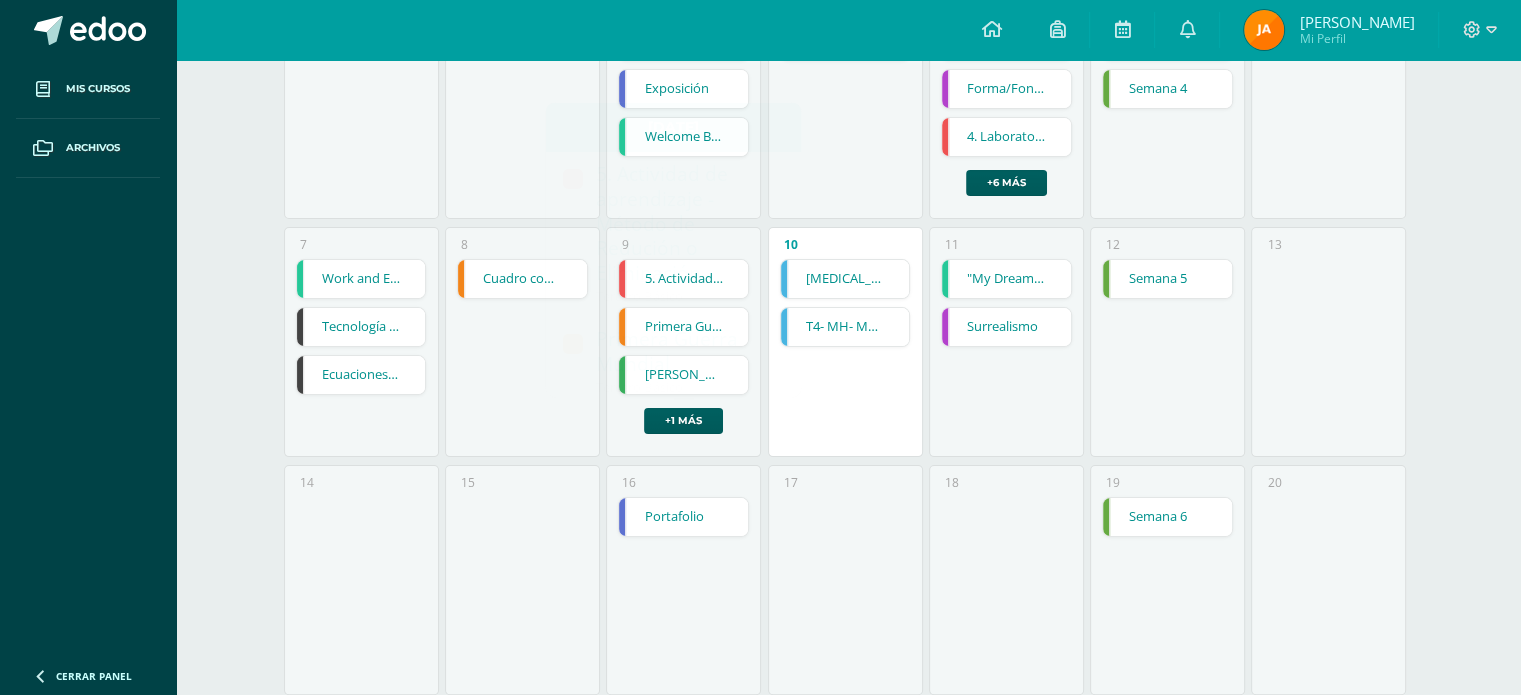 click on "17" at bounding box center (845, 580) 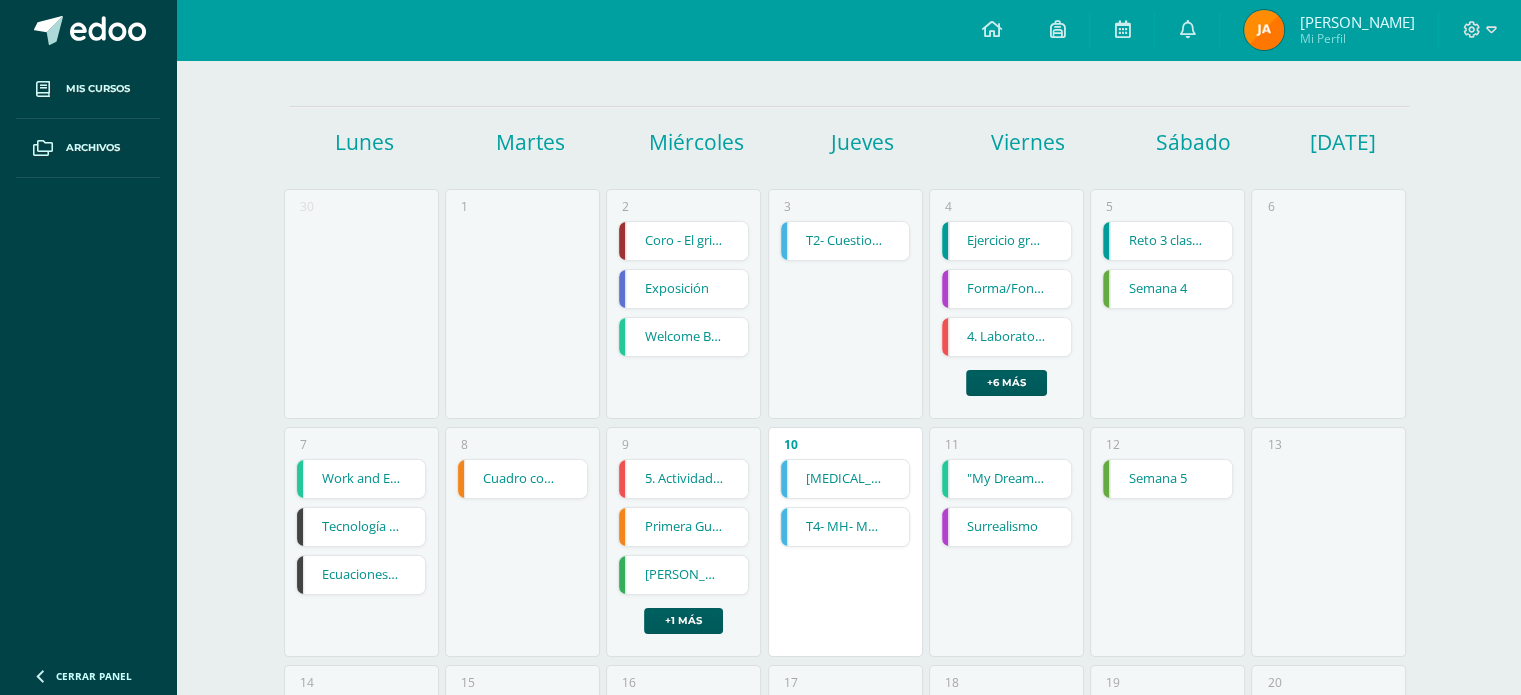 scroll, scrollTop: 170, scrollLeft: 0, axis: vertical 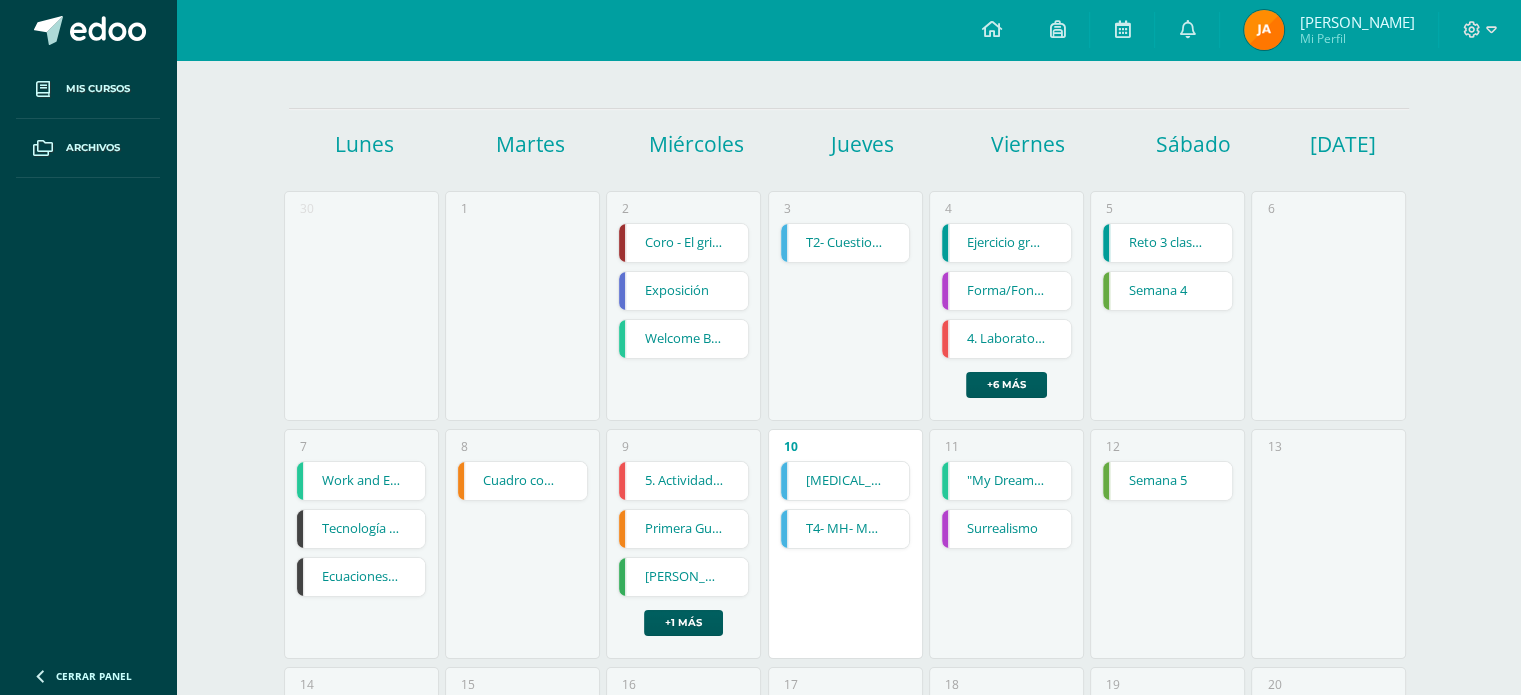 click on "Reto 3 clase 3 Semana 3" at bounding box center (1167, 243) 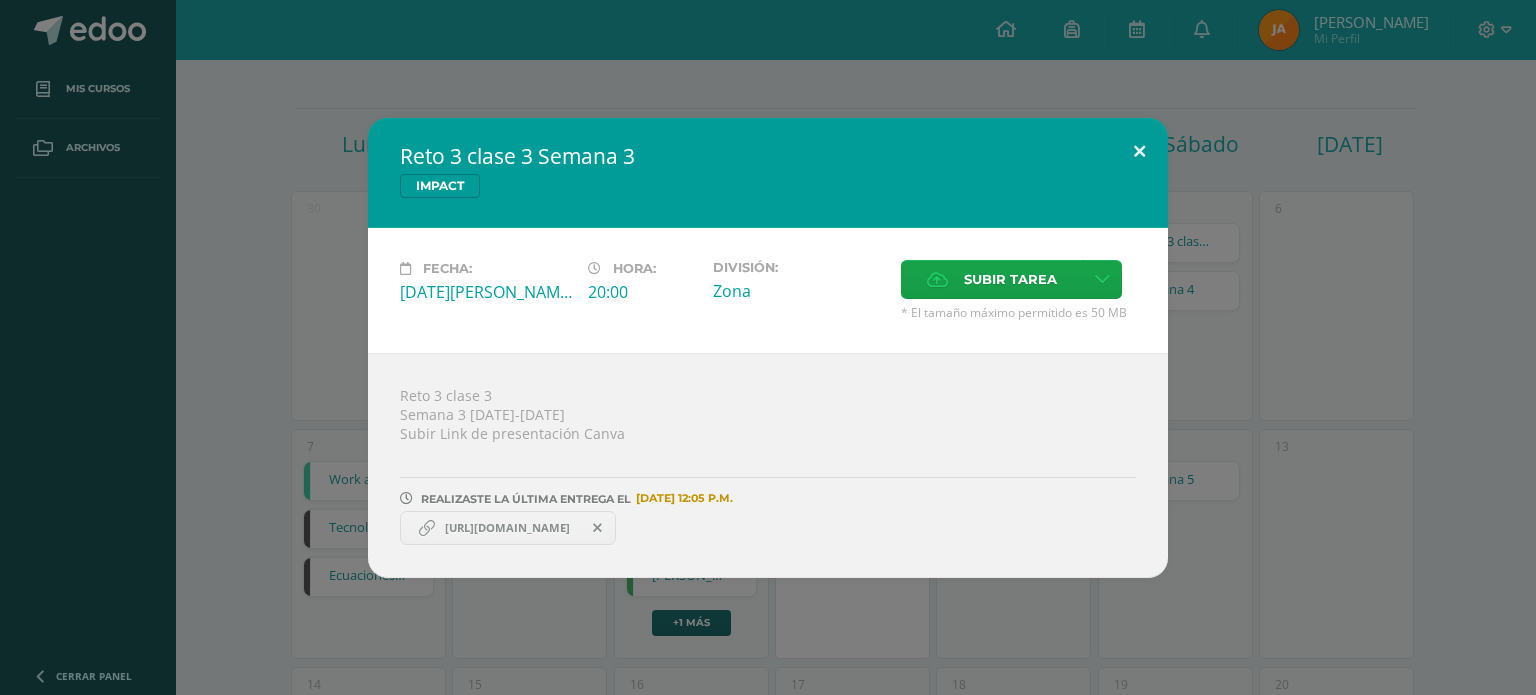 click at bounding box center (1139, 152) 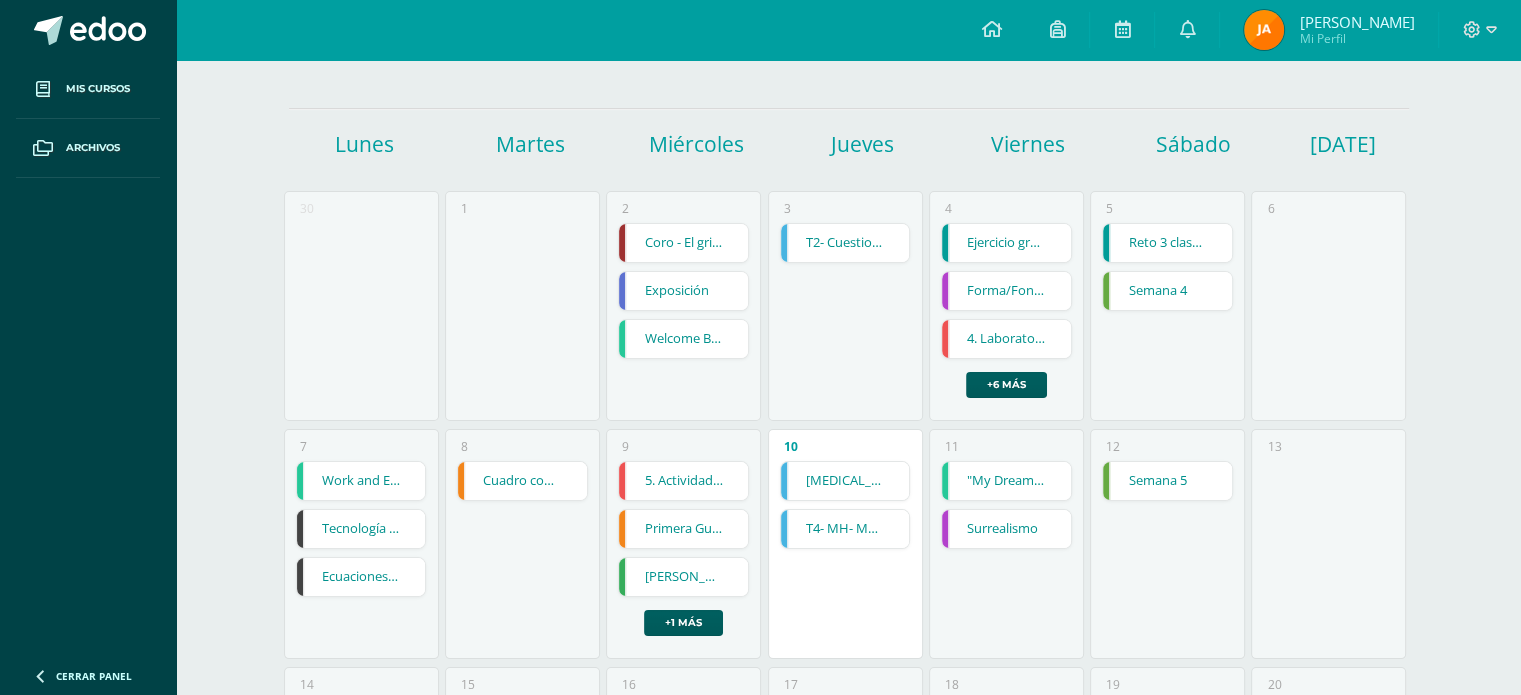 click on "Ejercicio grupal - Línea de tiempo y diagrama
Ejercicio grupal - Línea de tiempo y diagrama
Lectura
Cargando contenido
Forma/Fondo
Forma/Fondo
Artes Visuales
Cargando contenido
4. Laboratorio No. 2 - Método de Igualación - SIstema de ecuaciones de primer grado
4. Laboratorio No. 2 - Método de Igualación - SIstema de ecuaciones de primer grado
Matemática
Cargando contenido 3. Sesión No.2 - Método de Igualación
Matemática
Cargando contenido Reto 3 Desafío en casa
IMPACT
Cargando contenido Reto 3 Clase 4 Semana 4 Cargando contenido LABORATORIO 2: Ajustes contables" at bounding box center (1006, 310) 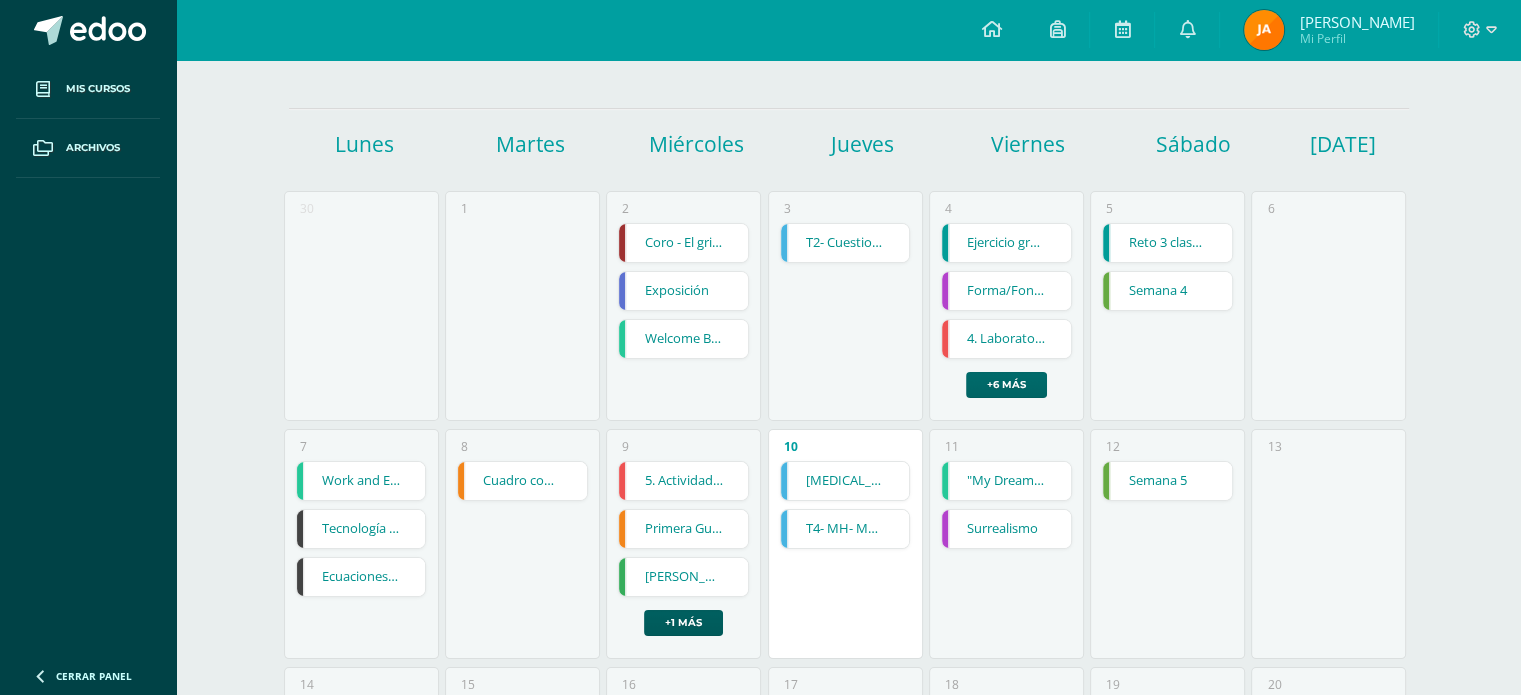 click on "+6 más" at bounding box center [1006, 385] 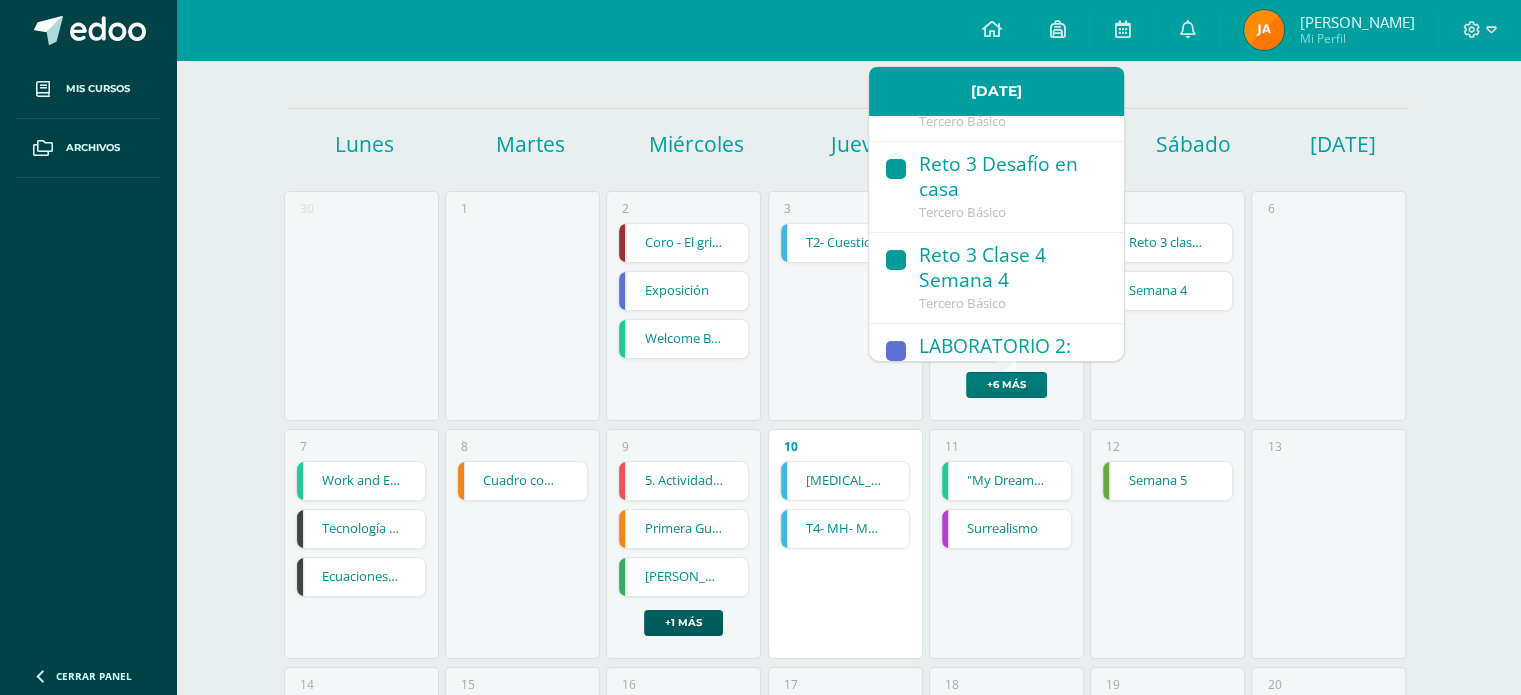 scroll, scrollTop: 439, scrollLeft: 0, axis: vertical 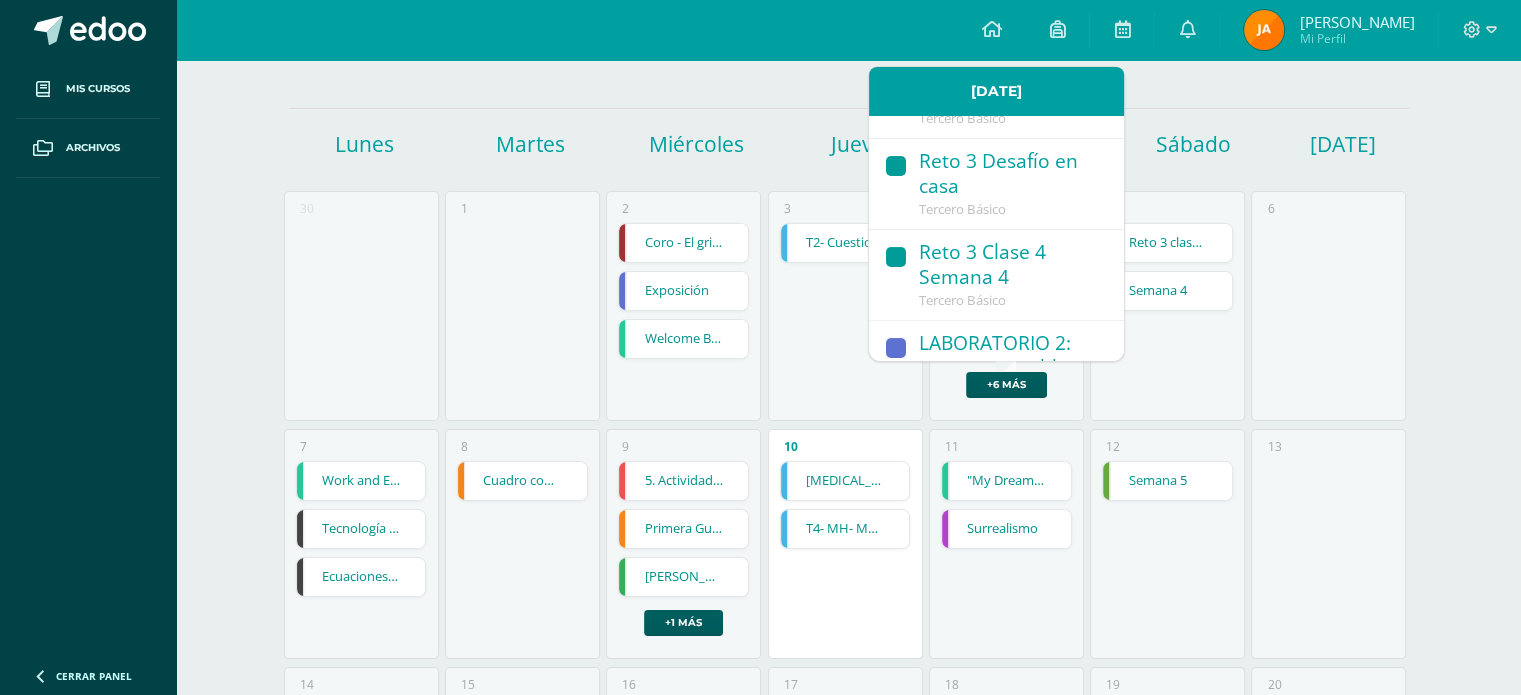 click on "Reto 3 Clase 4 Semana 4" at bounding box center (1011, 266) 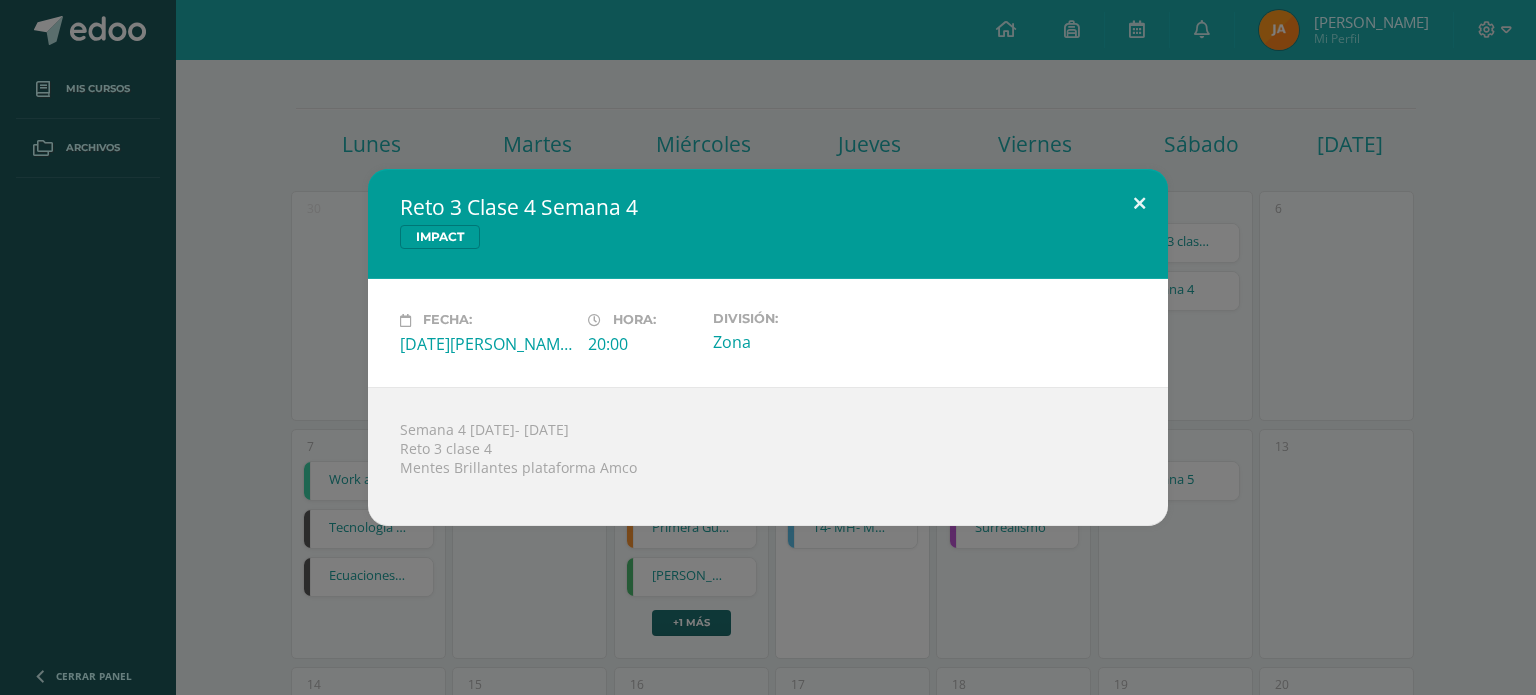 click on "Reto 3 Clase 4 Semana 4
IMPACT
Fecha:
[DATE][PERSON_NAME]:
20:00
División:
Zona
Semana 4 [DATE]- [DATE] Reto 3 clase 4" at bounding box center [768, 347] 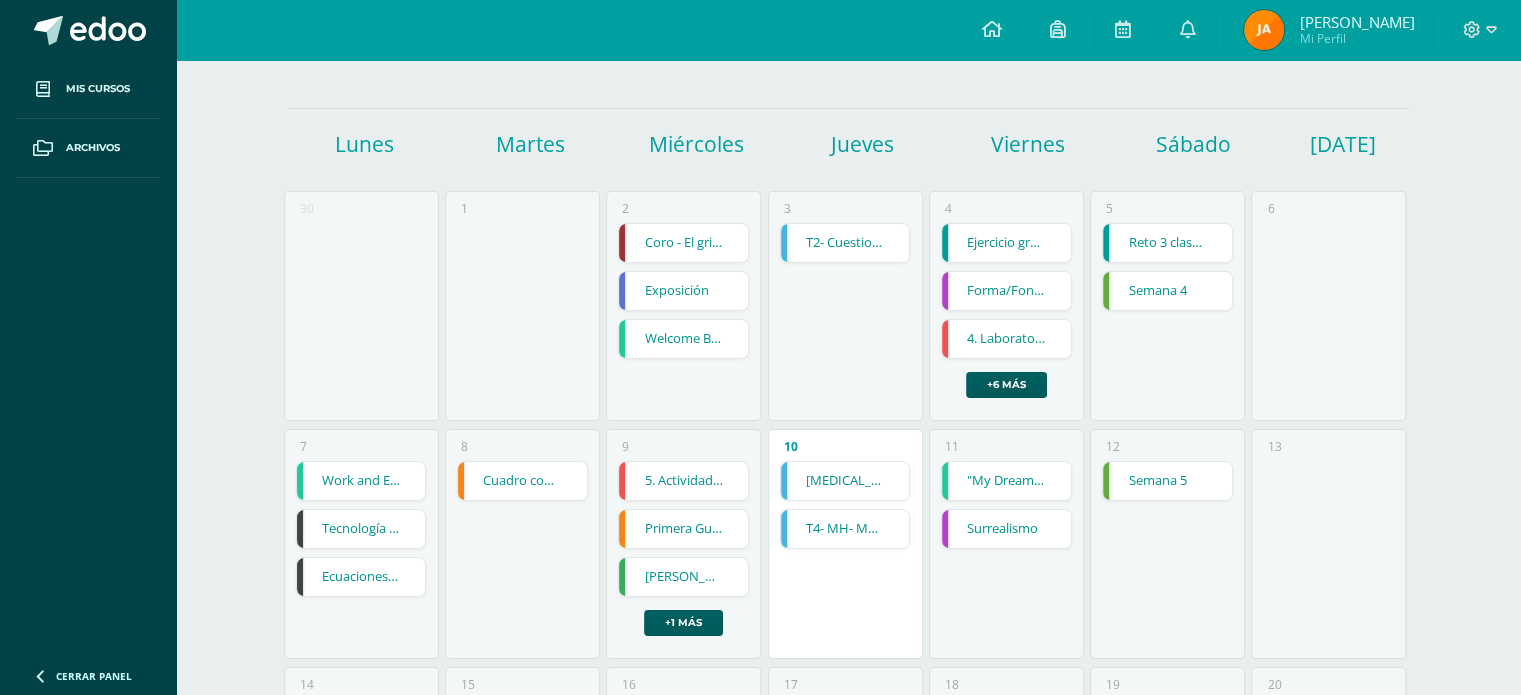 click on "4
Ejercicio grupal - Línea de tiempo y diagrama
Ejercicio grupal - Línea de tiempo y diagrama
Lectura
Cargando contenido
Forma/Fondo
Forma/Fondo
Artes Visuales
Cargando contenido
4. Laboratorio No. 2 - Método de Igualación - SIstema de ecuaciones de primer grado
4. Laboratorio No. 2 - Método de Igualación - SIstema de ecuaciones de primer grado
Matemática
Cargando contenido 3. Sesión No.2 - Método de Igualación
Matemática
Cargando contenido Reto 3 Desafío en casa
IMPACT
Cargando contenido Reto 3 Clase 4 Semana 4" at bounding box center (1006, 306) 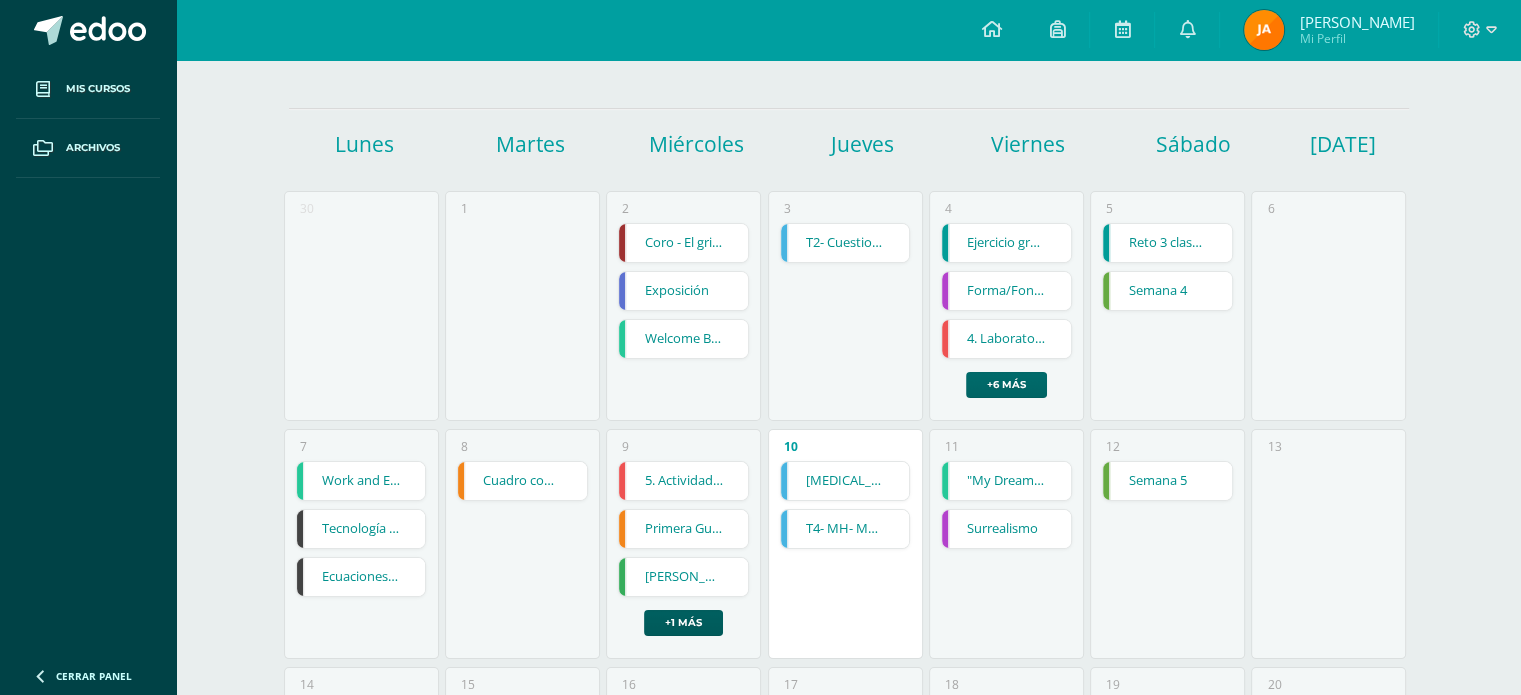 click on "+6 más" at bounding box center (1006, 385) 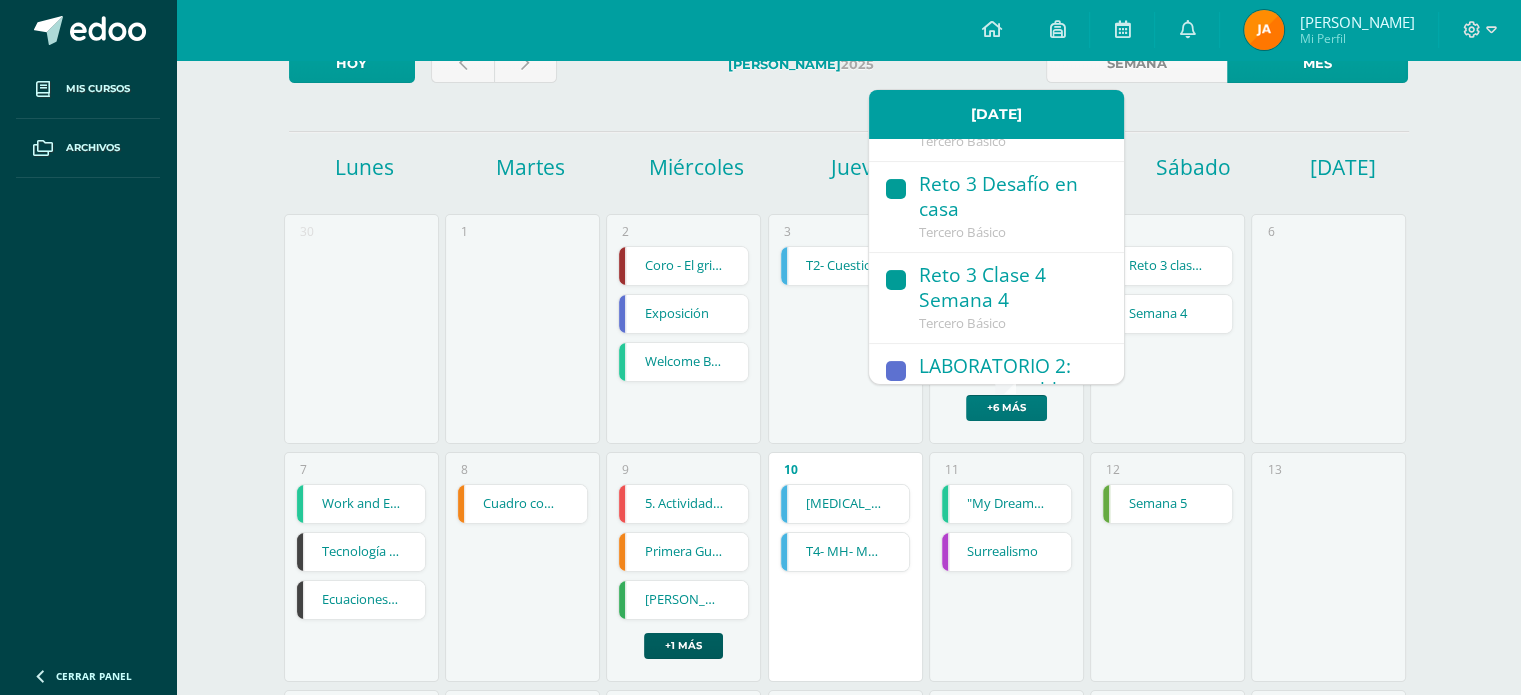 scroll, scrollTop: 142, scrollLeft: 0, axis: vertical 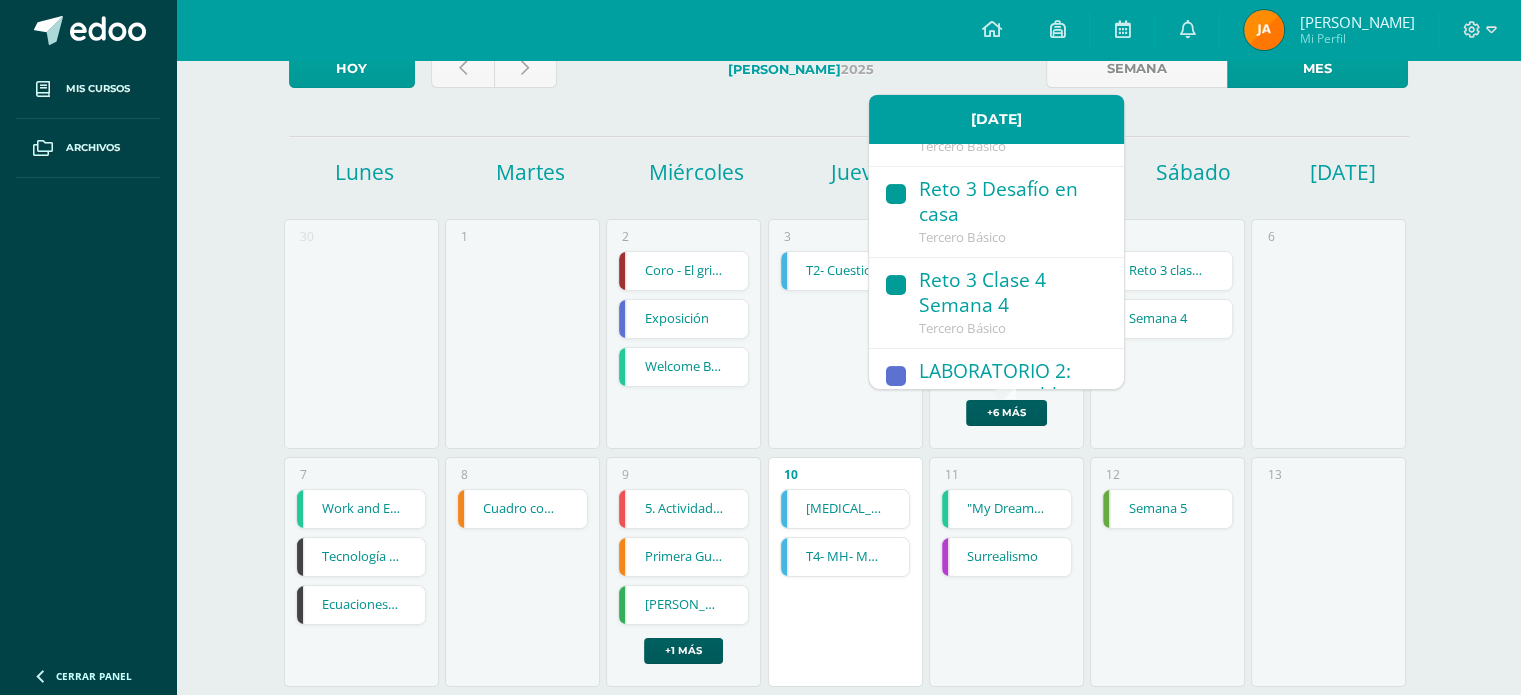 click on "Reto 3 Desafío en casa" at bounding box center [1011, 203] 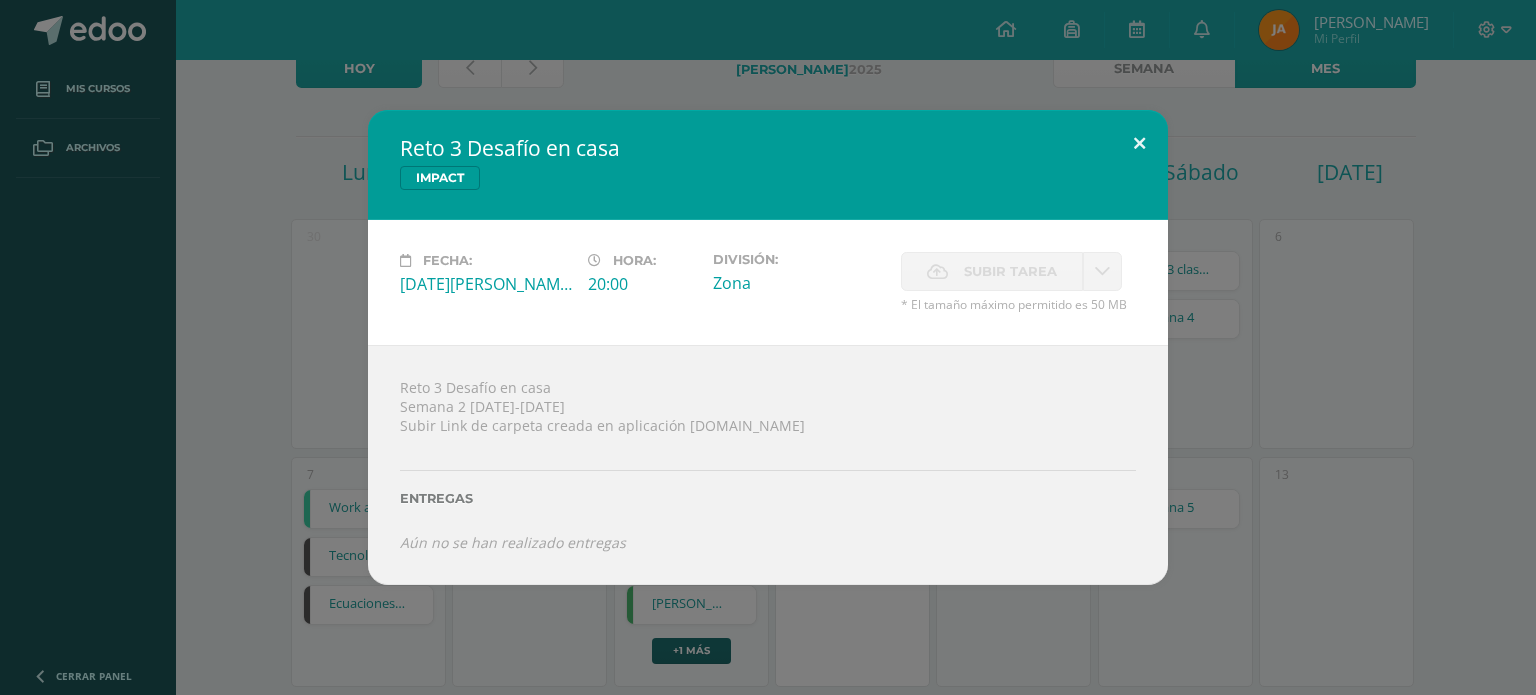 click at bounding box center [1139, 144] 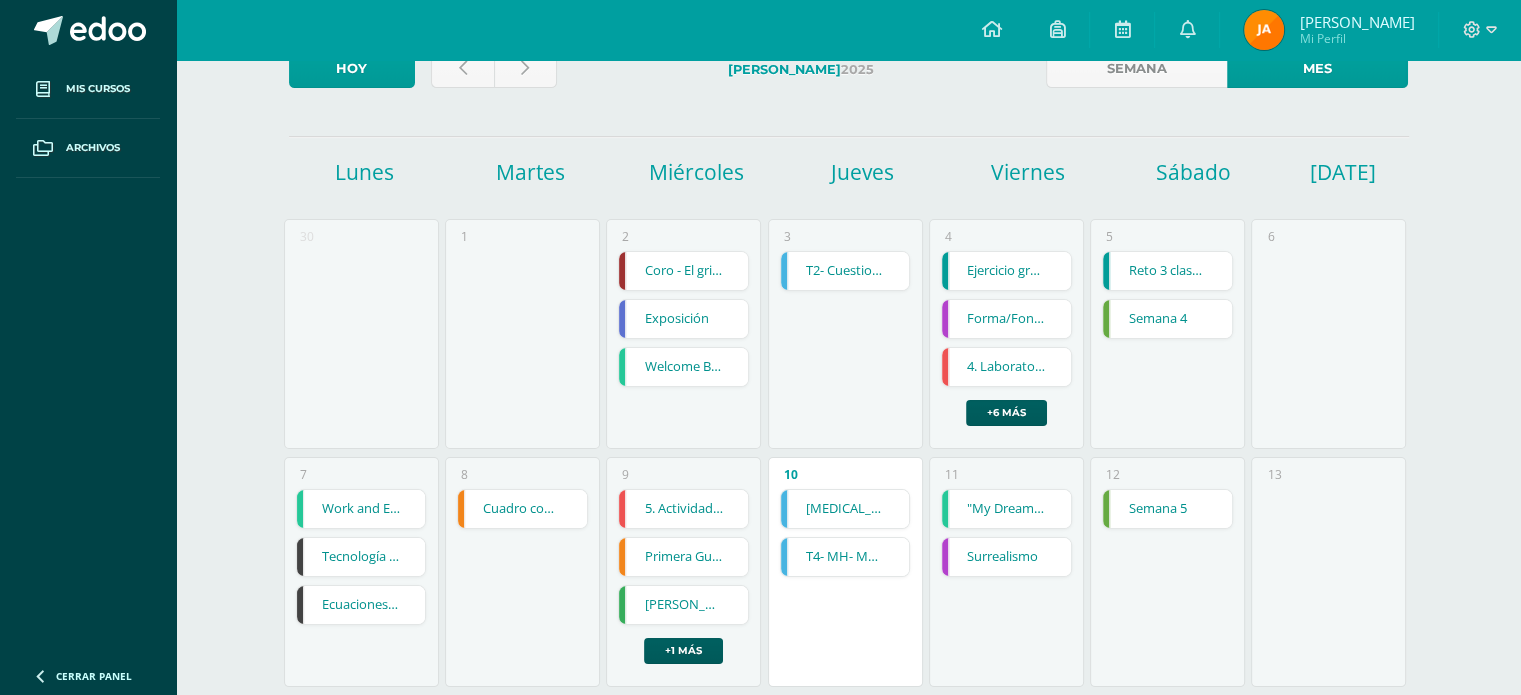 click on "Reto 3 clase 3 Semana 3" at bounding box center (1167, 271) 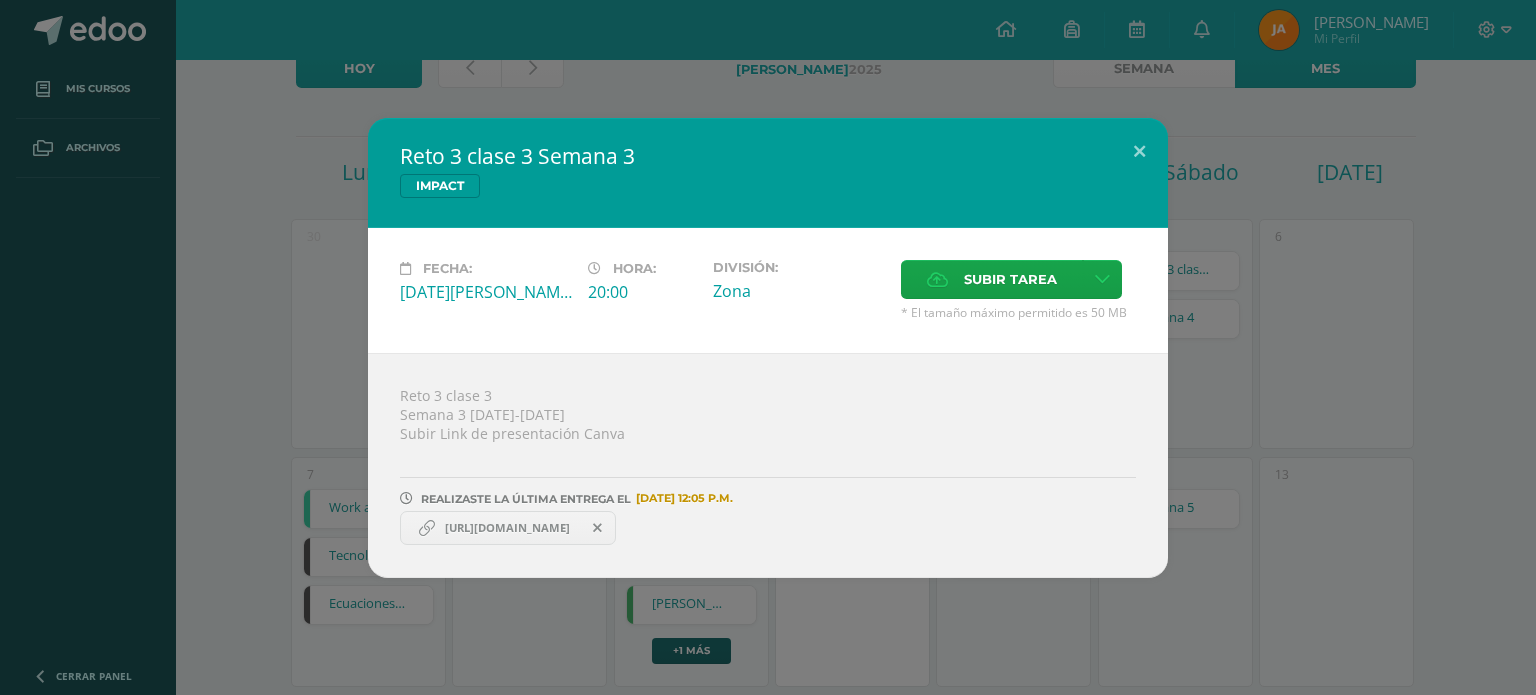 click on "[URL][DOMAIN_NAME]" at bounding box center [507, 528] 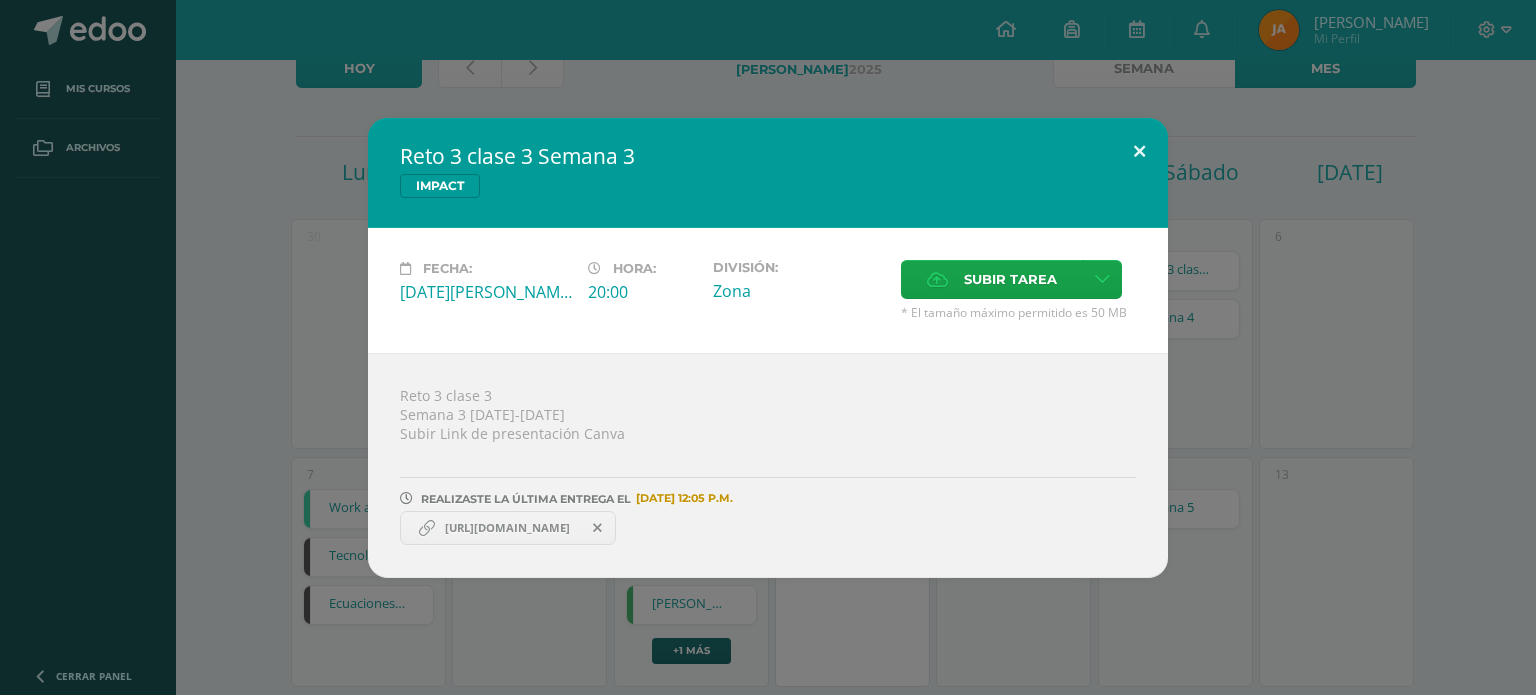 click on "Reto 3 clase 3 Semana 3
IMPACT
Fecha:
Sábado 05 de Julio
Hora:
20:00
División:
Zona
Subir tarea" at bounding box center [768, 348] 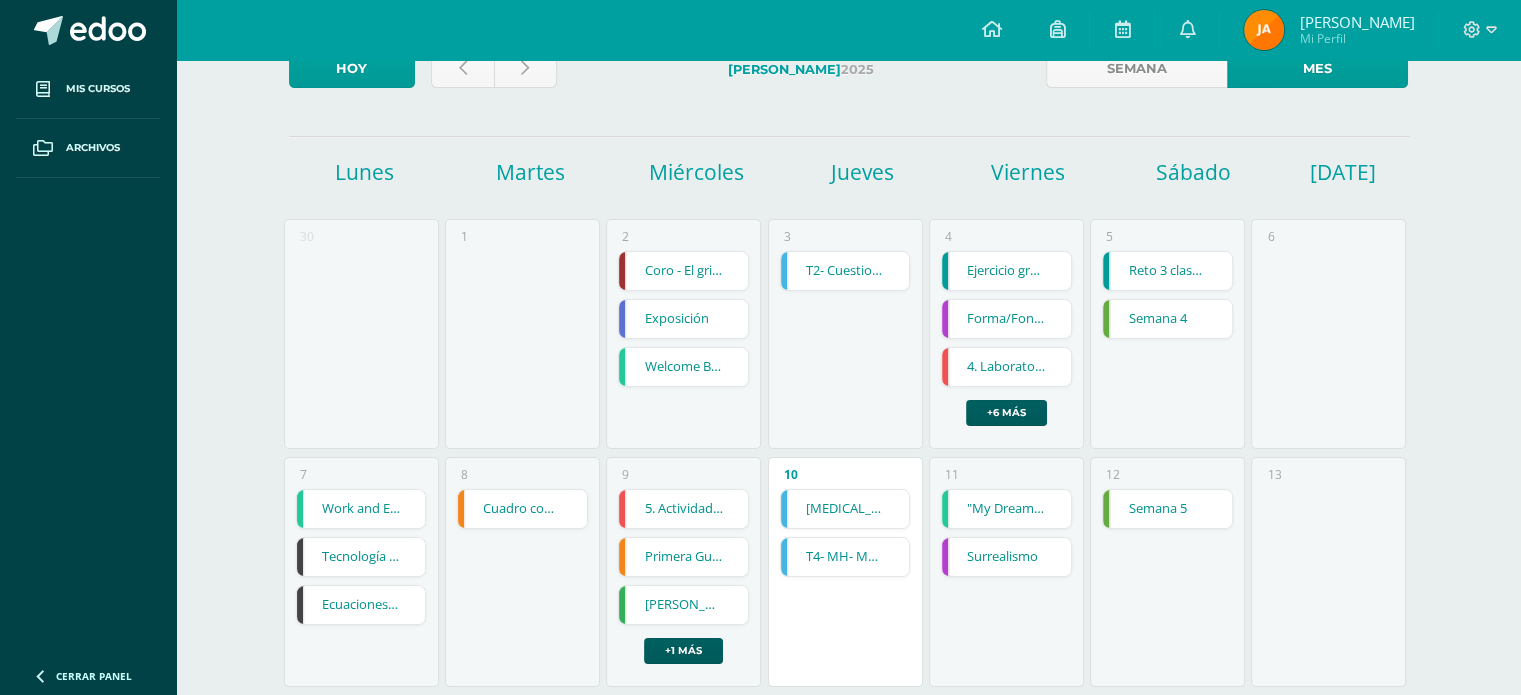 click on "Reto 3 clase 3 Semana 3" at bounding box center (1167, 271) 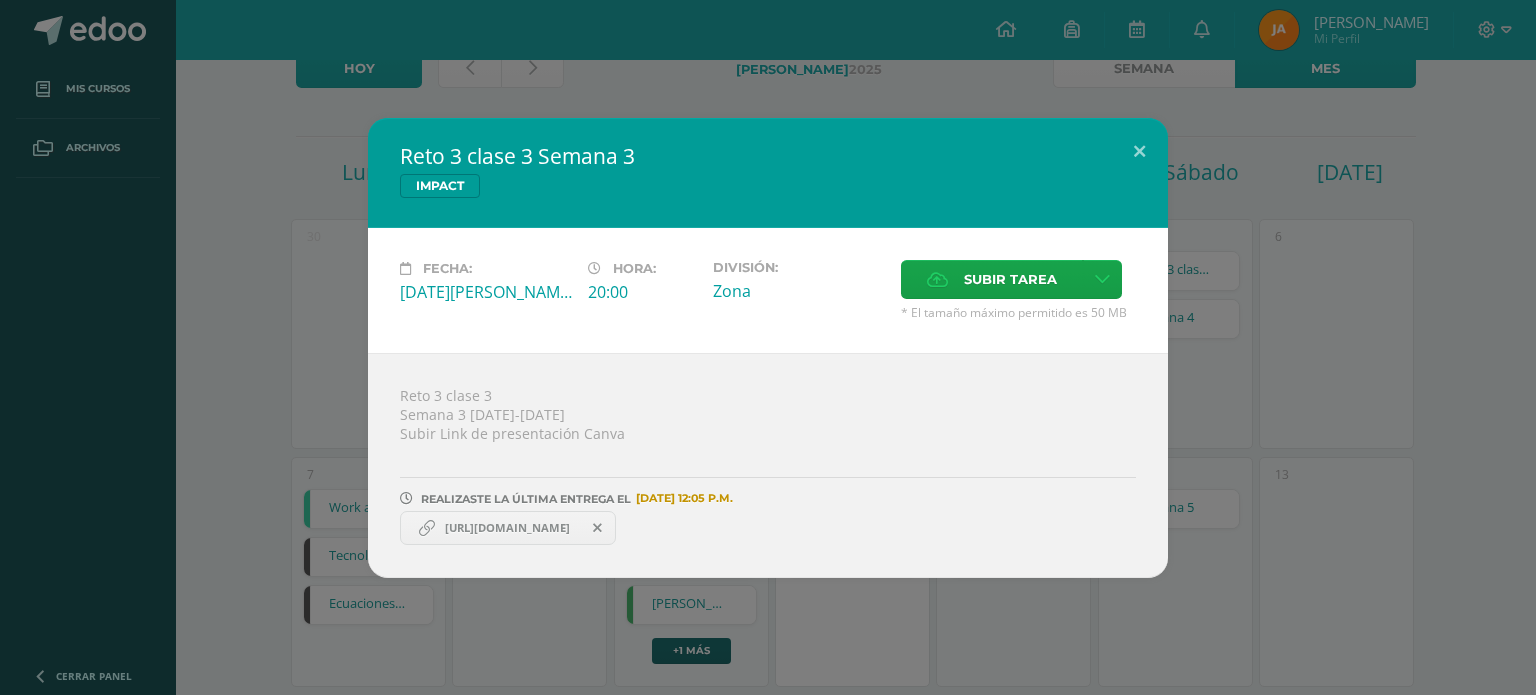 click on "[URL][DOMAIN_NAME]" at bounding box center [508, 528] 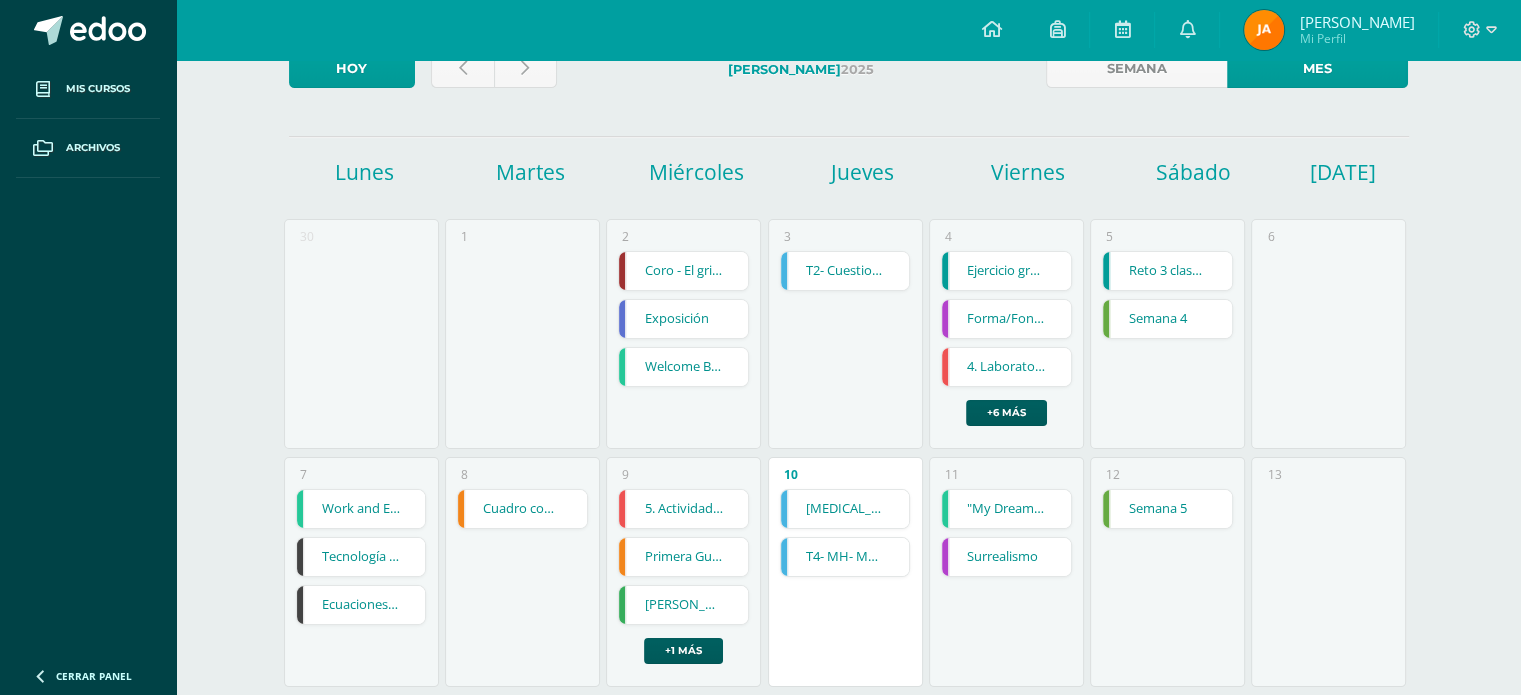 scroll, scrollTop: 142, scrollLeft: 0, axis: vertical 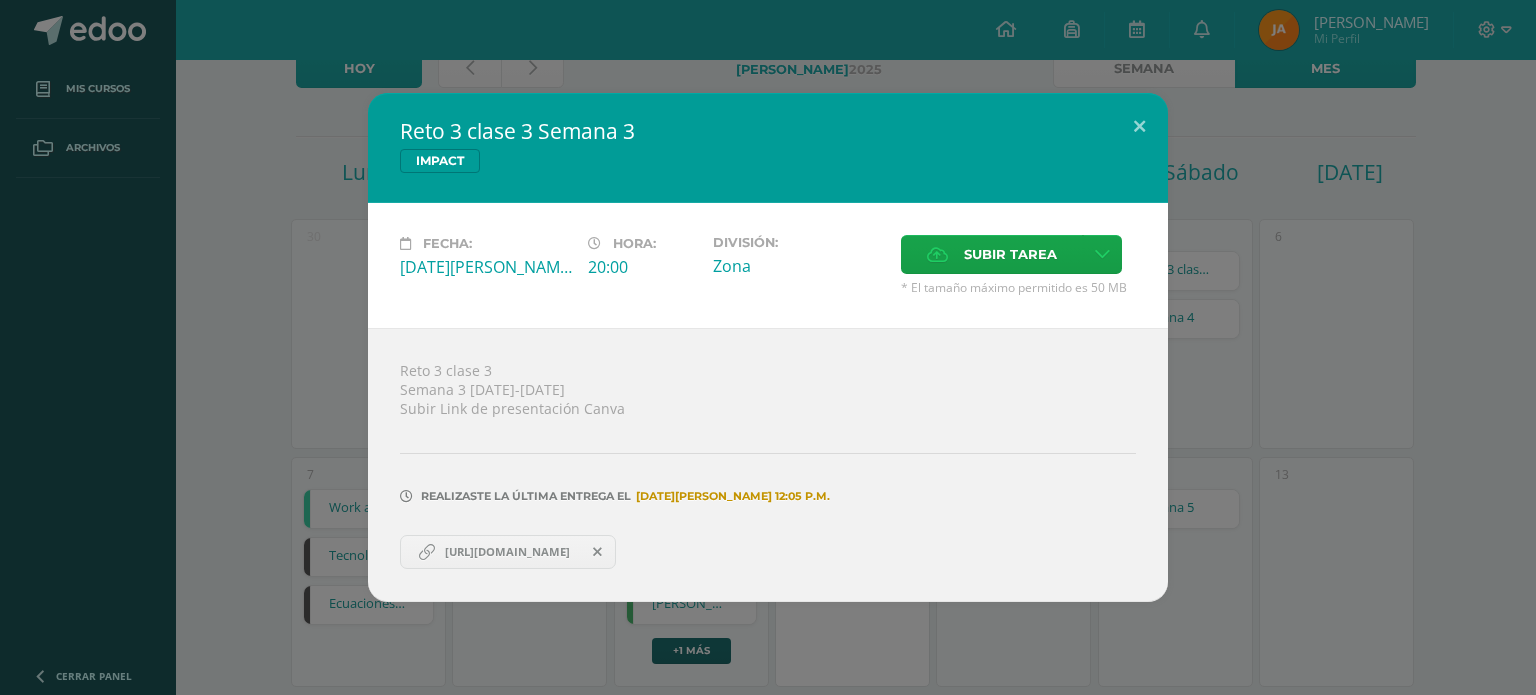click on "[URL][DOMAIN_NAME]" at bounding box center (507, 552) 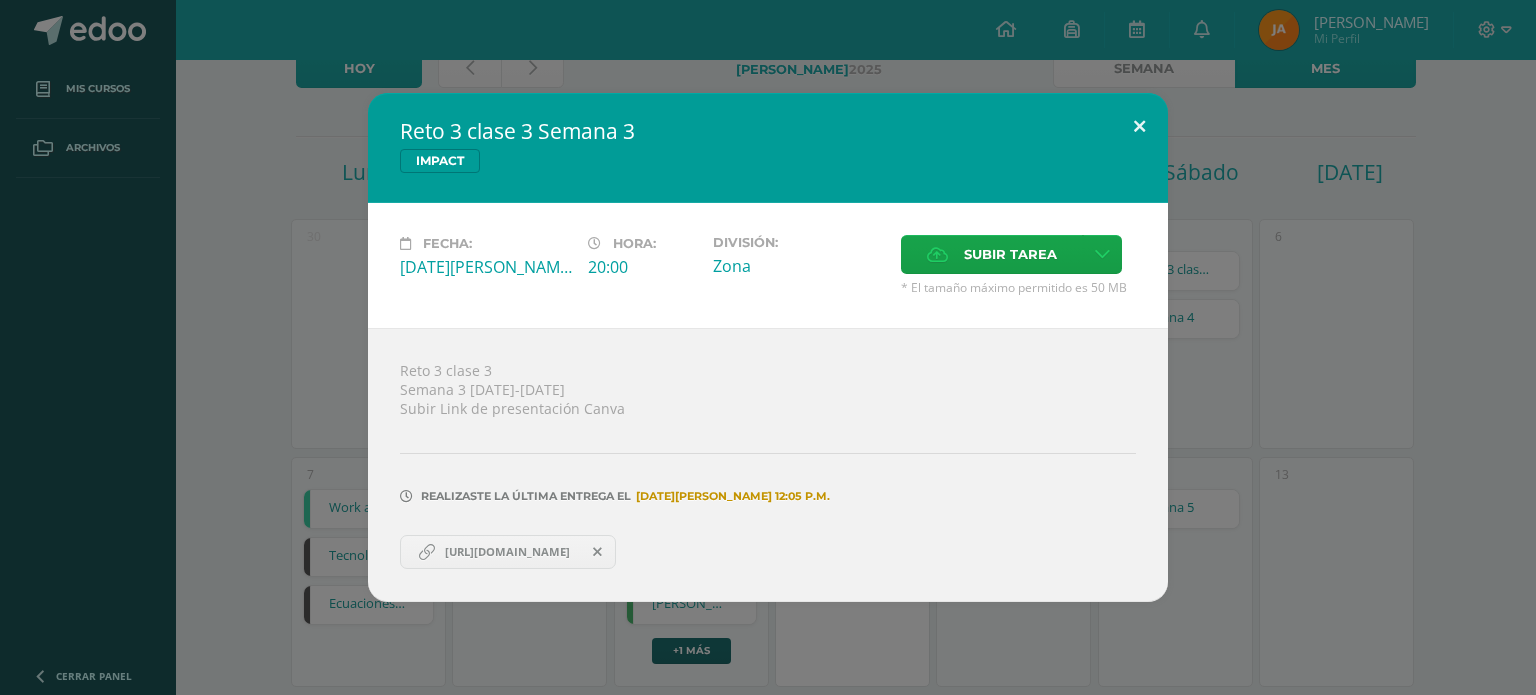click at bounding box center [1139, 127] 